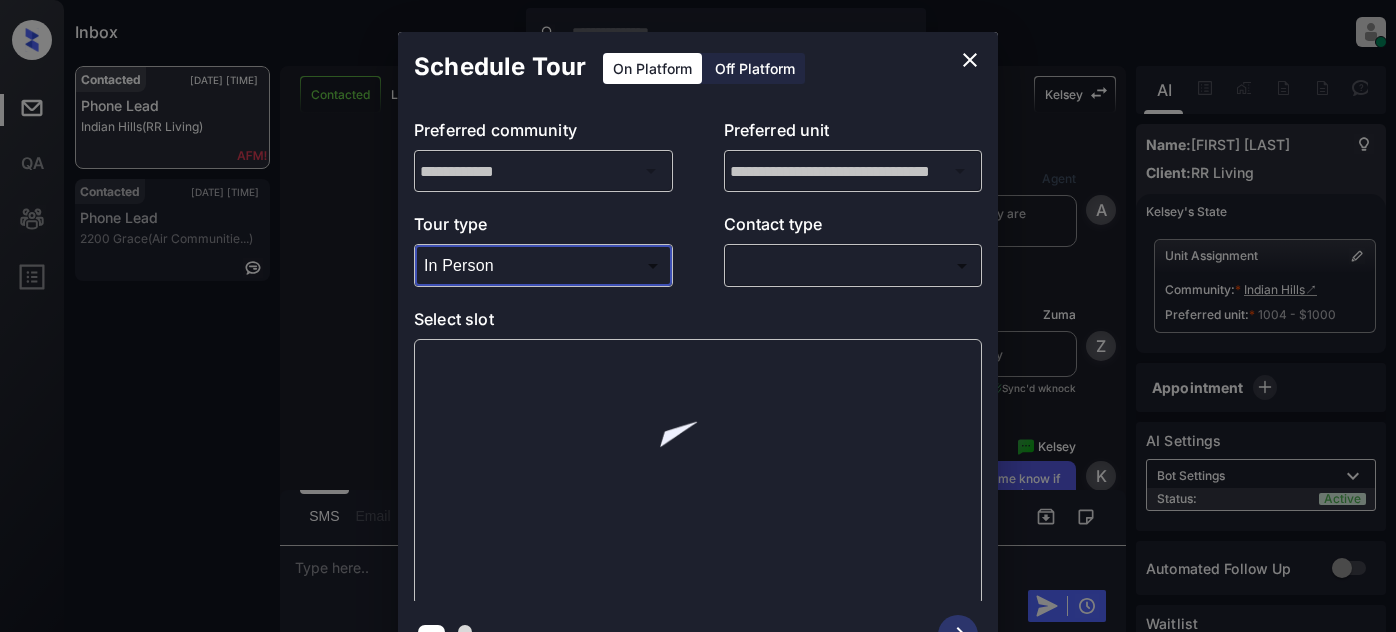 scroll, scrollTop: 0, scrollLeft: 0, axis: both 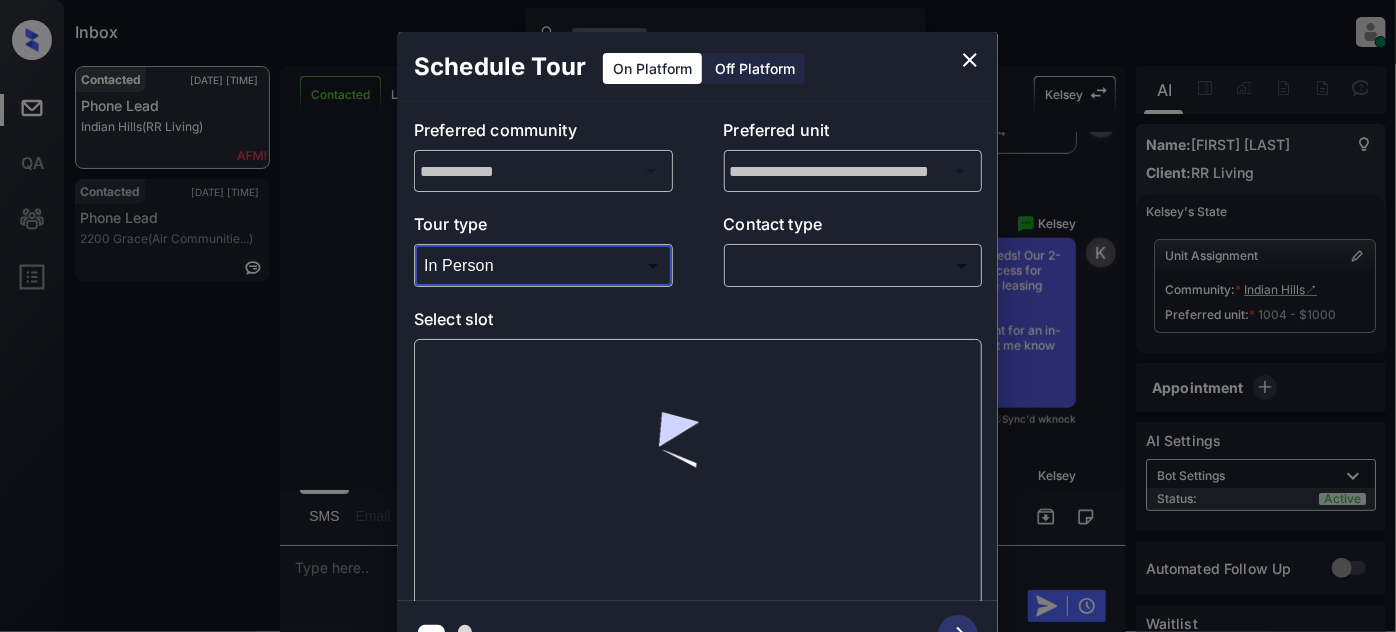 click on "Inbox Juan Carlos Manantan Online Set yourself   offline Set yourself   on break Profile Switch to  light  mode Sign out Contacted Aug-06 12:51 pm   Phone Lead Indian Hills  (RR Living) Contacted Aug-06 12:50 pm   Phone Lead 2200 Grace  (Air Communitie...) Contacted Lost Lead Sentiment: Angry Upon sliding the acknowledgement:  Lead will move to lost stage. * ​ SMS and call option will be set to opt out. AFM will be turned off for the lead. Kelsey New Message Agent Lead created because they indicated they are interested in leasing via Zuma IVR. Aug 05, 2025 01:39 pm A New Message Zuma Lead transferred to leasing agent: kelsey Aug 05, 2025 01:39 pm  Sync'd w  knock Z New Message Kelsey Thank you for calling Indian Hills! This is Kelsey. I’d love to help—let me know if you’d like to schedule a tour or have any questions about our apartment homes. Aug 05, 2025 01:39 pm   | conversationalSms  Sync'd w  knock K New Message Leasing office missed call, AFM sent Aug 05, 2025 01:39 pm K New Message Kelsey   K" at bounding box center (698, 316) 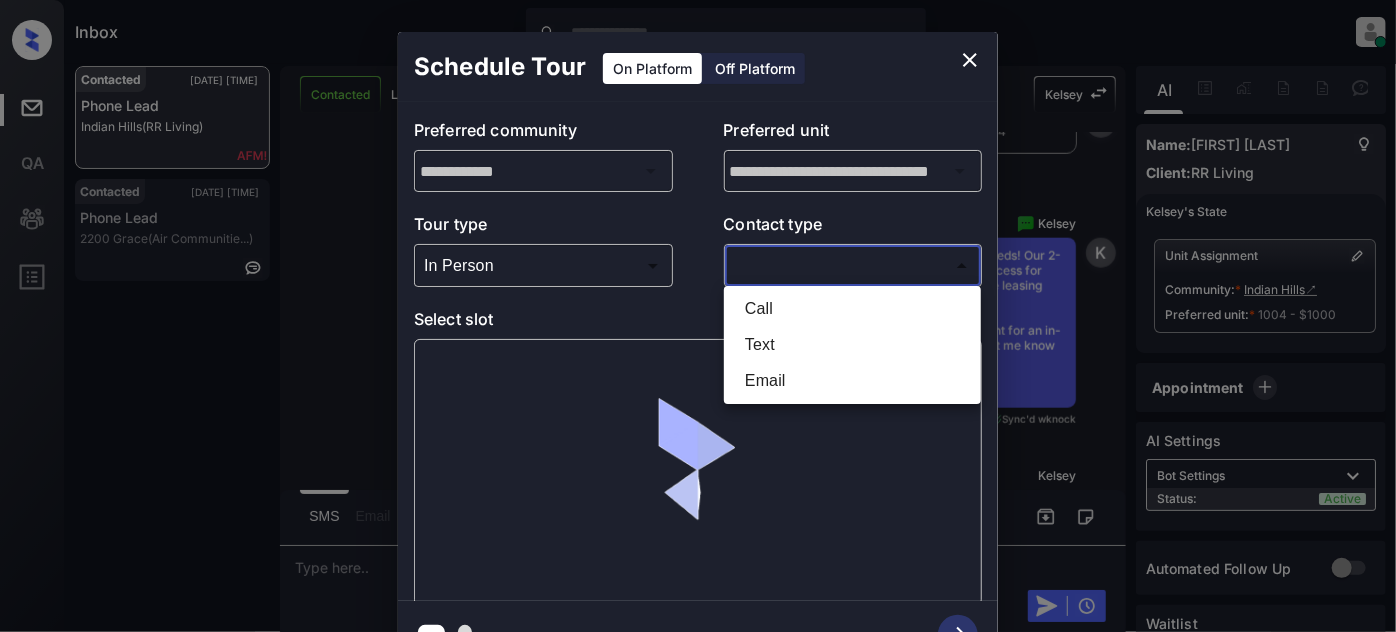 click on "Text" at bounding box center (852, 345) 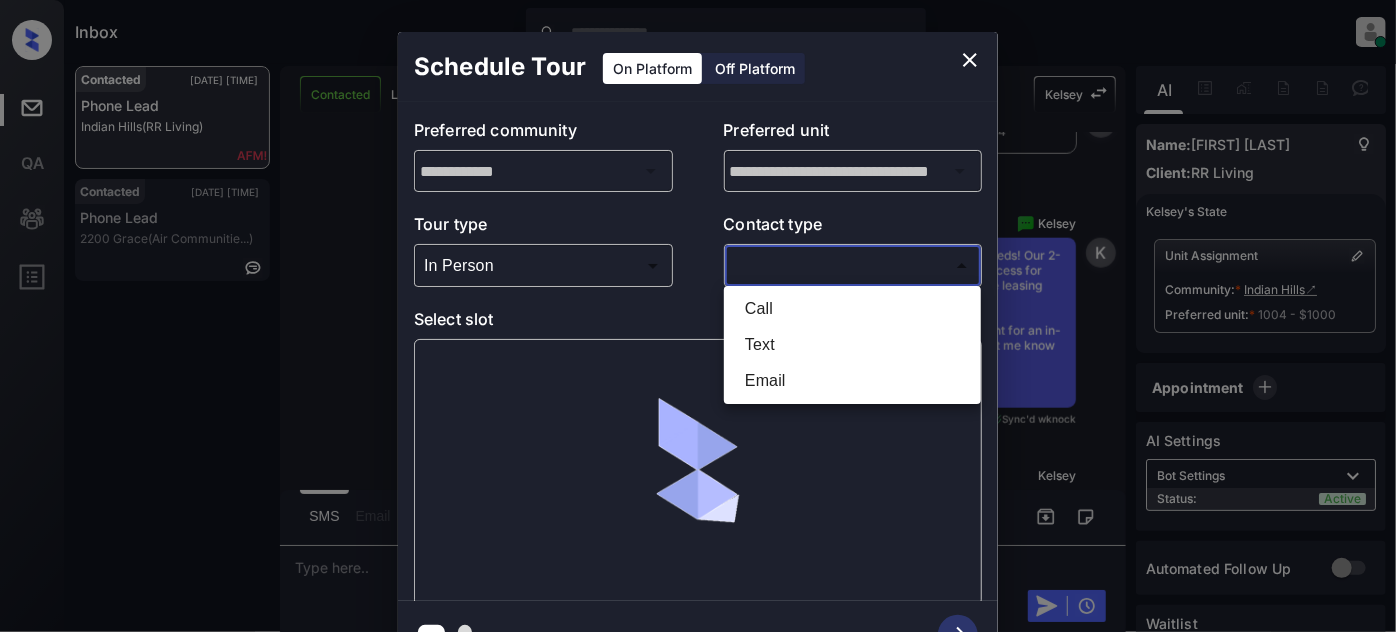 type on "****" 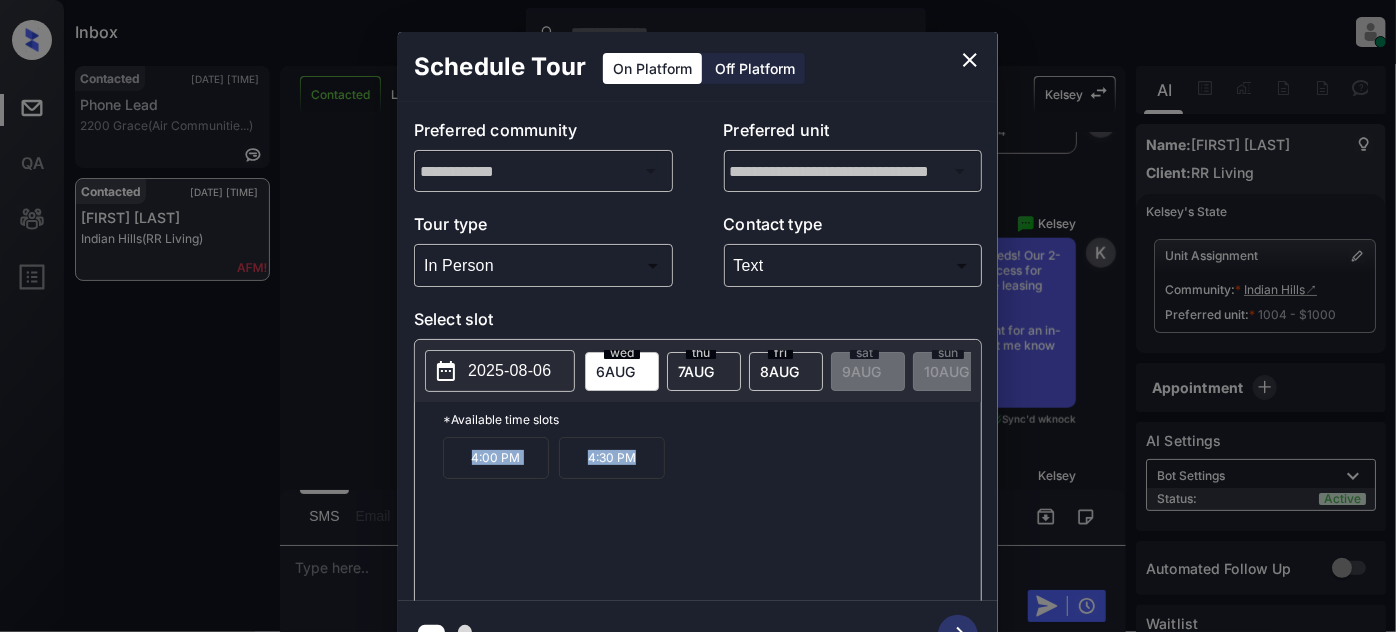 drag, startPoint x: 664, startPoint y: 485, endPoint x: 387, endPoint y: 474, distance: 277.21832 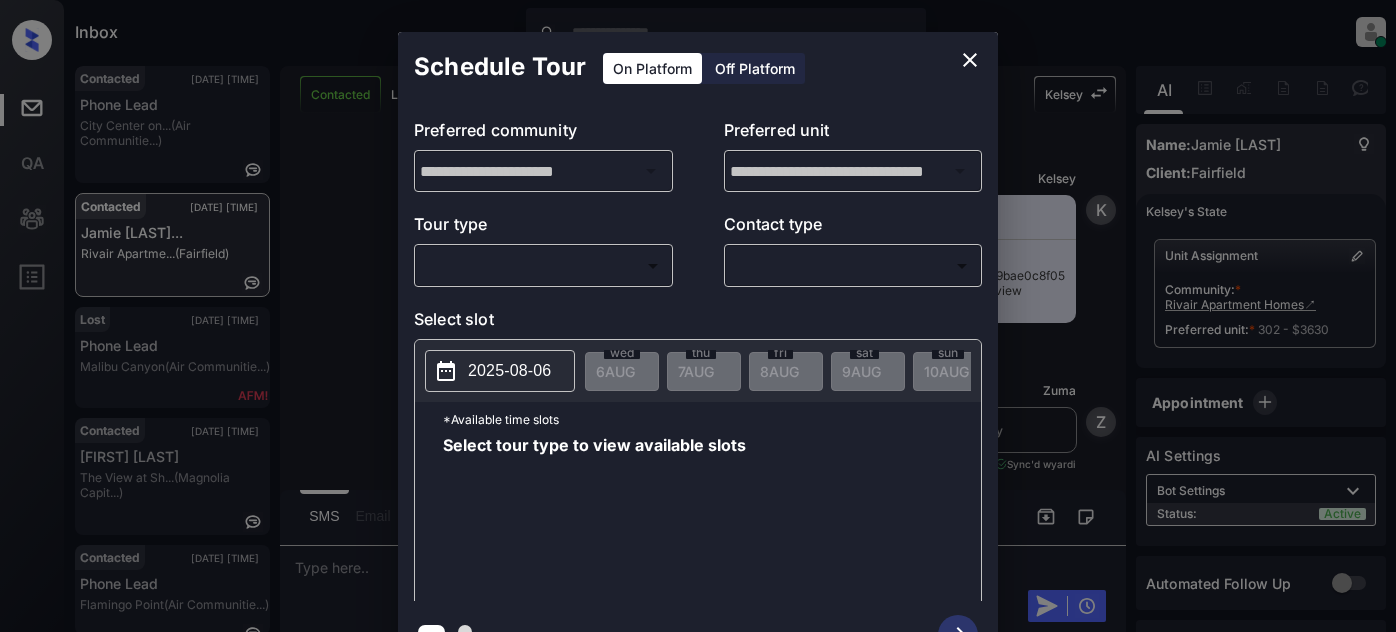 scroll, scrollTop: 0, scrollLeft: 0, axis: both 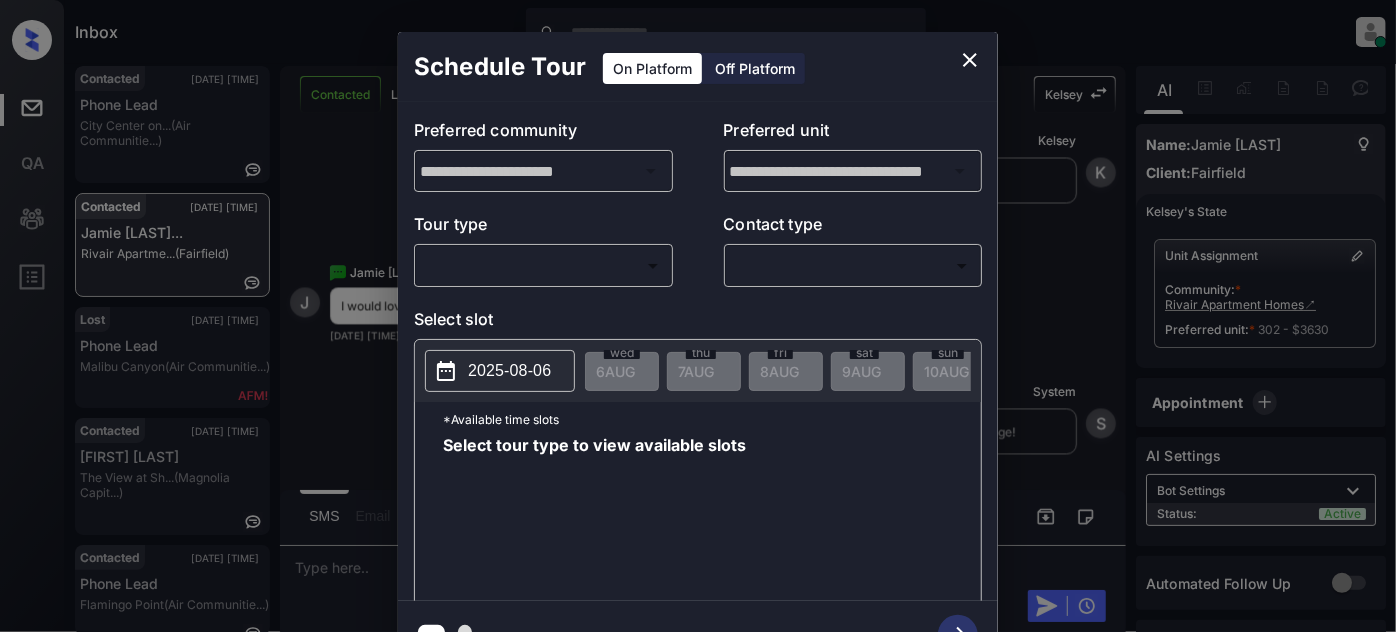 click on "Inbox Juan Carlos Manantan Online Set yourself   offline Set yourself   on break Profile Switch to  light  mode Sign out Contacted Aug-06 01:00 pm   Phone Lead City Center on...  (Air Communitie...) Contacted Aug-06 01:05 pm   Jamie Steinber... Rivair Apartme...  (Fairfield) Lost Aug-06 01:08 pm   Phone Lead Malibu Canyon  (Air Communitie...) Contacted Aug-06 01:08 pm   Shakil Ahmmed The View at Sh...  (Magnolia Capit...) Contacted Aug-06 01:09 pm   Phone Lead Flamingo Point  (Air Communitie...) Contacted Lost Lead Sentiment: Angry Upon sliding the acknowledgement:  Lead will move to lost stage. * ​ SMS and call option will be set to opt out. AFM will be turned off for the lead. Kelsey New Message Kelsey Notes Note: https://conversation.getzuma.com/6893ac599bae0c8f0566e80a - Paste this link into your browser to view Kelsey’s conversation with the prospect Aug 06, 2025 12:26 pm K New Message Zuma Lead transferred to leasing agent: kelsey Aug 06, 2025 12:26 pm  Sync'd w  yardi Z New Message Agent A Agent A" at bounding box center [698, 316] 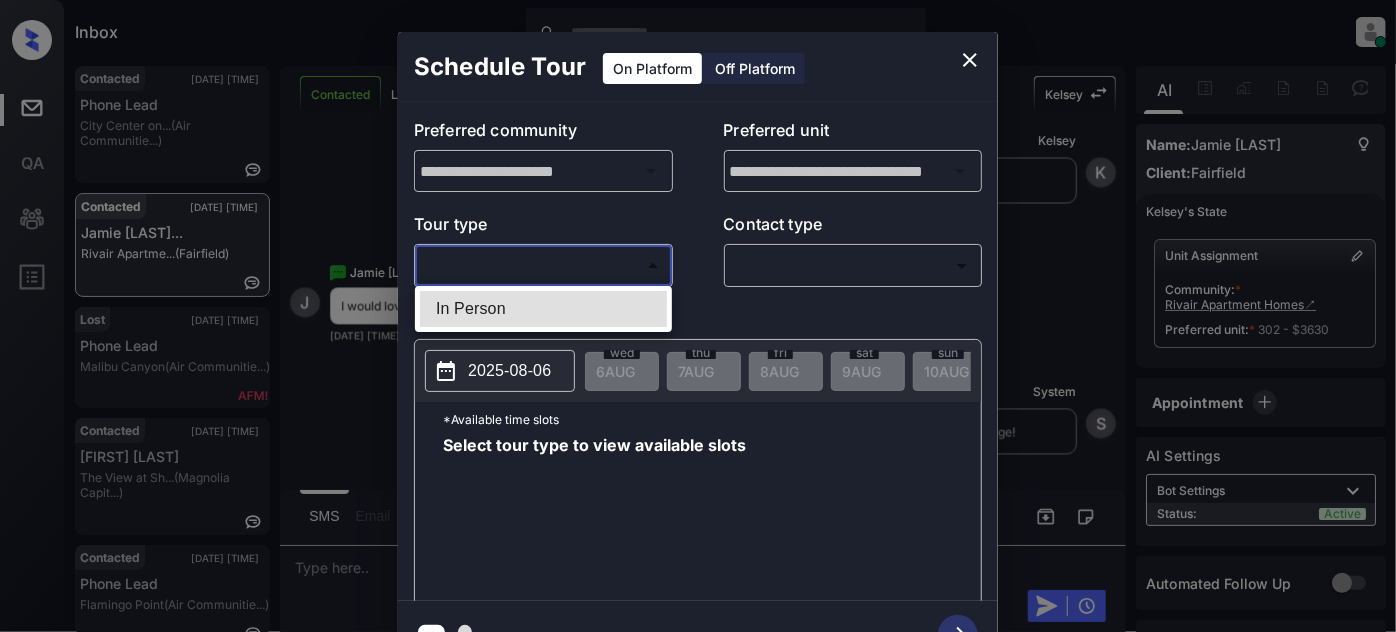 click on "In Person" at bounding box center [543, 309] 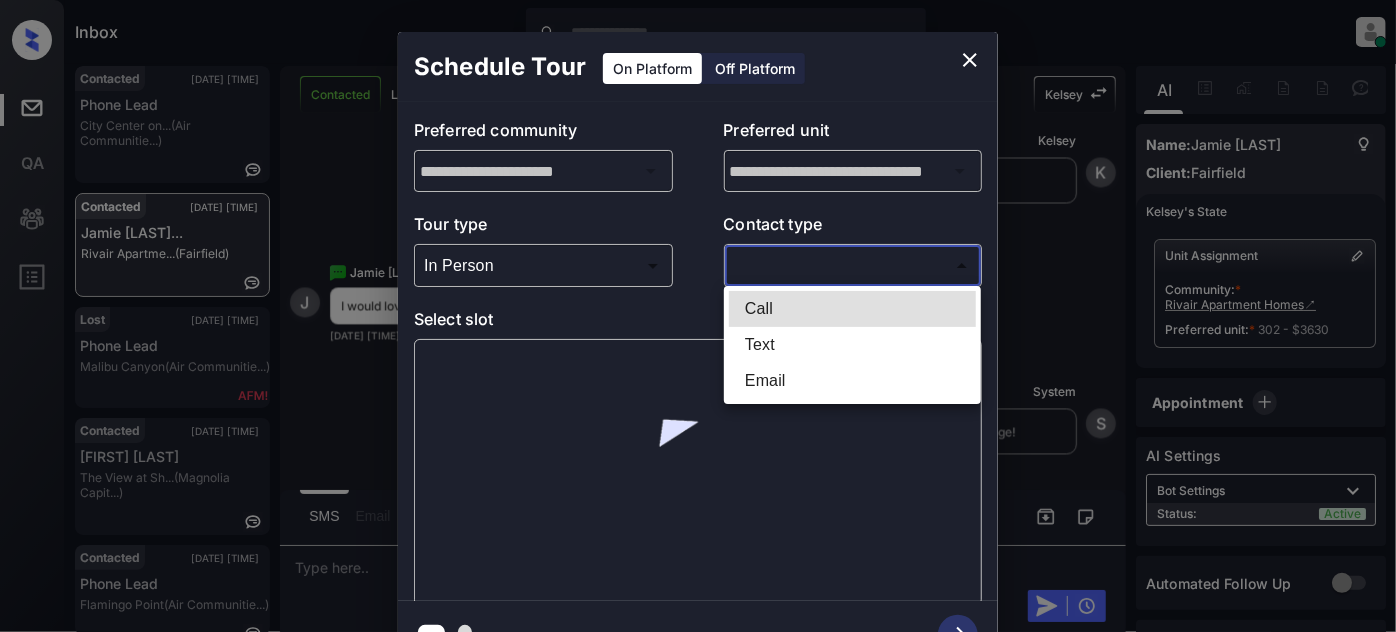 click on "Inbox Juan Carlos Manantan Online Set yourself   offline Set yourself   on break Profile Switch to  light  mode Sign out Contacted Aug-06 01:00 pm   Phone Lead City Center on...  (Air Communitie...) Contacted Aug-06 01:05 pm   Jamie Steinber... Rivair Apartme...  (Fairfield) Lost Aug-06 01:08 pm   Phone Lead Malibu Canyon  (Air Communitie...) Contacted Aug-06 01:08 pm   Shakil Ahmmed The View at Sh...  (Magnolia Capit...) Contacted Aug-06 01:09 pm   Phone Lead Flamingo Point  (Air Communitie...) Contacted Lost Lead Sentiment: Angry Upon sliding the acknowledgement:  Lead will move to lost stage. * ​ SMS and call option will be set to opt out. AFM will be turned off for the lead. Kelsey New Message Kelsey Notes Note: https://conversation.getzuma.com/6893ac599bae0c8f0566e80a - Paste this link into your browser to view Kelsey’s conversation with the prospect Aug 06, 2025 12:26 pm K New Message Zuma Lead transferred to leasing agent: kelsey Aug 06, 2025 12:26 pm  Sync'd w  yardi Z New Message Agent A Agent A" at bounding box center [698, 316] 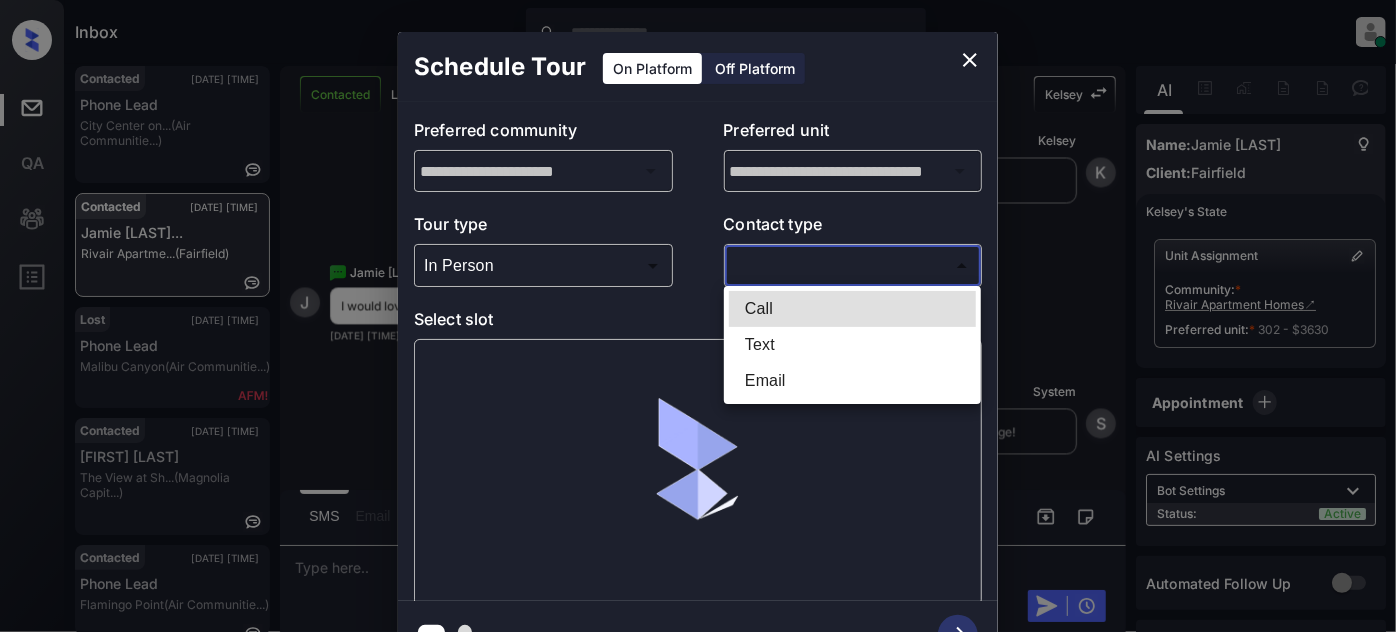 click on "Text" at bounding box center (852, 345) 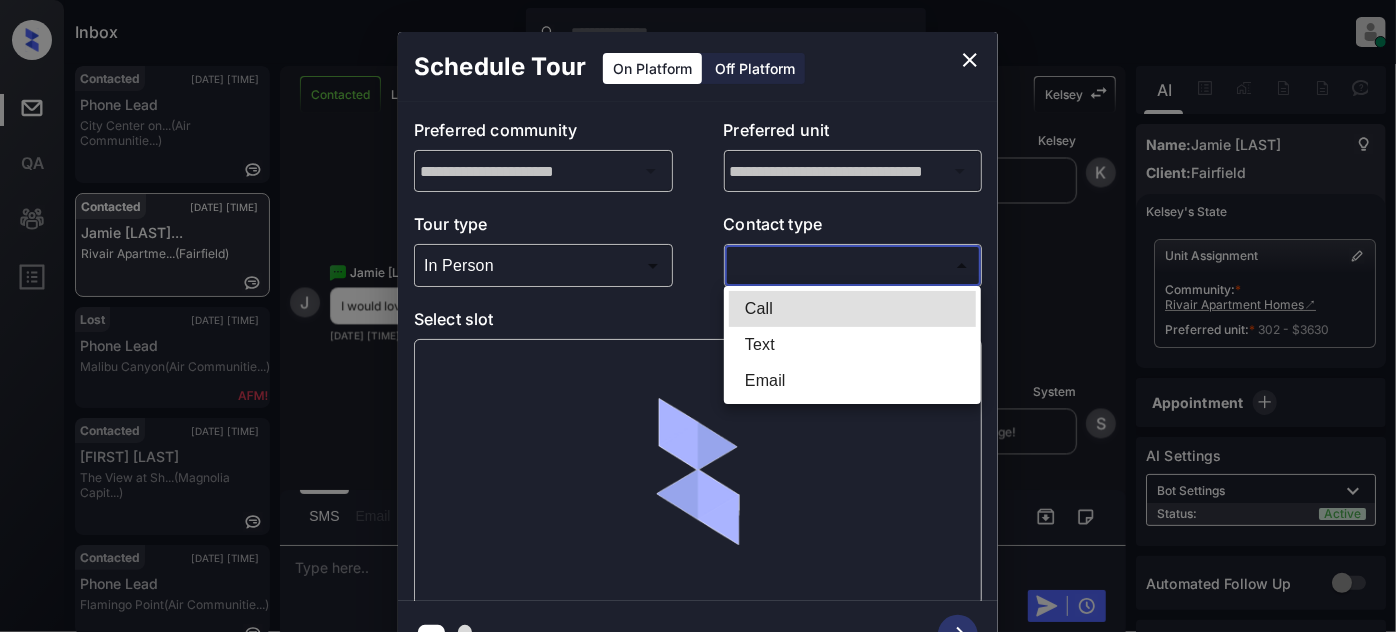 type on "****" 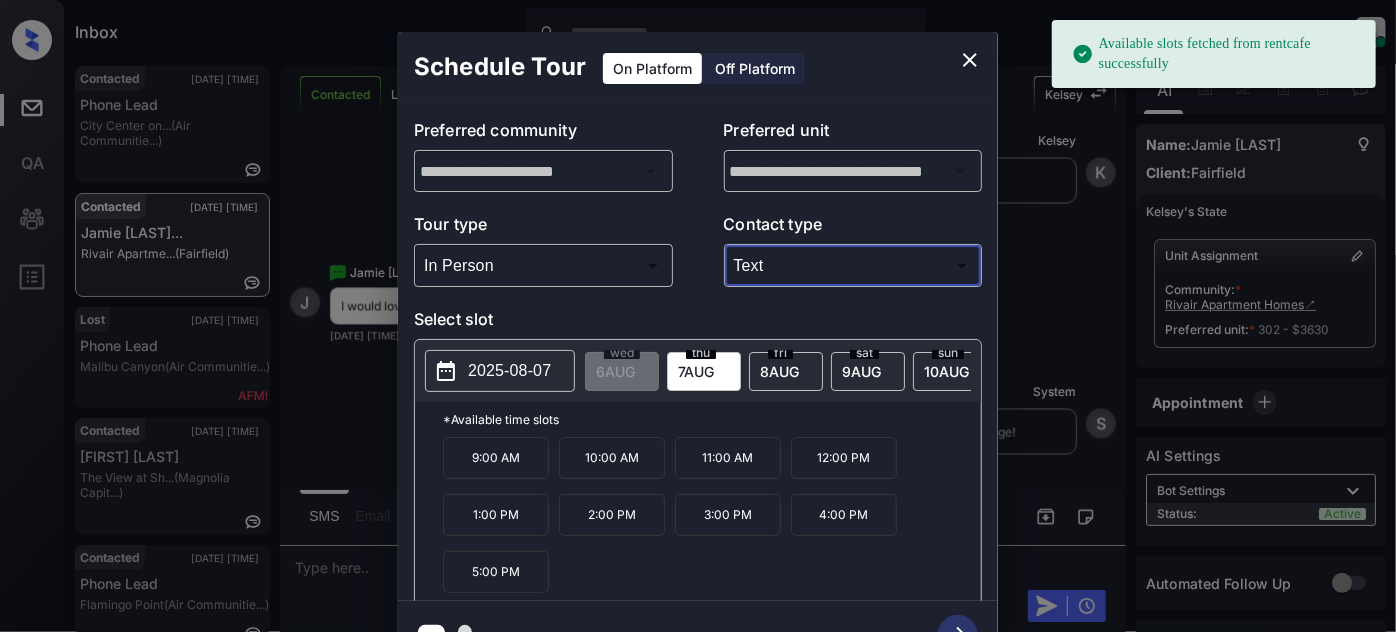 click on "2025-08-07" at bounding box center [509, 371] 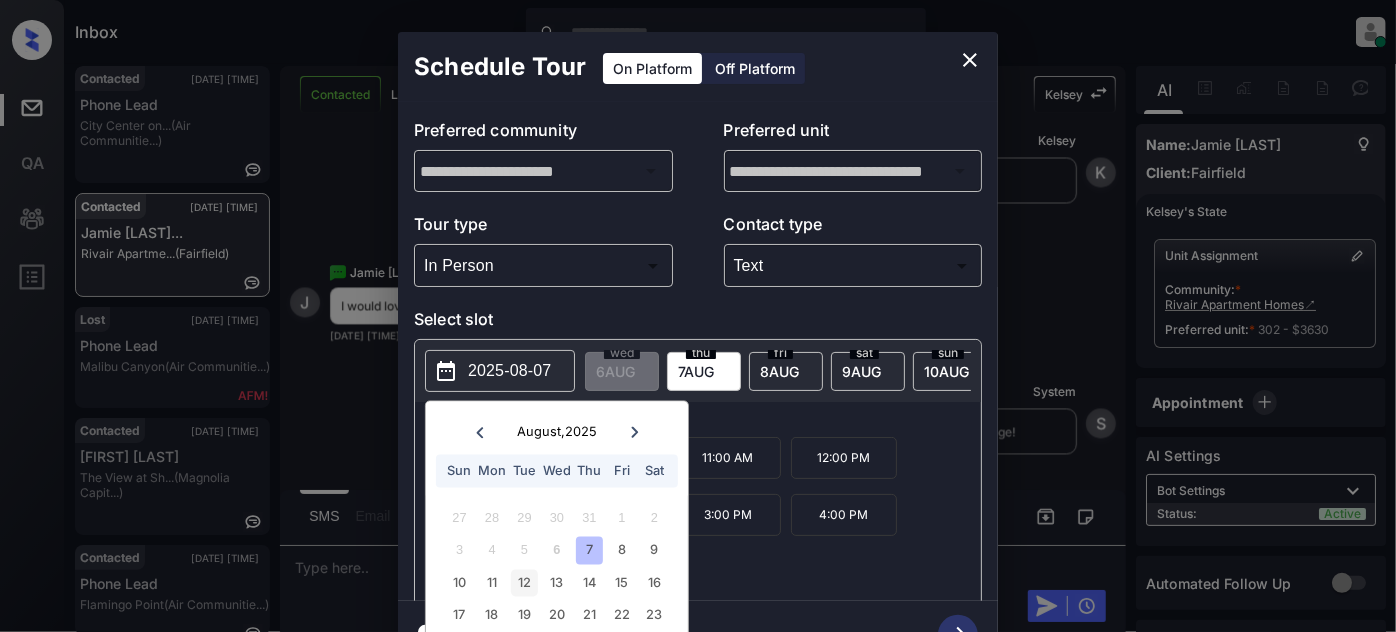 click on "12" at bounding box center [524, 582] 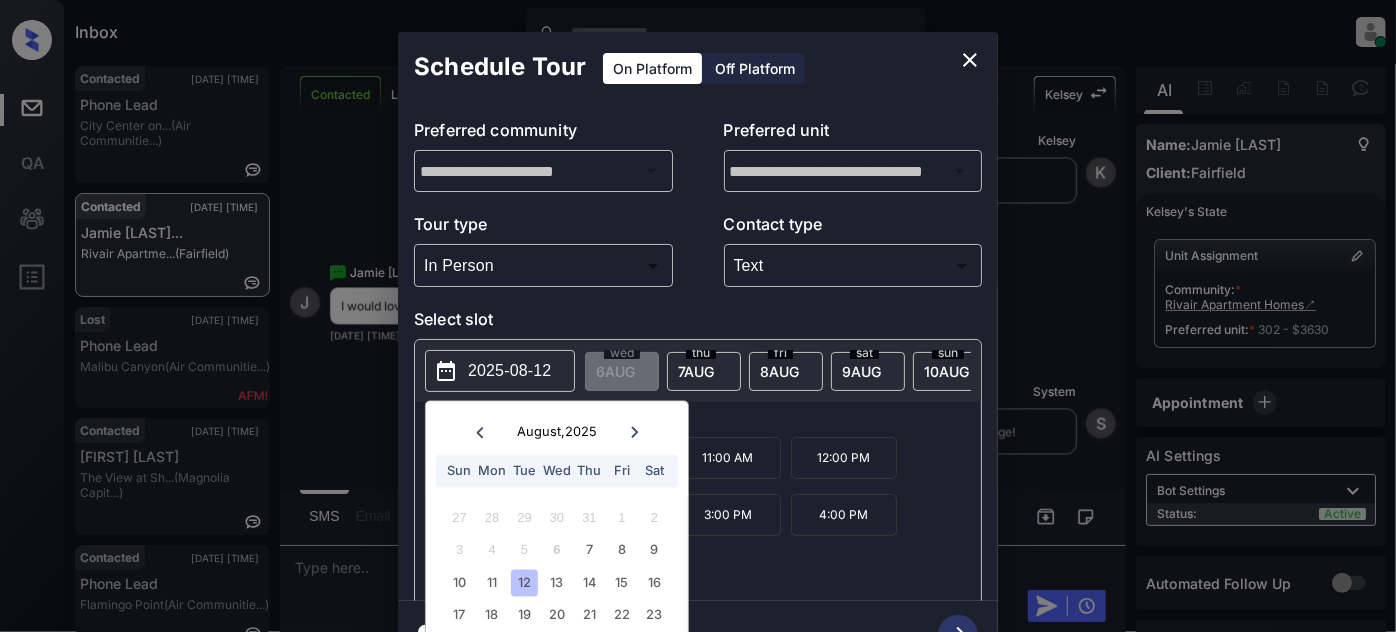 click on "*Available time slots" at bounding box center (712, 419) 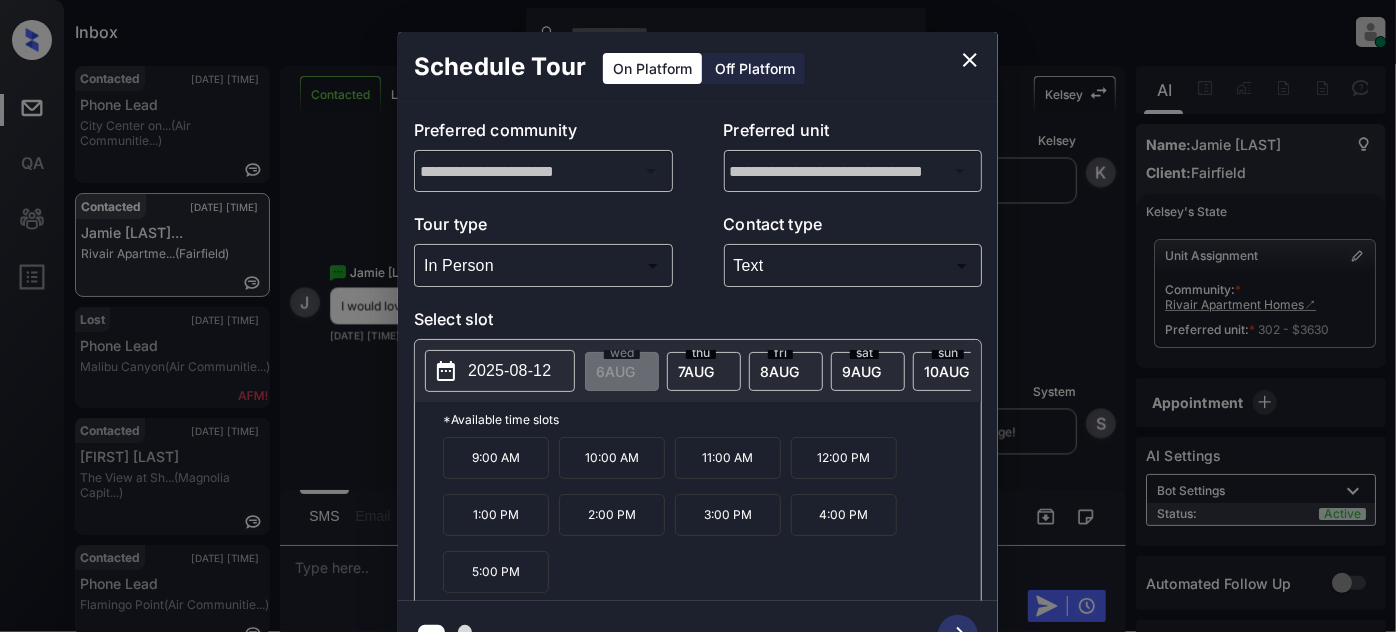 click on "9:00 AM" at bounding box center (496, 458) 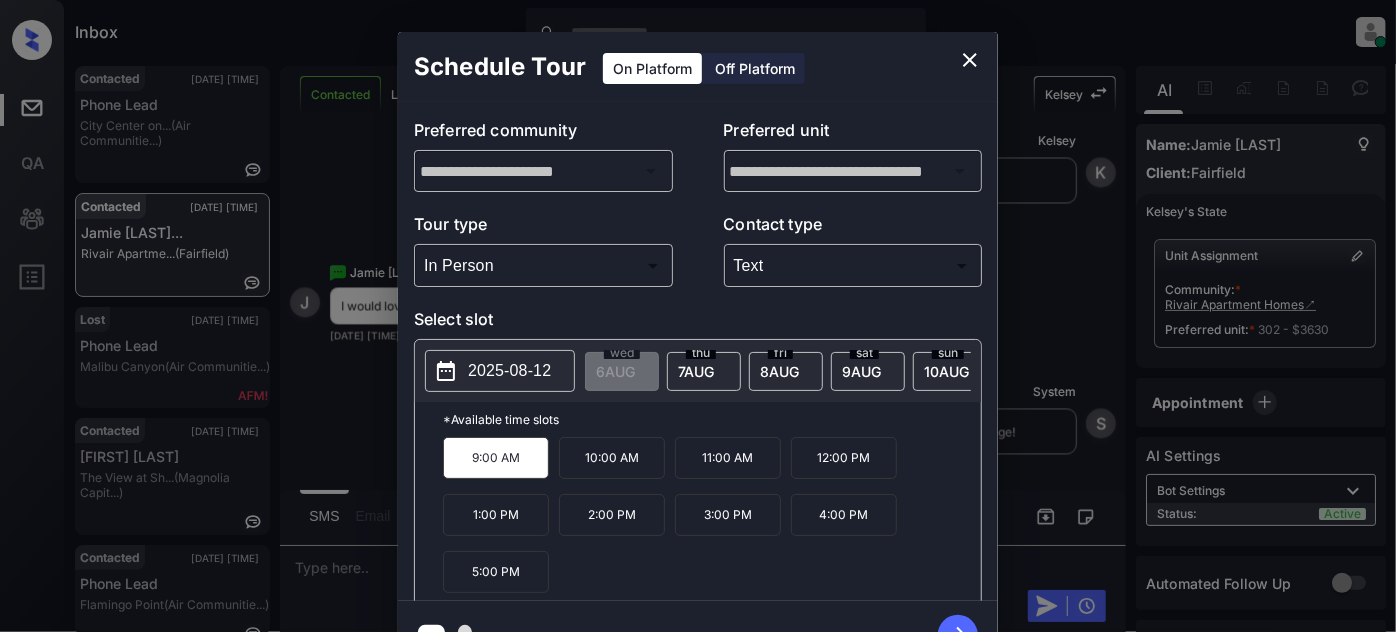click 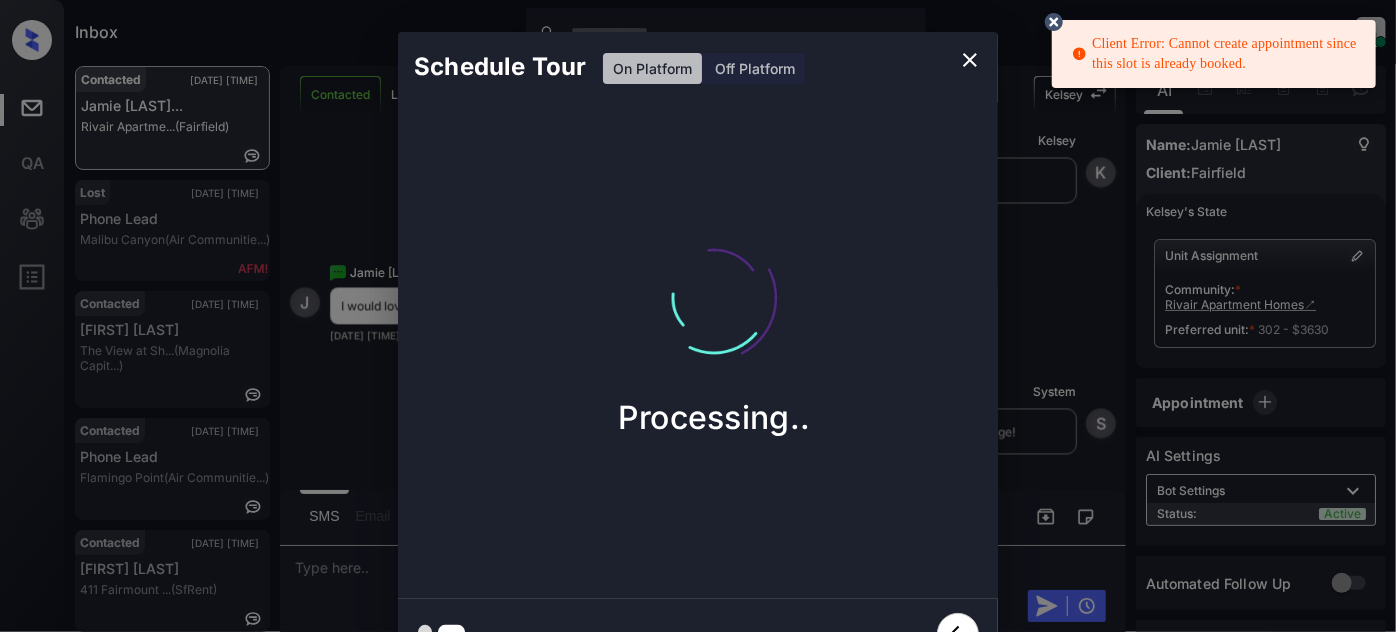 click 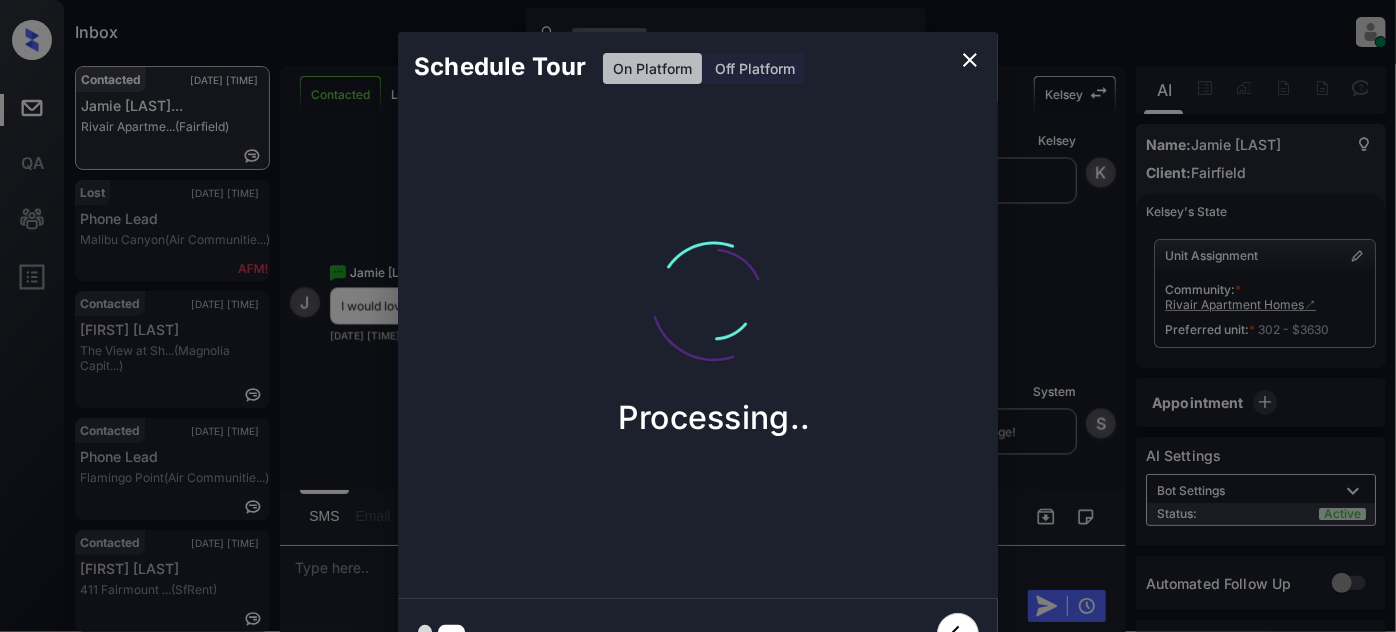 click 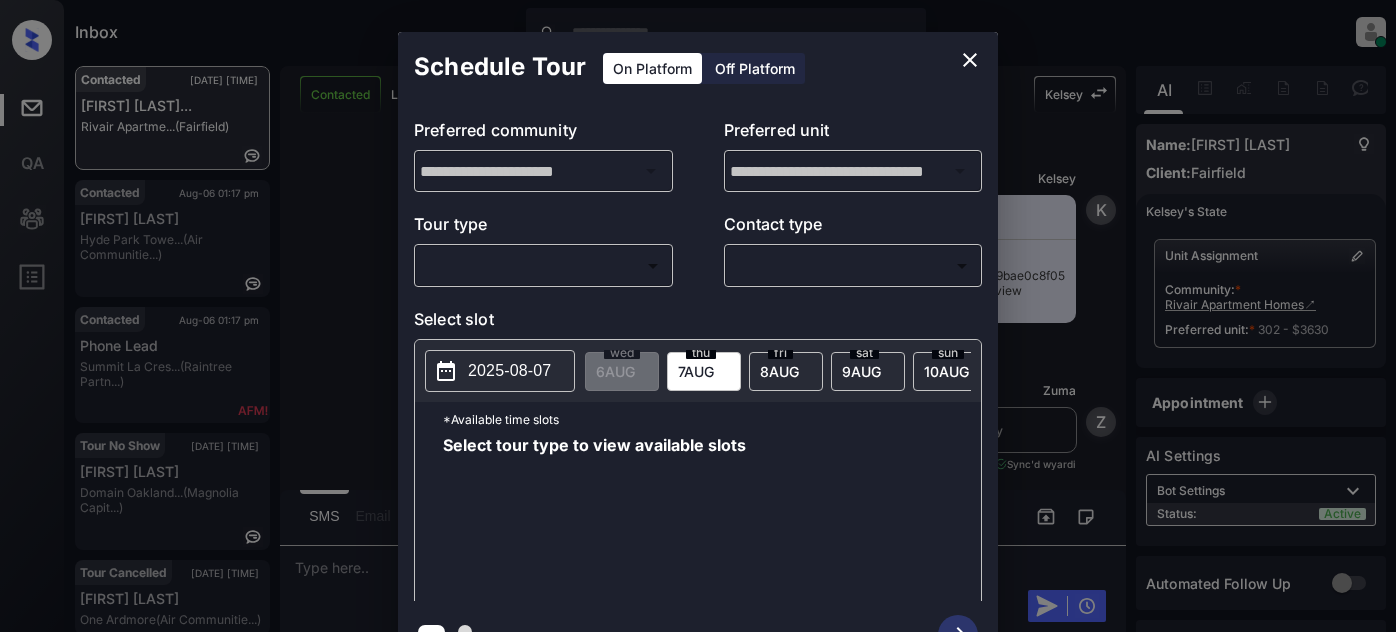 scroll, scrollTop: 0, scrollLeft: 0, axis: both 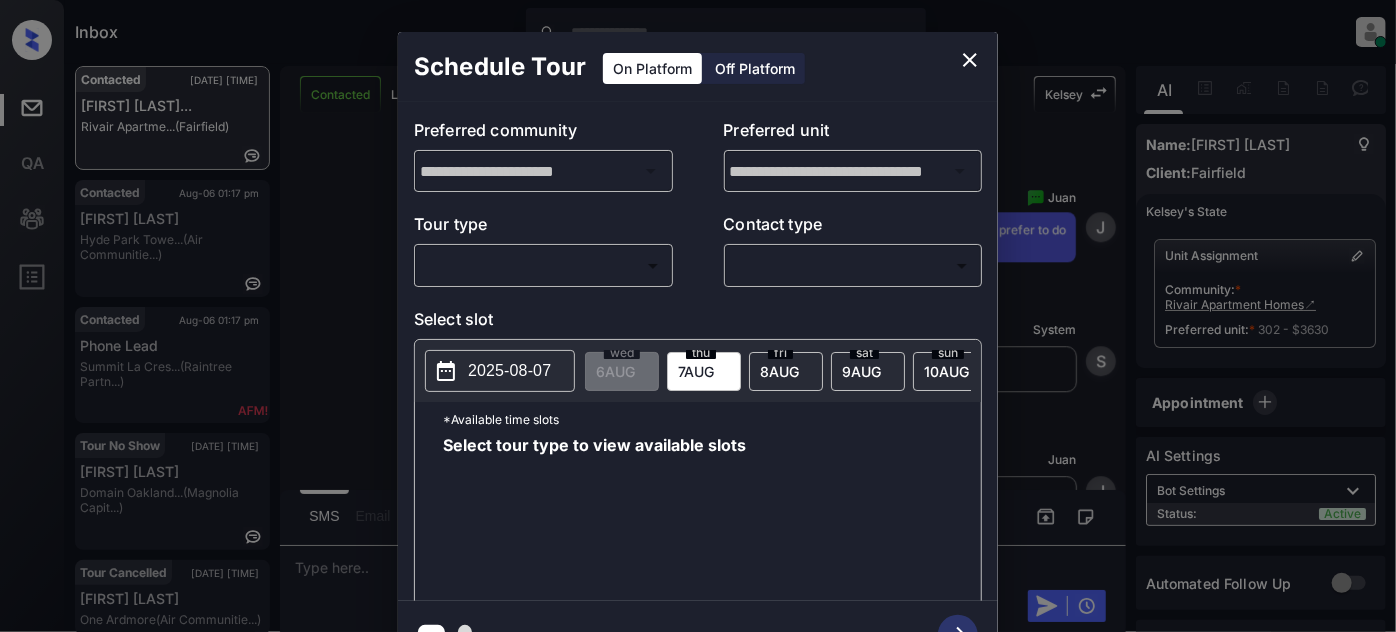 click on "Inbox Juan Carlos Manantan Online Set yourself   offline Set yourself   on break Profile Switch to  light  mode Sign out Contacted Aug-06 01:16 pm   Jamie Steinber... Rivair Apartme...  (Fairfield) Contacted Aug-06 01:17 pm   Winifred Jones Hyde Park Towe...  (Air Communitie...) Contacted Aug-06 01:17 pm   Phone Lead Summit La Cres...  (Raintree Partn...) Tour No Show Aug-06 01:20 pm   Heaji Callagy Domain Oakland...  (Magnolia Capit...) Tour Cancelled Aug-06 01:20 pm   David Barrist One Ardmore  (Air Communitie...) Contacted Lost Lead Sentiment: Angry Upon sliding the acknowledgement:  Lead will move to lost stage. * ​ SMS and call option will be set to opt out. AFM will be turned off for the lead. Kelsey New Message Kelsey Notes Note: https://conversation.getzuma.com/6893ac599bae0c8f0566e80a - Paste this link into your browser to view Kelsey’s conversation with the prospect Aug 06, 2025 12:26 pm K New Message Zuma Lead transferred to leasing agent: kelsey Aug 06, 2025 12:26 pm  Sync'd w  yardi Z Agent A" at bounding box center [698, 316] 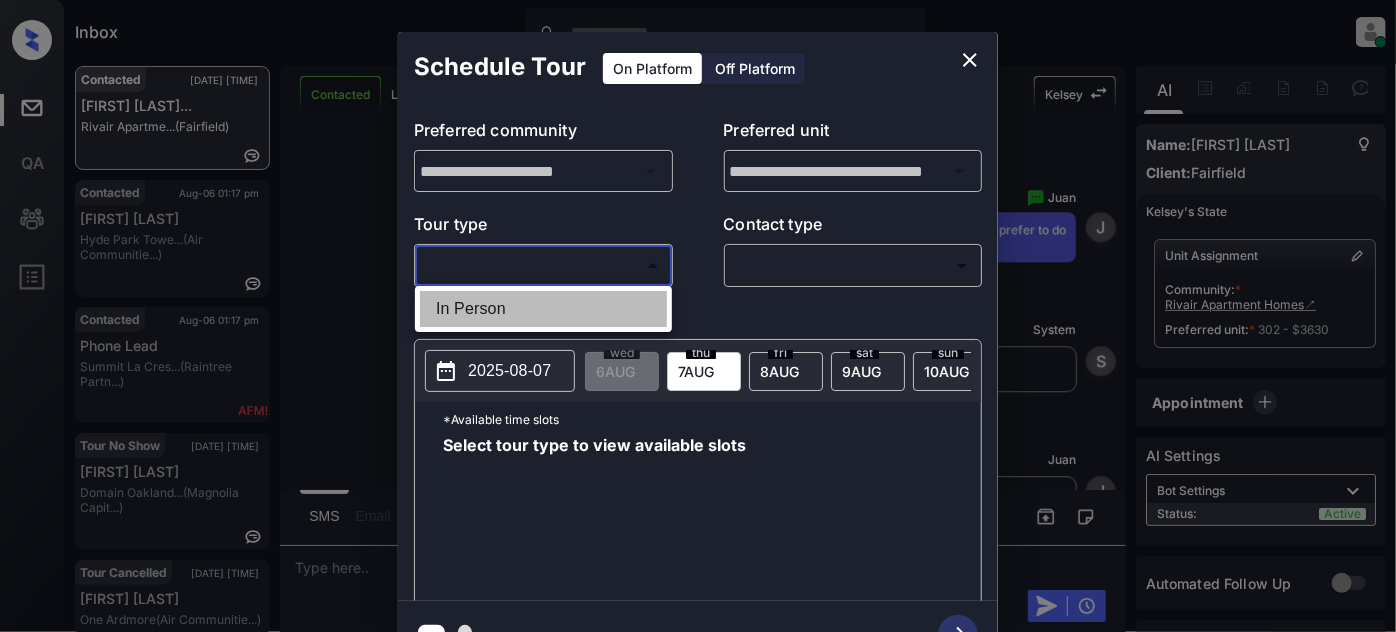 click on "In Person" at bounding box center [543, 309] 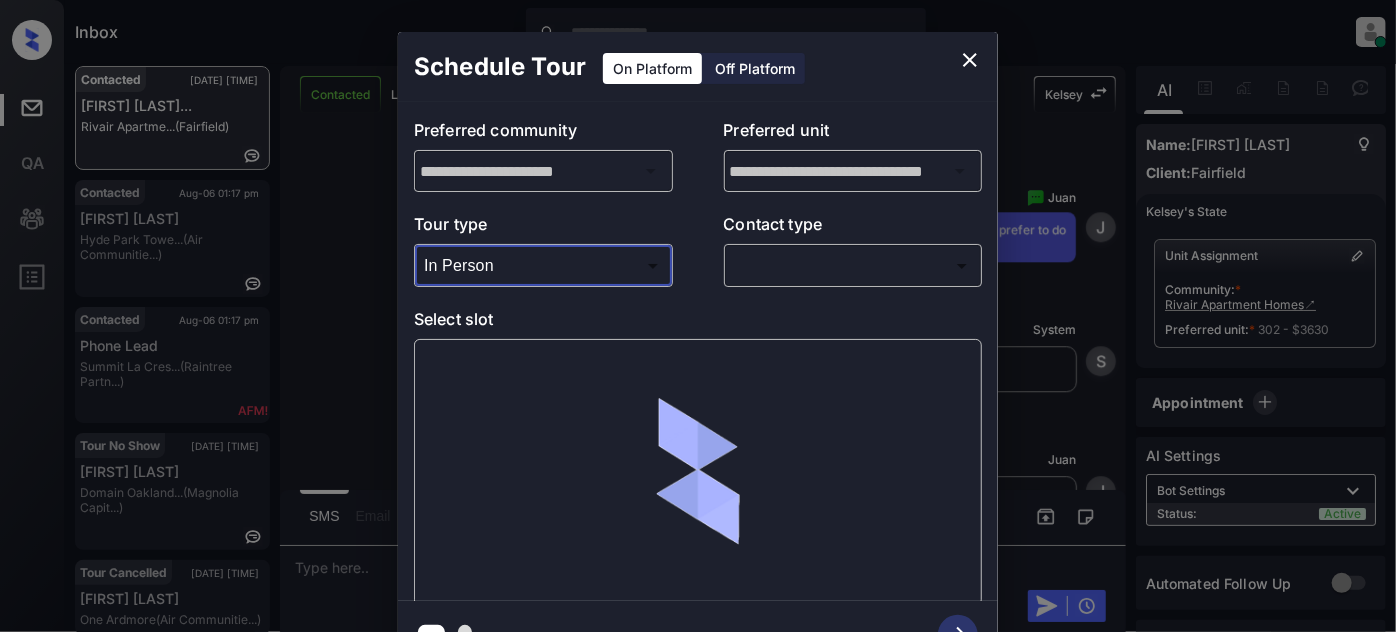 click on "Inbox Juan Carlos Manantan Online Set yourself   offline Set yourself   on break Profile Switch to  light  mode Sign out Contacted Aug-06 01:16 pm   Jamie Steinber... Rivair Apartme...  (Fairfield) Contacted Aug-06 01:17 pm   Winifred Jones Hyde Park Towe...  (Air Communitie...) Contacted Aug-06 01:17 pm   Phone Lead Summit La Cres...  (Raintree Partn...) Tour No Show Aug-06 01:20 pm   Heaji Callagy Domain Oakland...  (Magnolia Capit...) Tour Cancelled Aug-06 01:20 pm   David Barrist One Ardmore  (Air Communitie...) Contacted Lost Lead Sentiment: Angry Upon sliding the acknowledgement:  Lead will move to lost stage. * ​ SMS and call option will be set to opt out. AFM will be turned off for the lead. Kelsey New Message Kelsey Notes Note: https://conversation.getzuma.com/6893ac599bae0c8f0566e80a - Paste this link into your browser to view Kelsey’s conversation with the prospect Aug 06, 2025 12:26 pm K New Message Zuma Lead transferred to leasing agent: kelsey Aug 06, 2025 12:26 pm  Sync'd w  yardi Z Agent A" at bounding box center [698, 316] 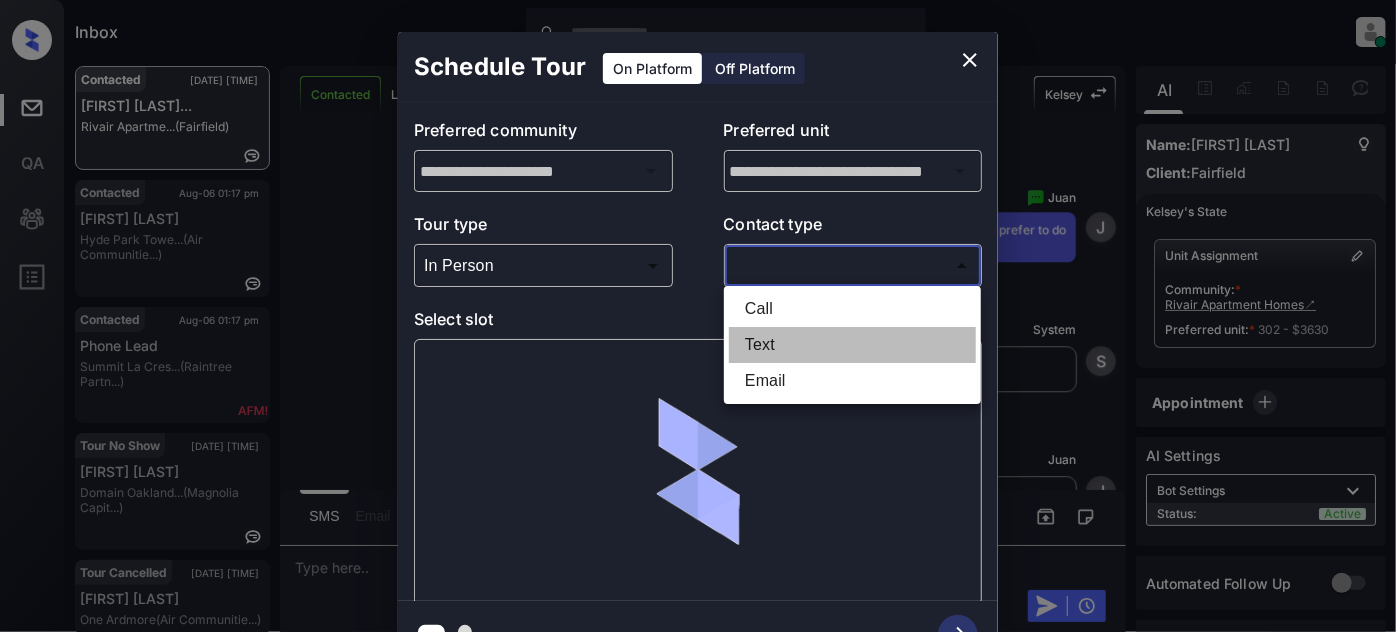 click on "Text" at bounding box center [852, 345] 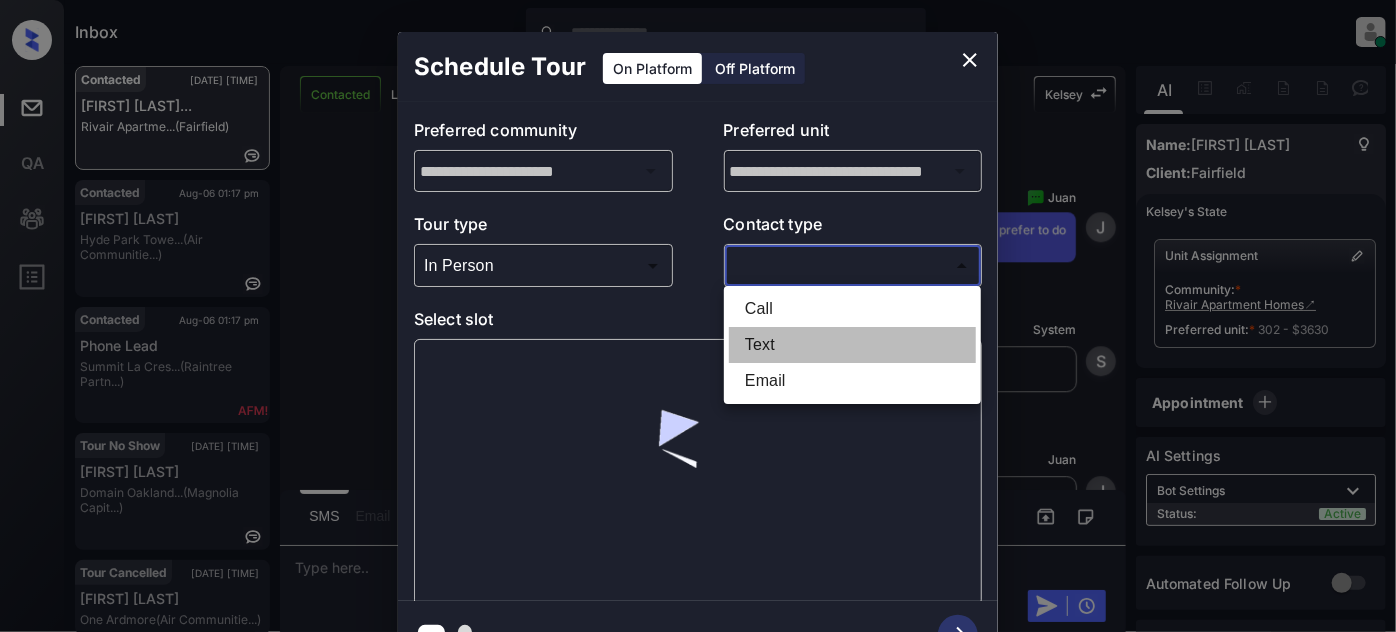 type on "****" 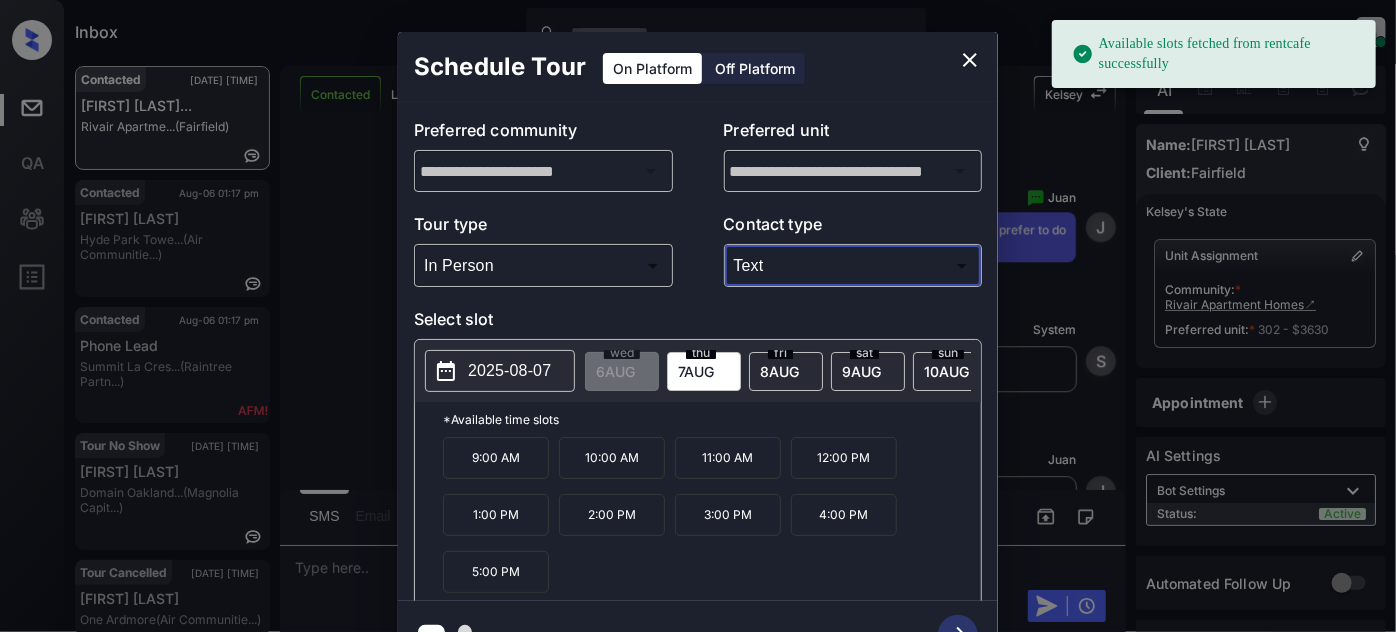 click on "8 AUG" at bounding box center (615, 371) 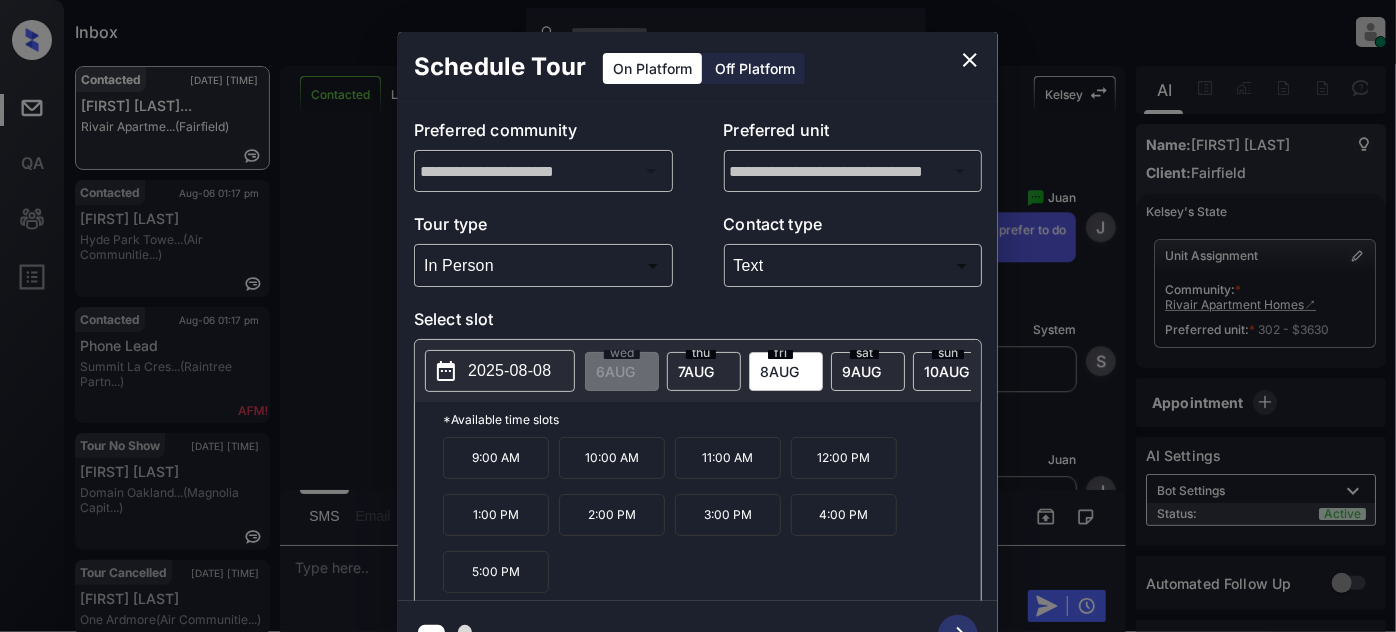 click on "2025-08-08" at bounding box center [509, 371] 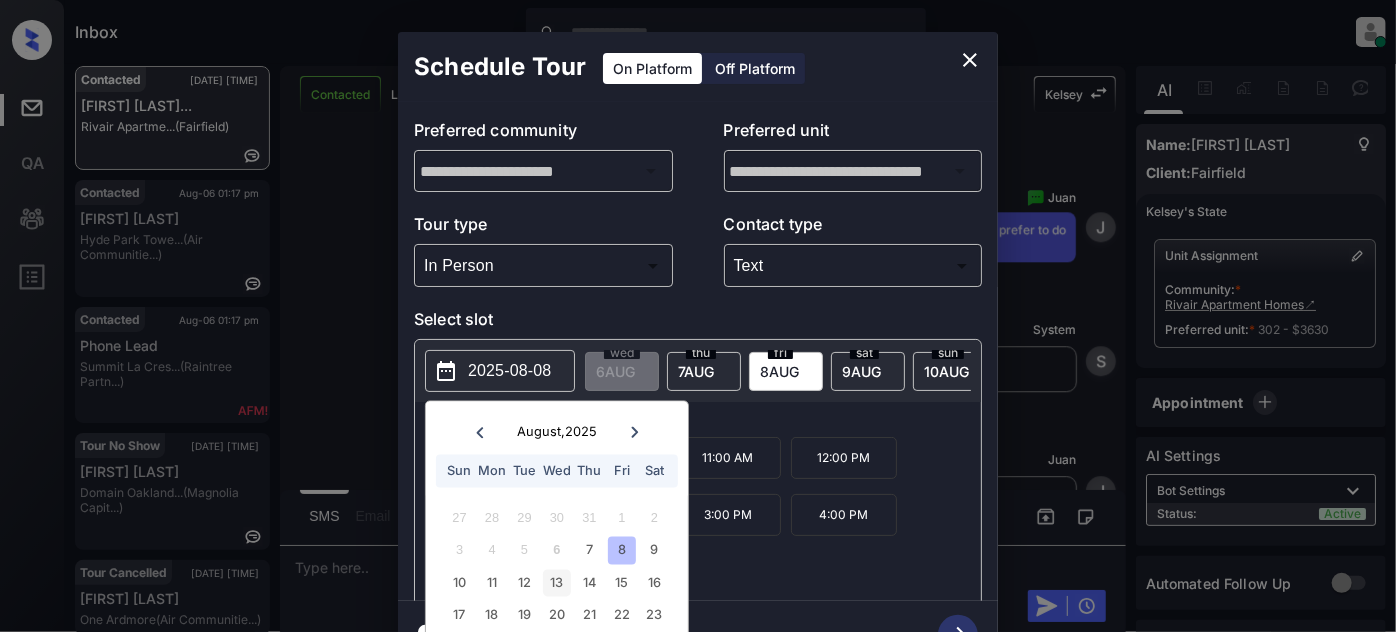 click on "13" at bounding box center [556, 582] 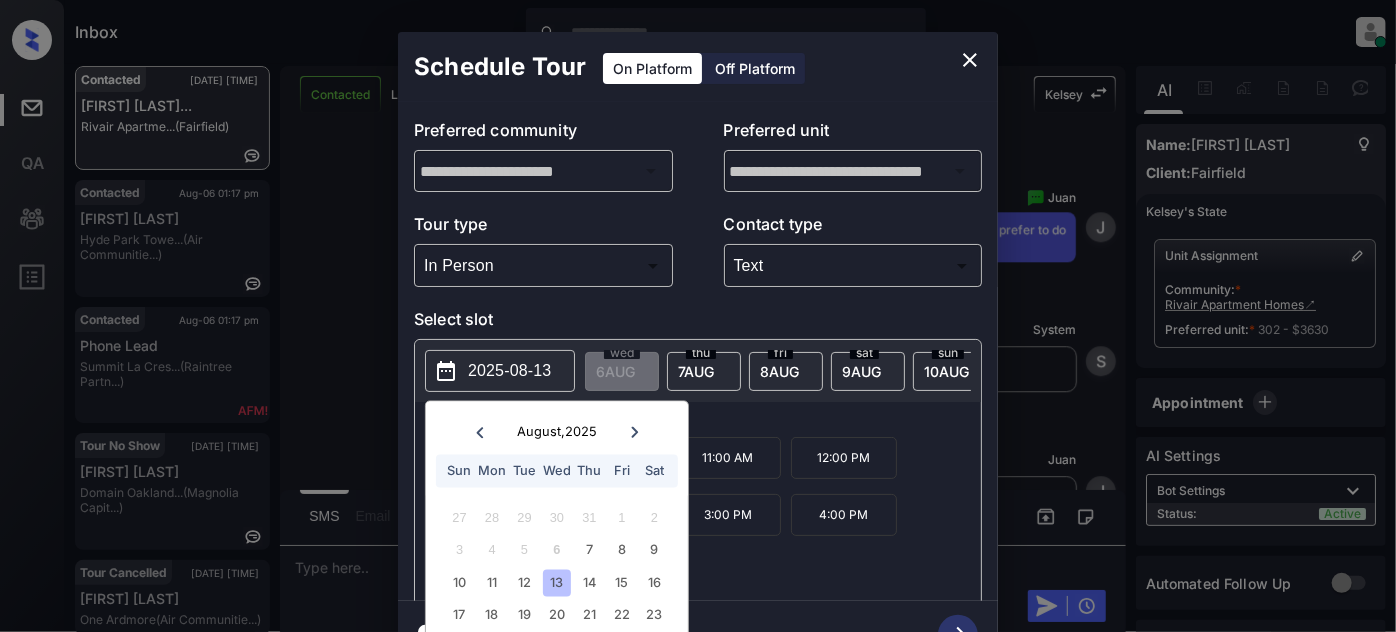 click on "*Available time slots" at bounding box center (712, 419) 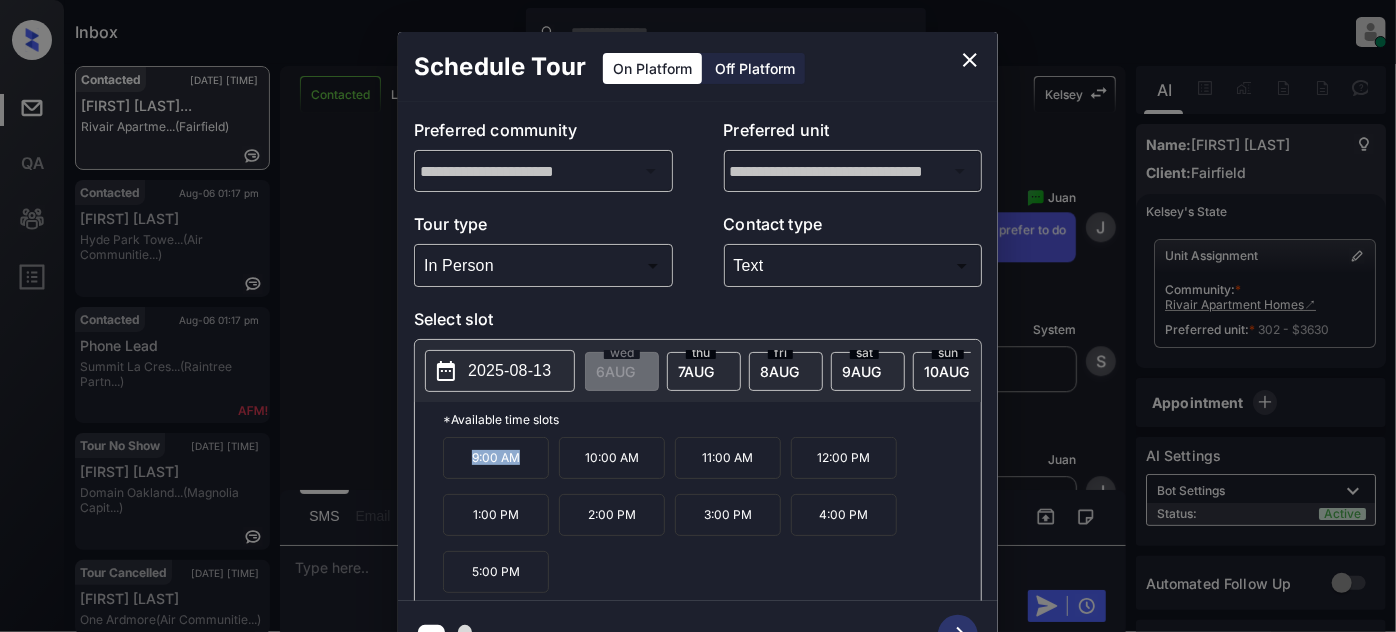 drag, startPoint x: 536, startPoint y: 470, endPoint x: 416, endPoint y: 466, distance: 120.06665 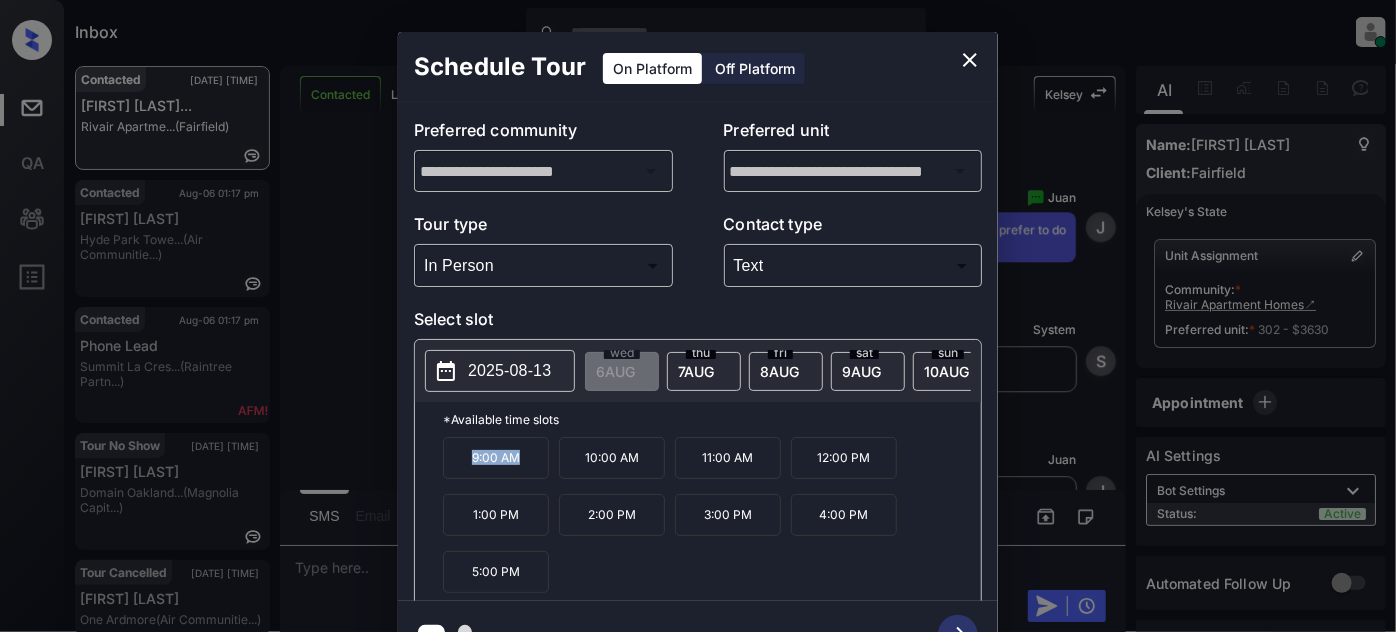 copy on "9:00 AM" 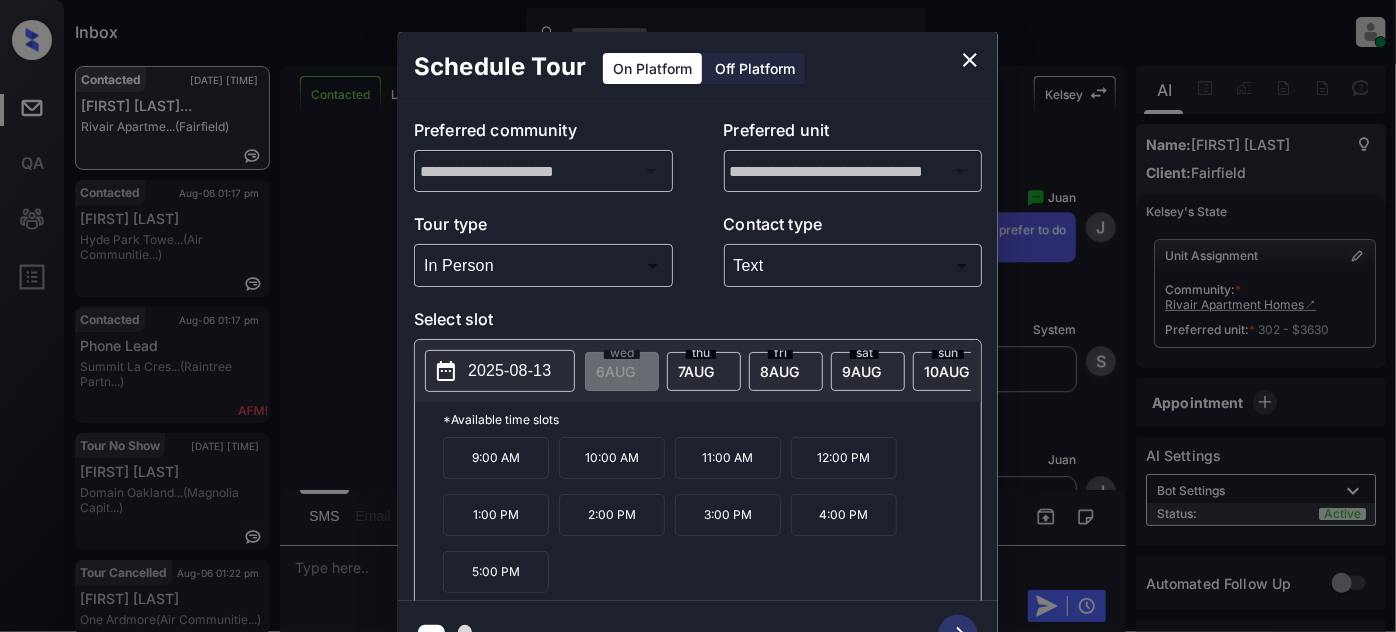 click on "9:00 AM 10:00 AM 11:00 AM 12:00 PM 1:00 PM 2:00 PM 3:00 PM 4:00 PM 5:00 PM" at bounding box center [712, 517] 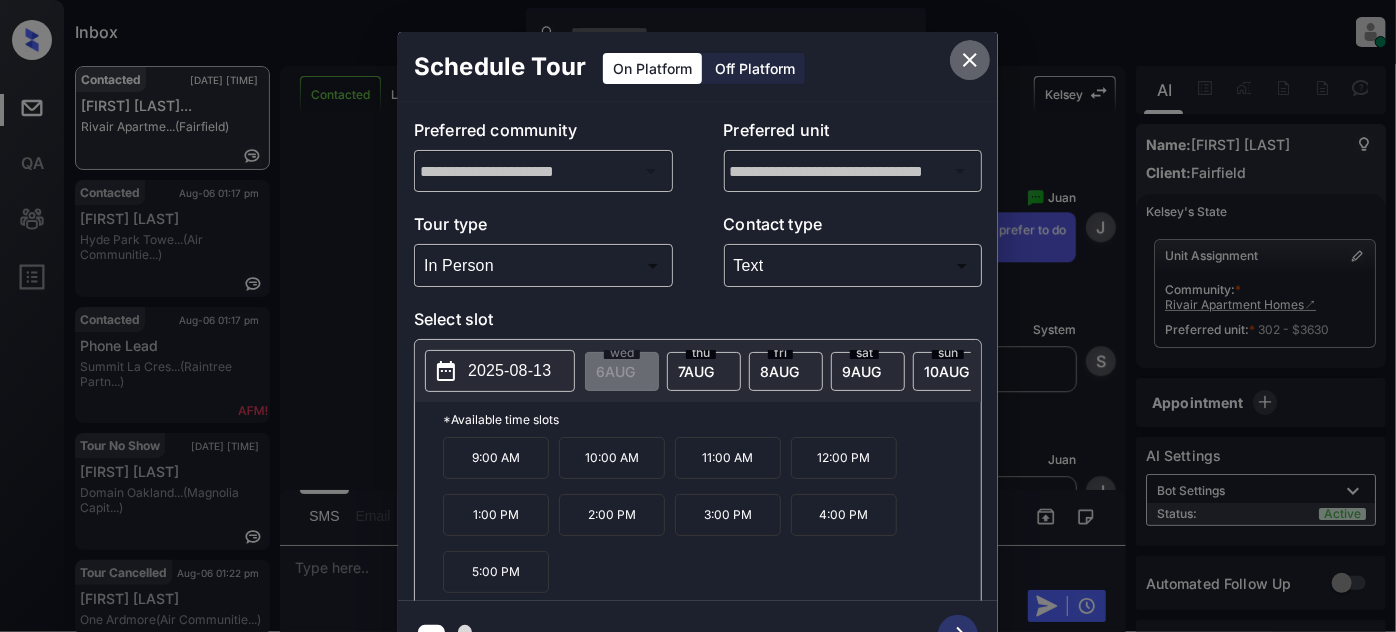 click 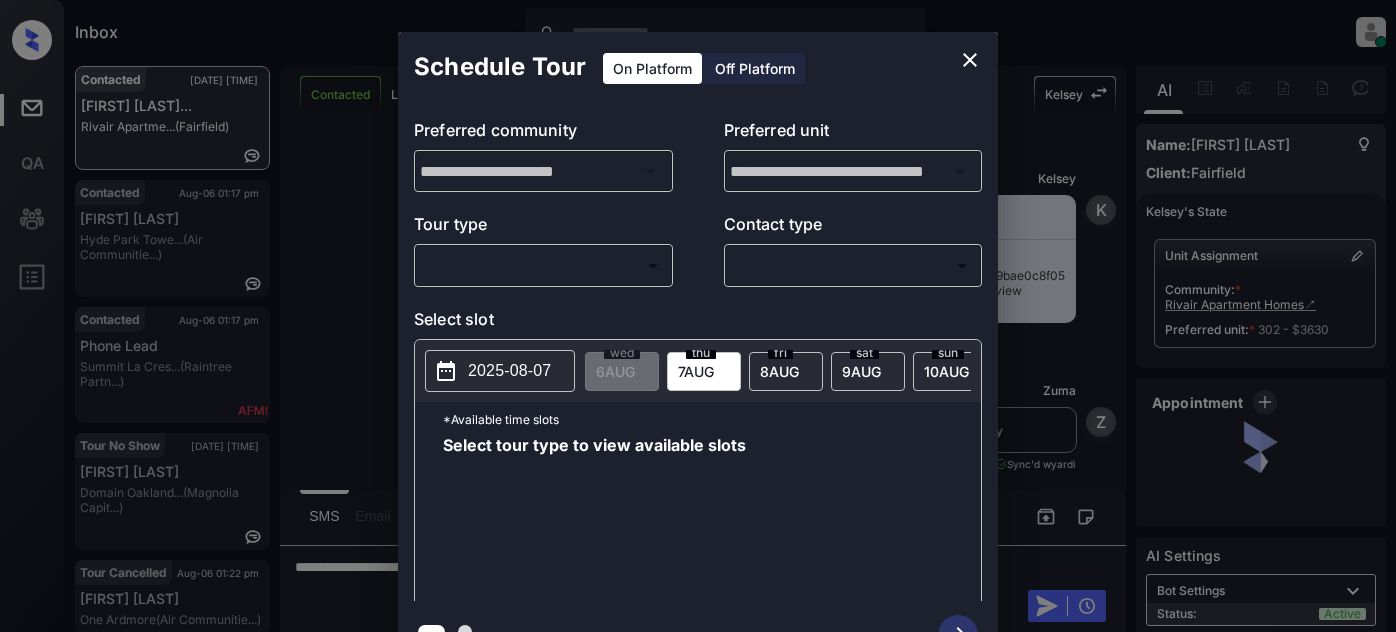 scroll, scrollTop: 0, scrollLeft: 0, axis: both 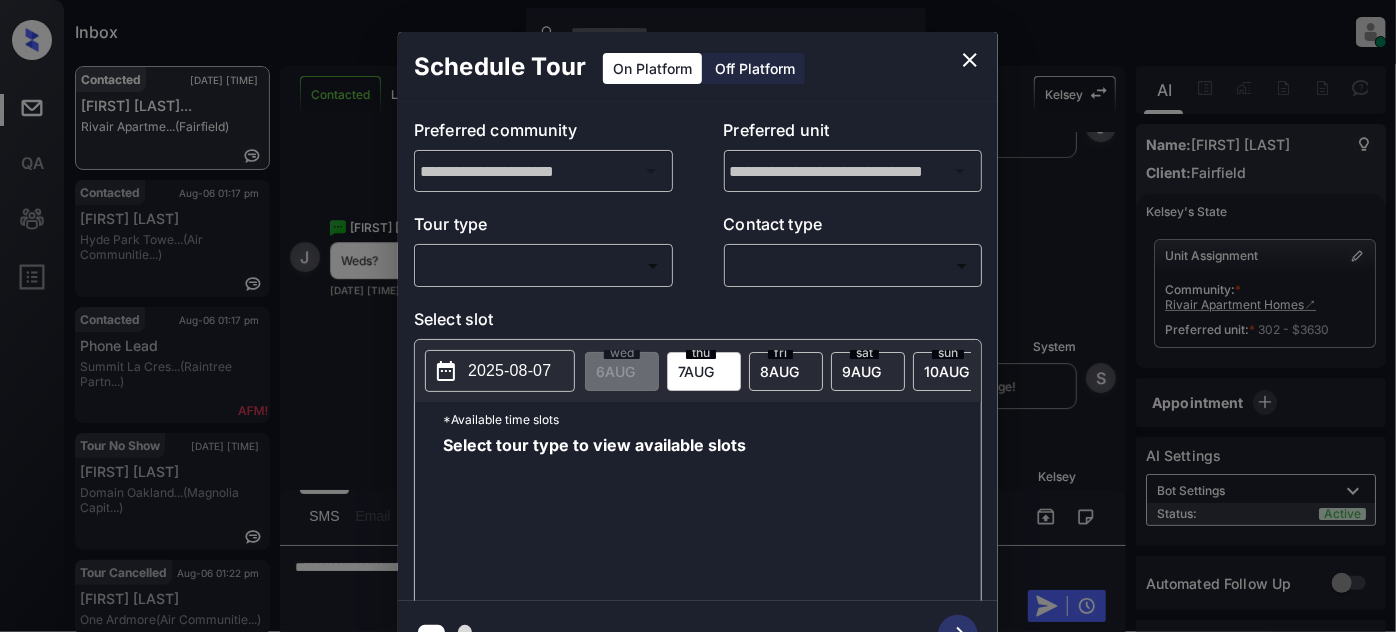 click on "Inbox [FIRST] [LAST] Online Set yourself   offline Set yourself   on break Profile Switch to  light  mode Sign out Contacted [DATE] [TIME]   [FIRST] [LAST]... [BRAND] Apartme...  (Fairfield) Contacted [DATE] [TIME]   [FIRST] [LAST] [BRAND] Towe...  (Air Communitie...) Contacted [DATE] [TIME]   Phone Lead [BRAND] La Cres...  (Raintree Partn...) Tour No Show [DATE] [TIME]   [FIRST] [LAST] [BRAND] Oakland...  (Magnolia Capit...) Tour Cancelled [DATE] [TIME]   [FIRST] [LAST] [BRAND]  (Air Communitie...) Contacted Lost Lead Sentiment: Angry Upon sliding the acknowledgement:  Lead will move to lost stage. * ​ SMS and call option will be set to opt out. AFM will be turned off for the lead. [FIRST] New Message [FIRST] Notes Note: https://conversation.getzuma.com/6893ac599bae0c8f0566e80a - Paste this link into your browser to view [FIRST]’s conversation with the prospect [DATE] [TIME] K New Message Zuma Lead transferred to leasing agent: [FIRST] [DATE] [TIME]  Sync'd w  yardi Z Agent A" at bounding box center [698, 316] 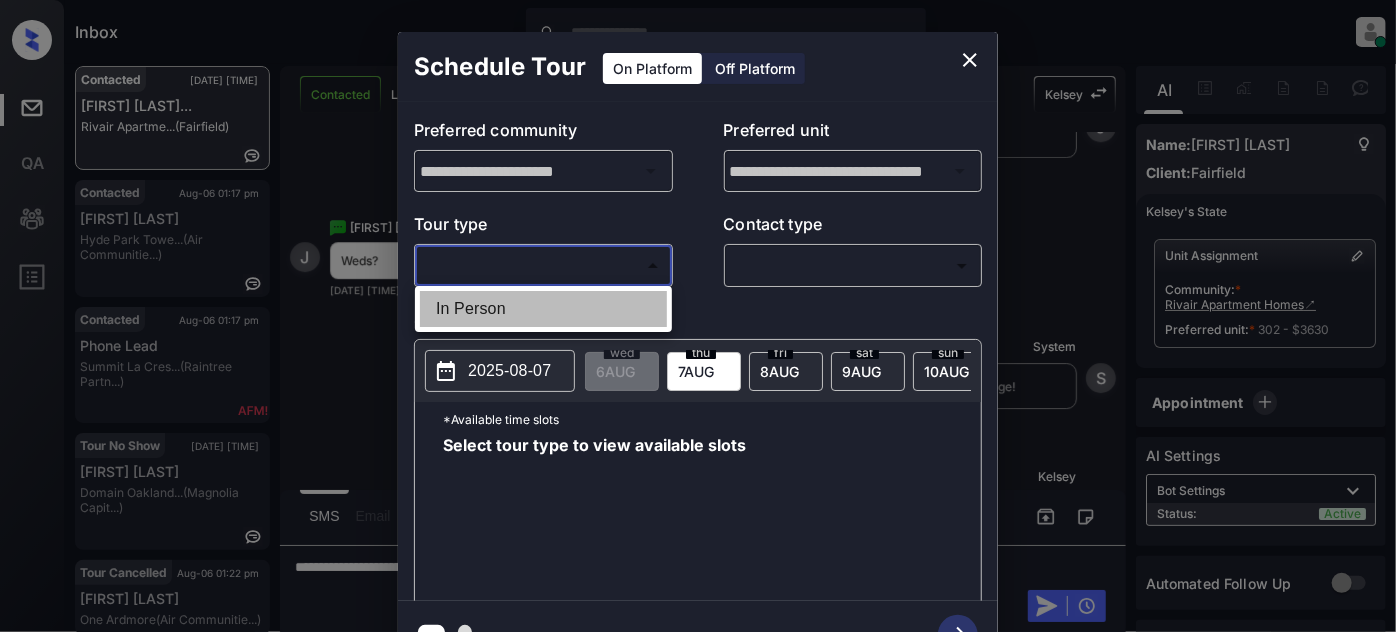 click on "In Person" at bounding box center [543, 309] 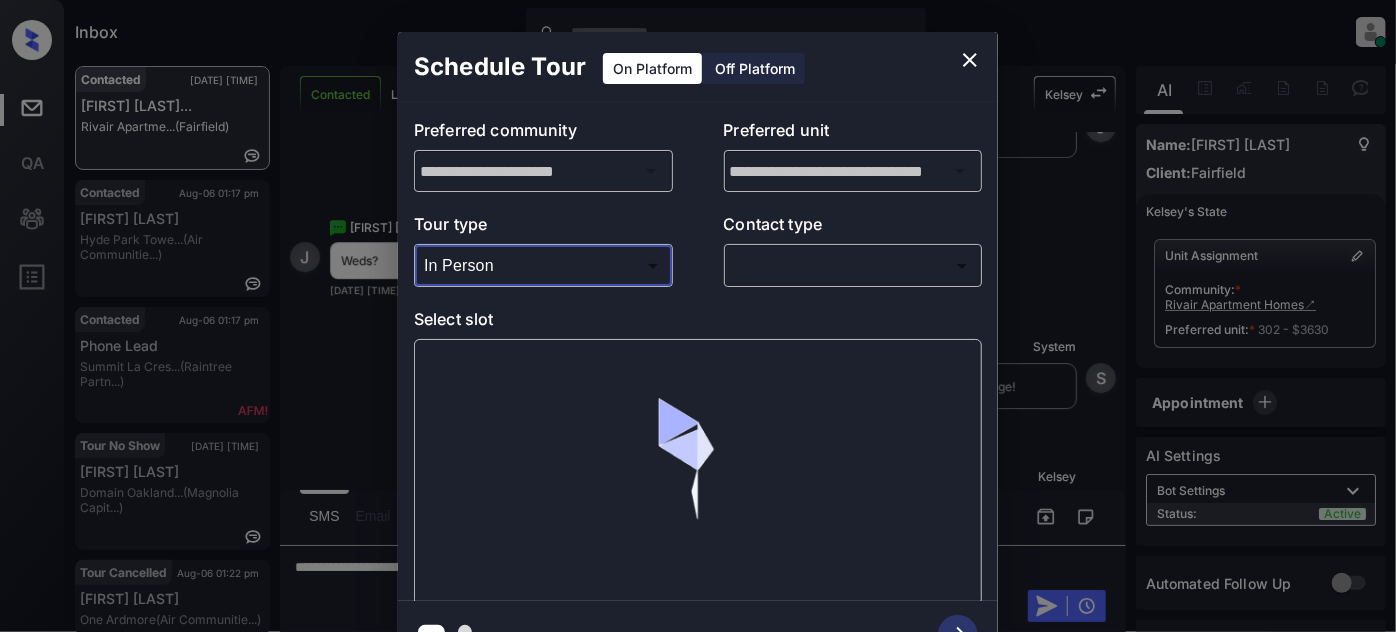 click on "Inbox [FIRST] [LAST] Online Set yourself   offline Set yourself   on break Profile Switch to  light  mode Sign out Contacted [DATE] [TIME]   [FIRST] [LAST]... [BRAND] Apartme...  (Fairfield) Contacted [DATE] [TIME]   [FIRST] [LAST] [BRAND] Towe...  (Air Communitie...) Contacted [DATE] [TIME]   Phone Lead [BRAND] La Cres...  (Raintree Partn...) Tour No Show [DATE] [TIME]   [FIRST] [LAST] [BRAND] Oakland...  (Magnolia Capit...) Tour Cancelled [DATE] [TIME]   [FIRST] [LAST] [BRAND]  (Air Communitie...) Contacted Lost Lead Sentiment: Angry Upon sliding the acknowledgement:  Lead will move to lost stage. * ​ SMS and call option will be set to opt out. AFM will be turned off for the lead. [FIRST] New Message [FIRST] Notes Note: https://conversation.getzuma.com/6893ac599bae0c8f0566e80a - Paste this link into your browser to view [FIRST]’s conversation with the prospect [DATE] [TIME] K New Message Zuma Lead transferred to leasing agent: [FIRST] [DATE] [TIME]  Sync'd w  yardi Z Agent A" at bounding box center [698, 316] 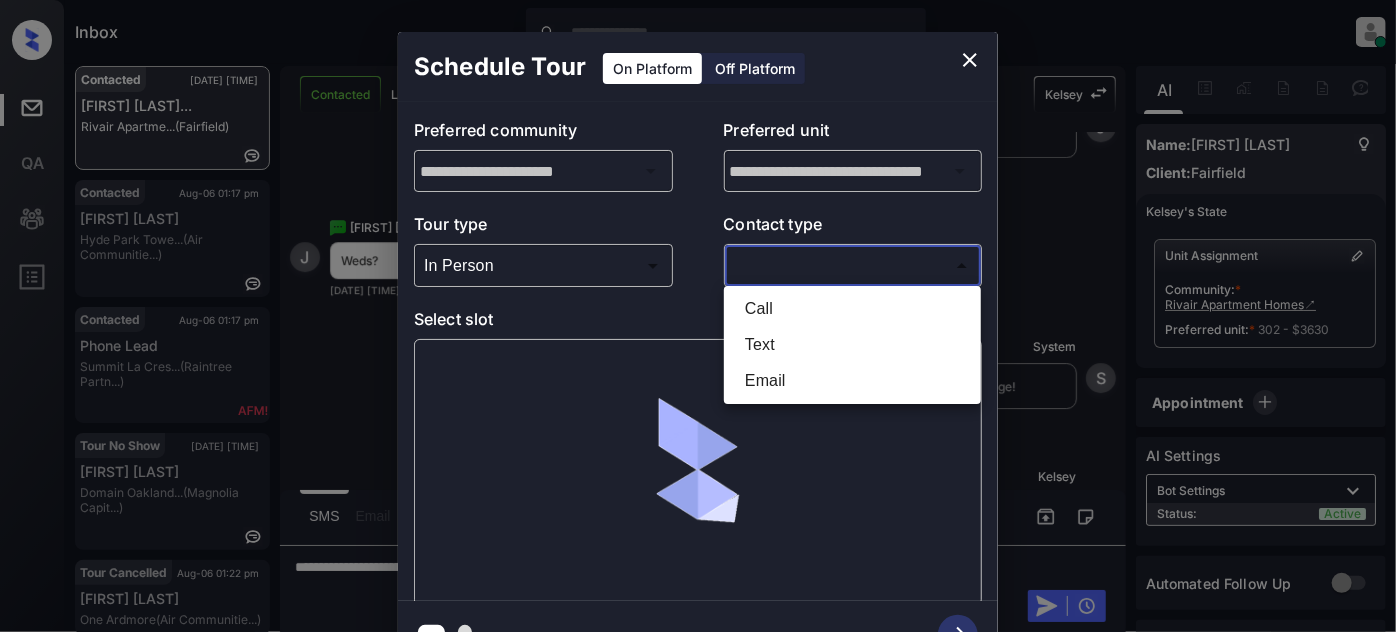 click on "Text" at bounding box center [852, 345] 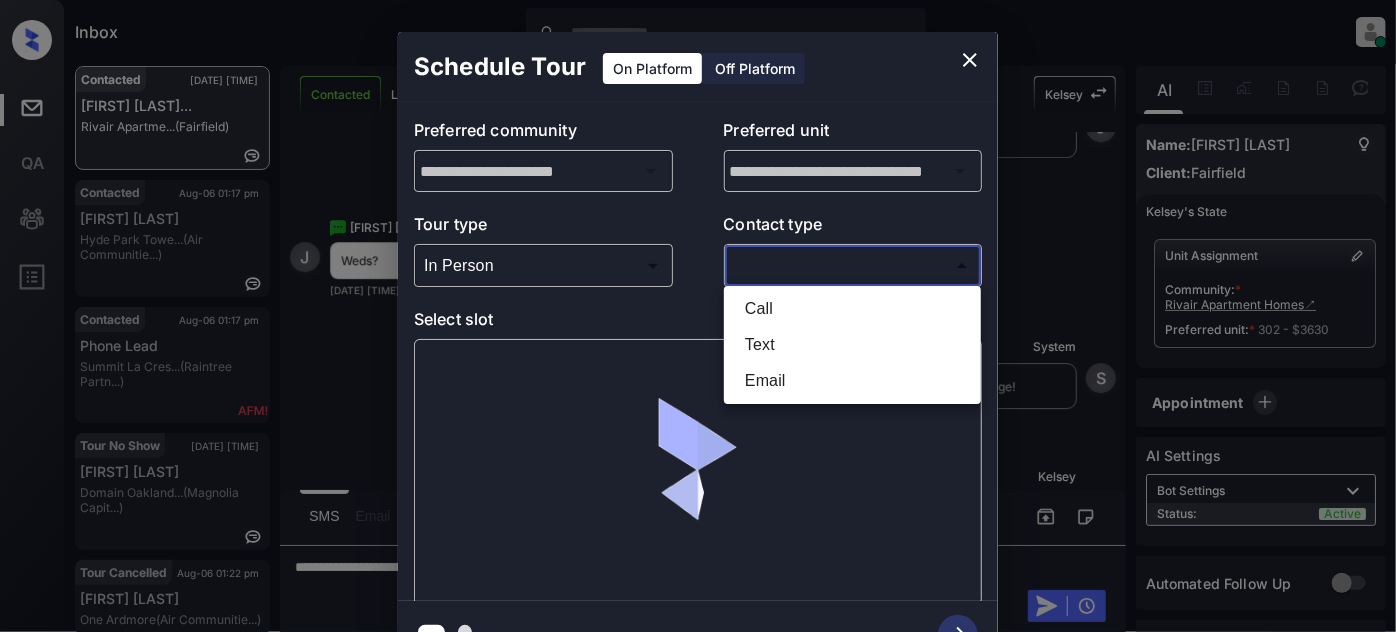type on "****" 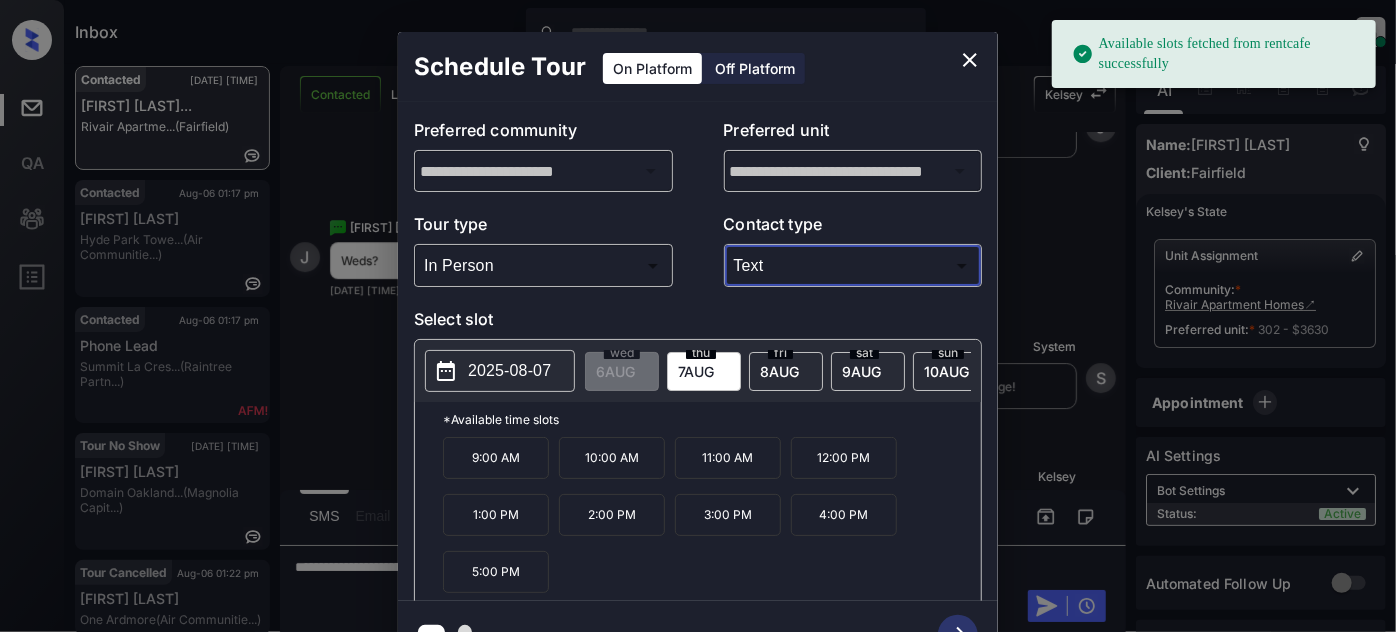click 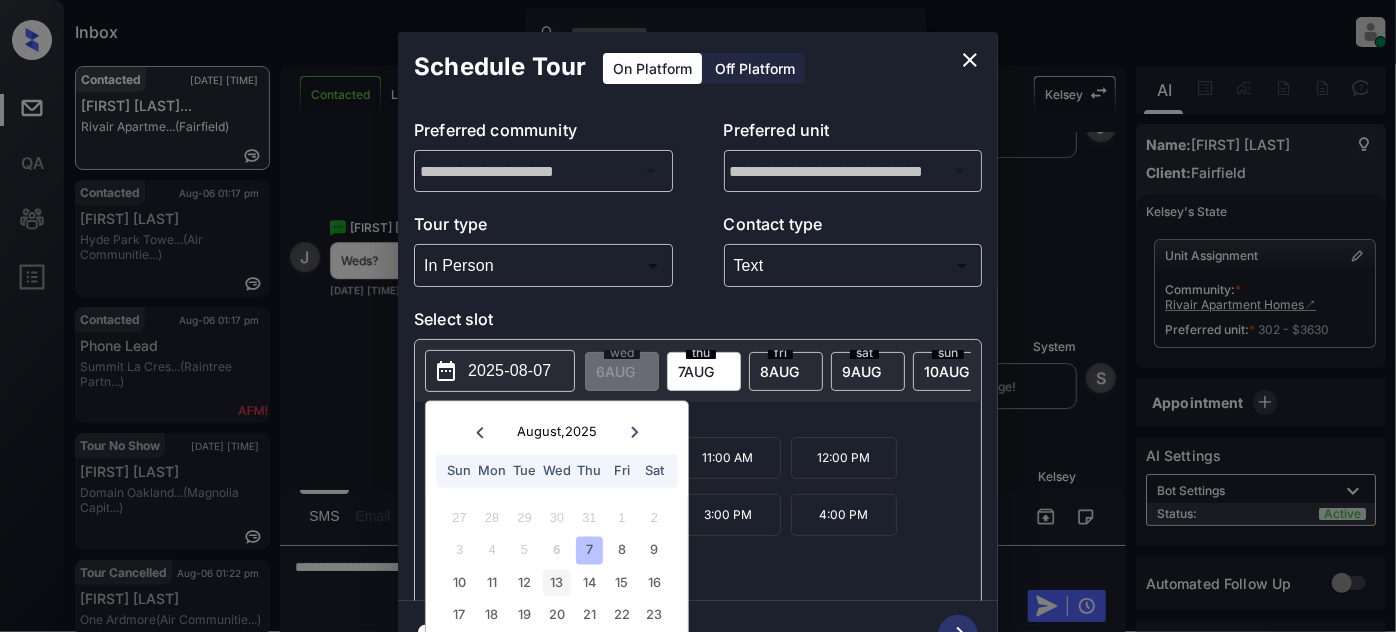 click on "13" at bounding box center [556, 582] 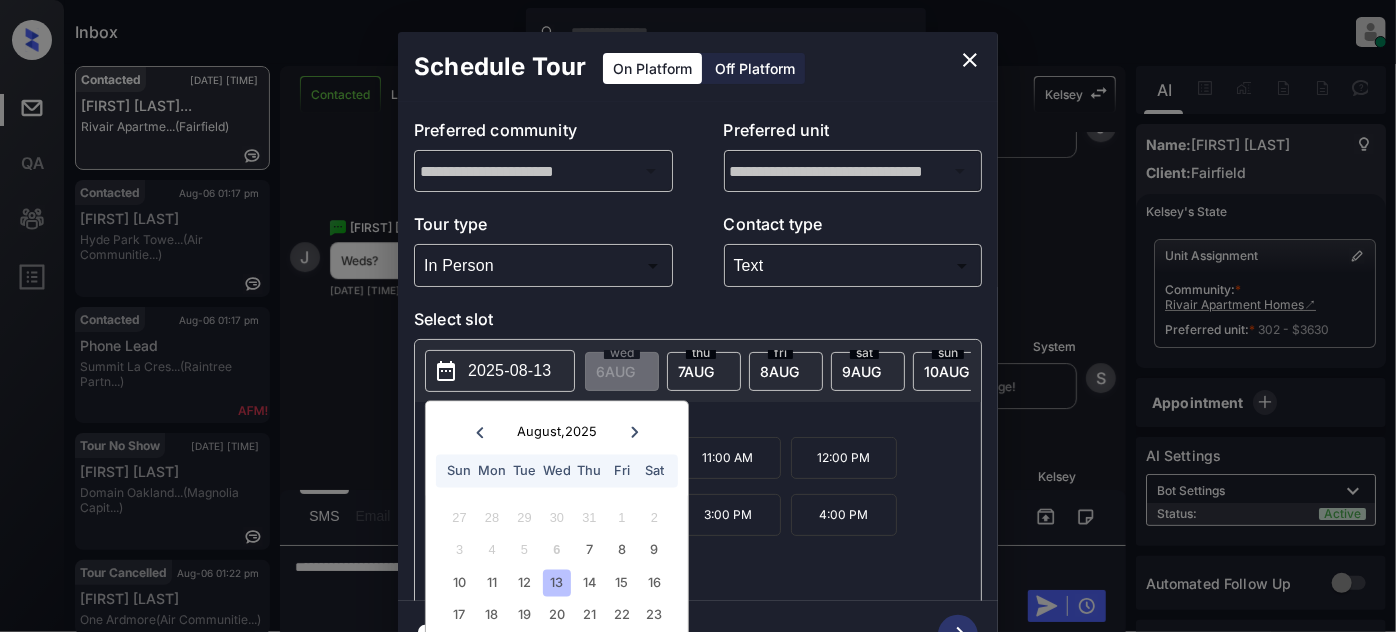click on "*Available time slots" at bounding box center (712, 419) 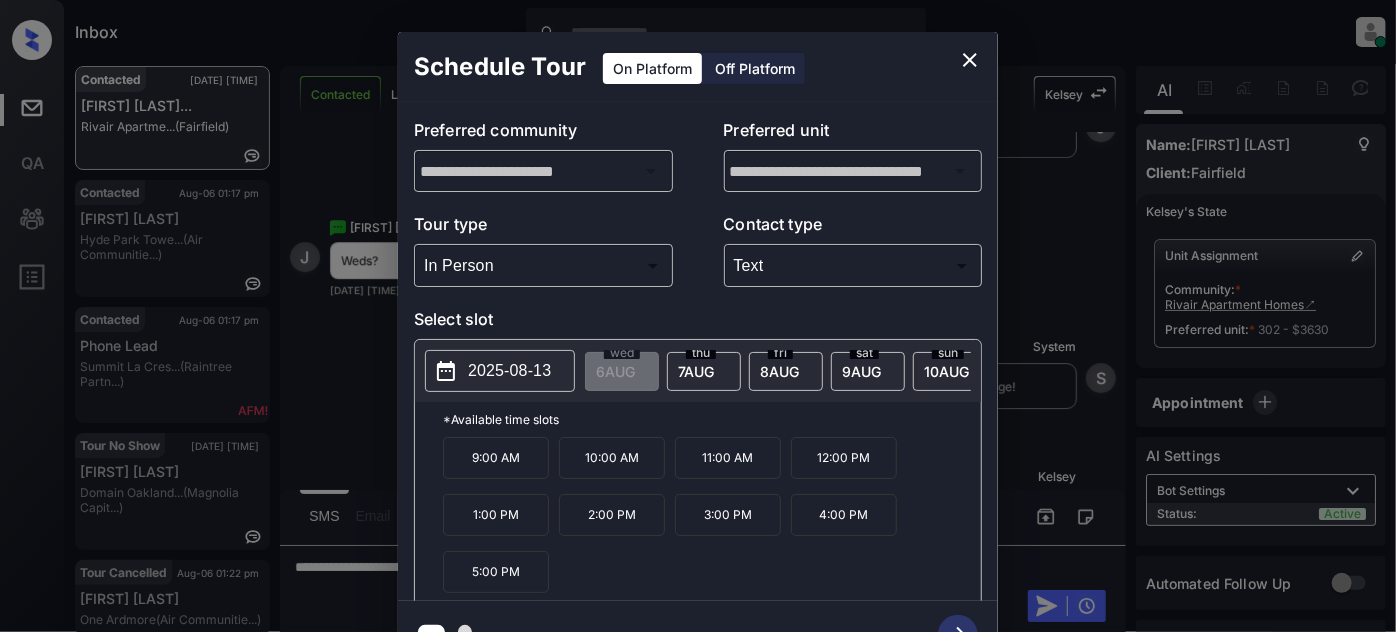 click at bounding box center [970, 60] 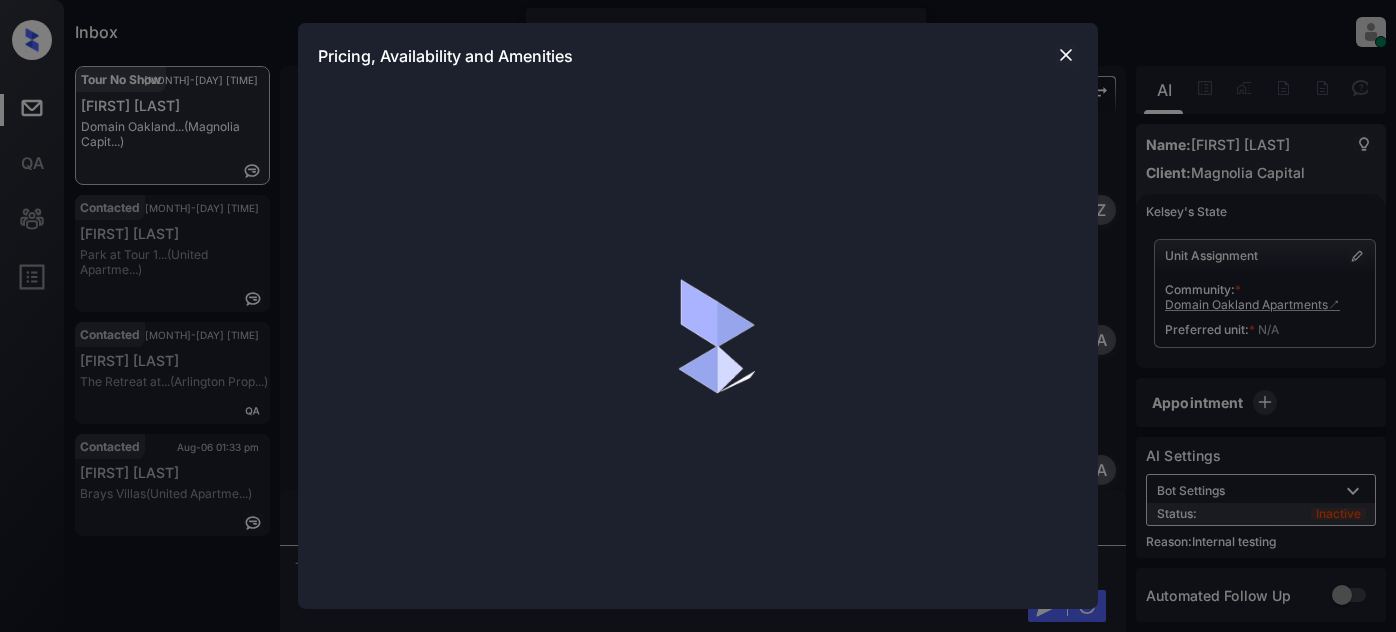 scroll, scrollTop: 0, scrollLeft: 0, axis: both 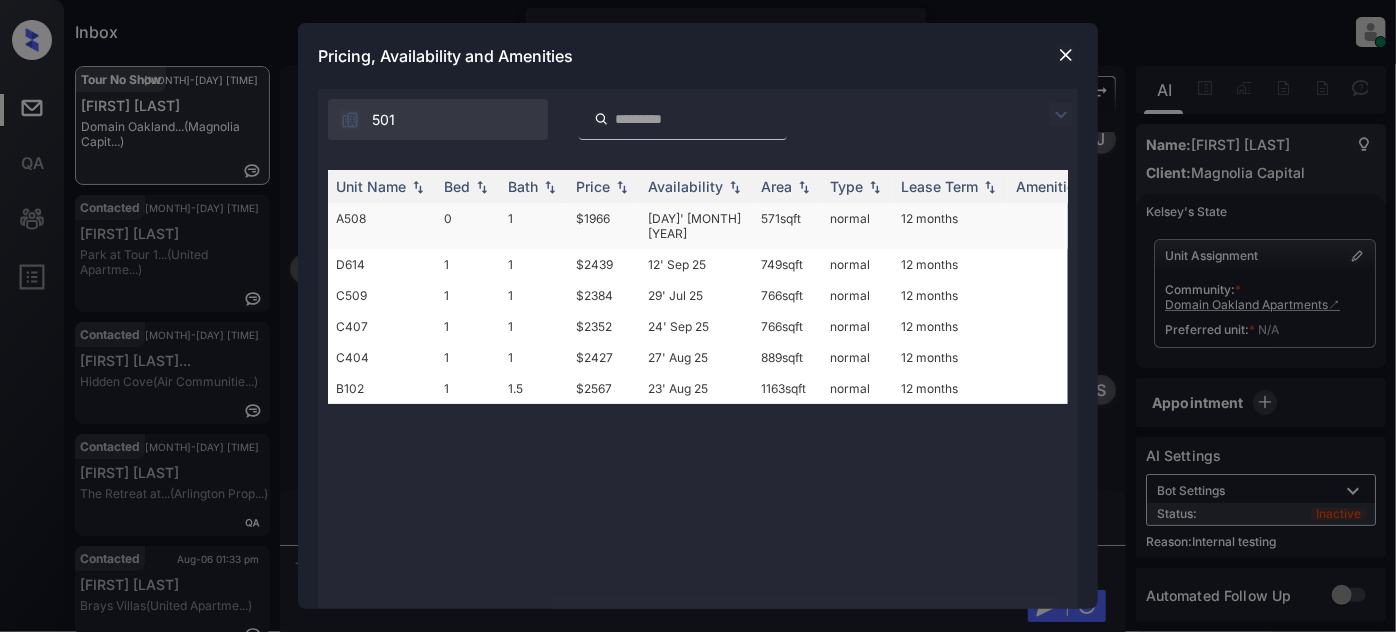 click on "[DAY]' [MONTH] [YEAR]" at bounding box center [696, 226] 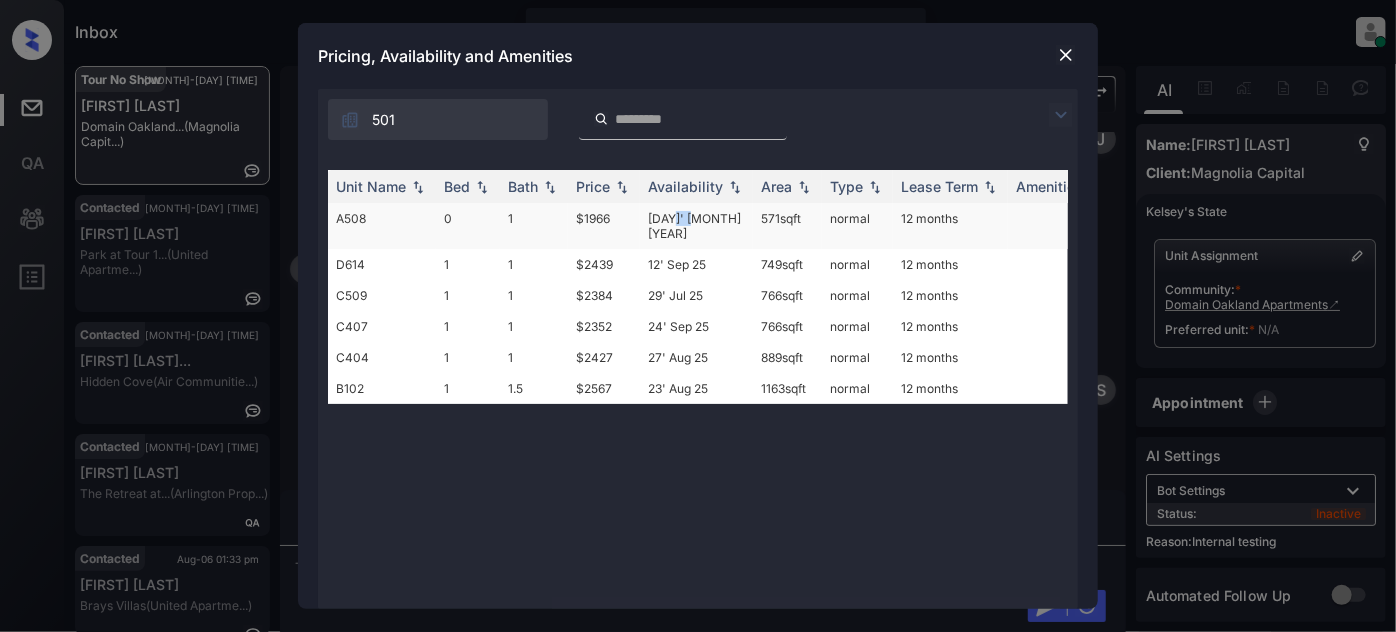 click on "[DAY]' [MONTH] [YEAR]" at bounding box center (696, 226) 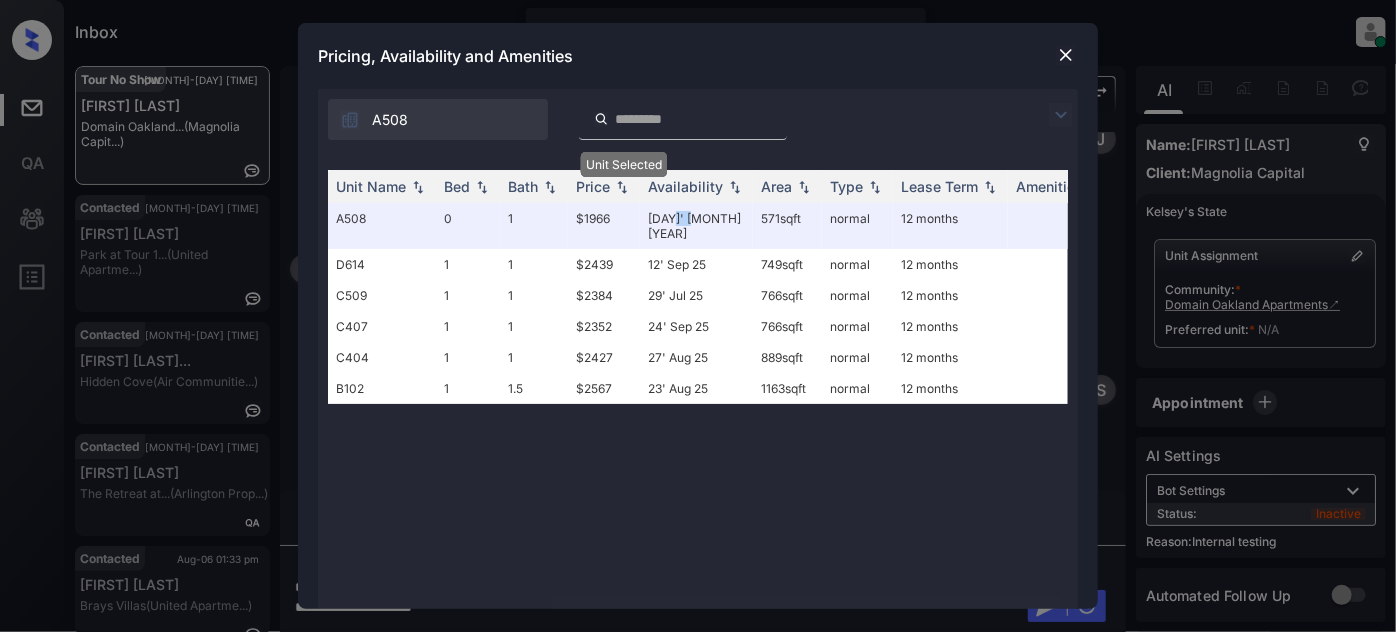 click at bounding box center (1066, 55) 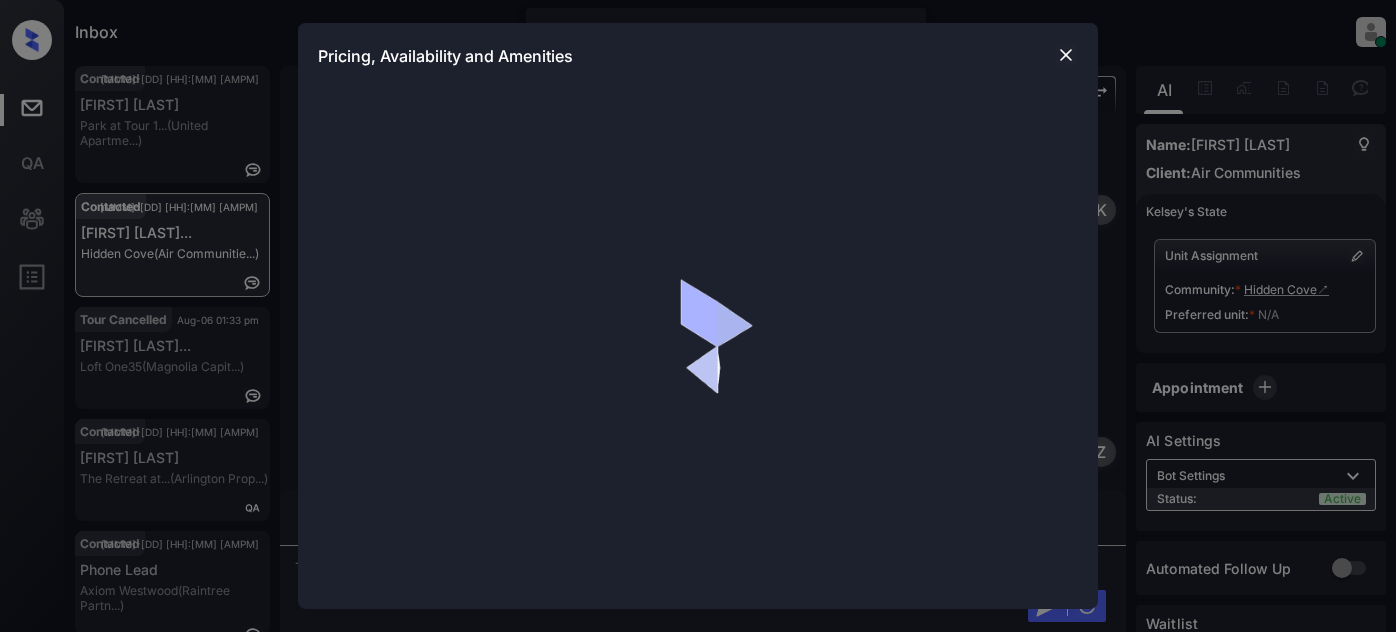 scroll, scrollTop: 0, scrollLeft: 0, axis: both 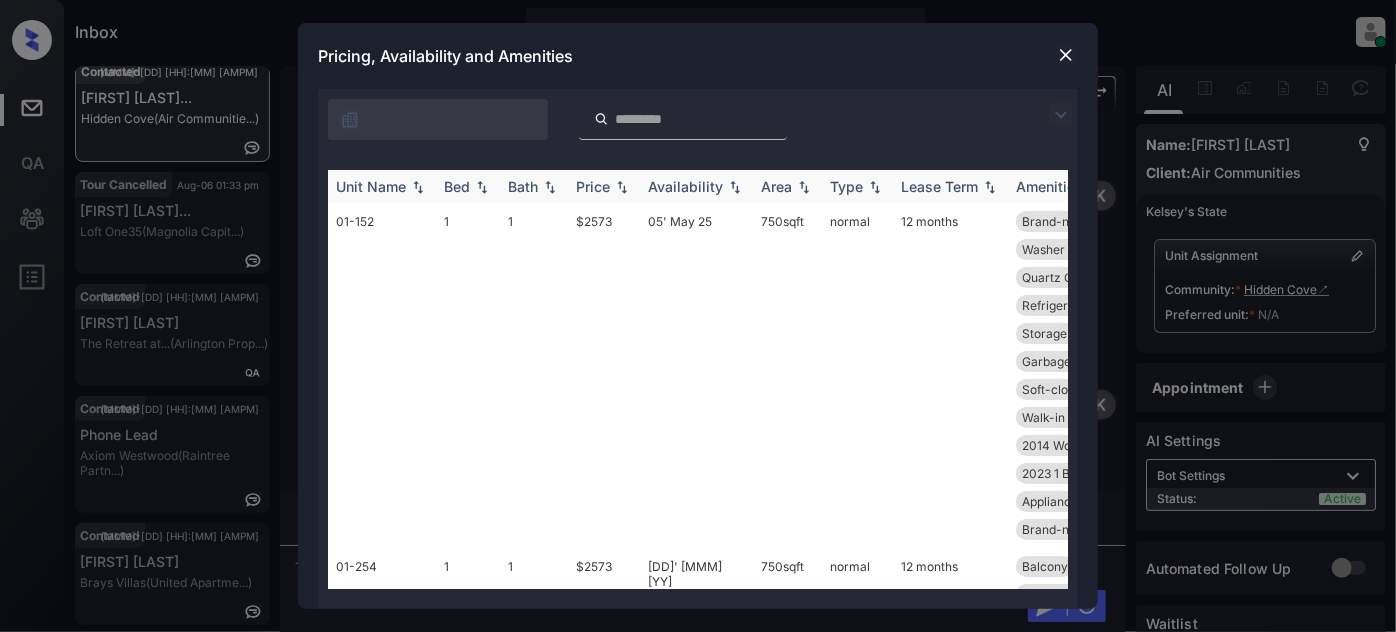 click on "Price" at bounding box center (604, 186) 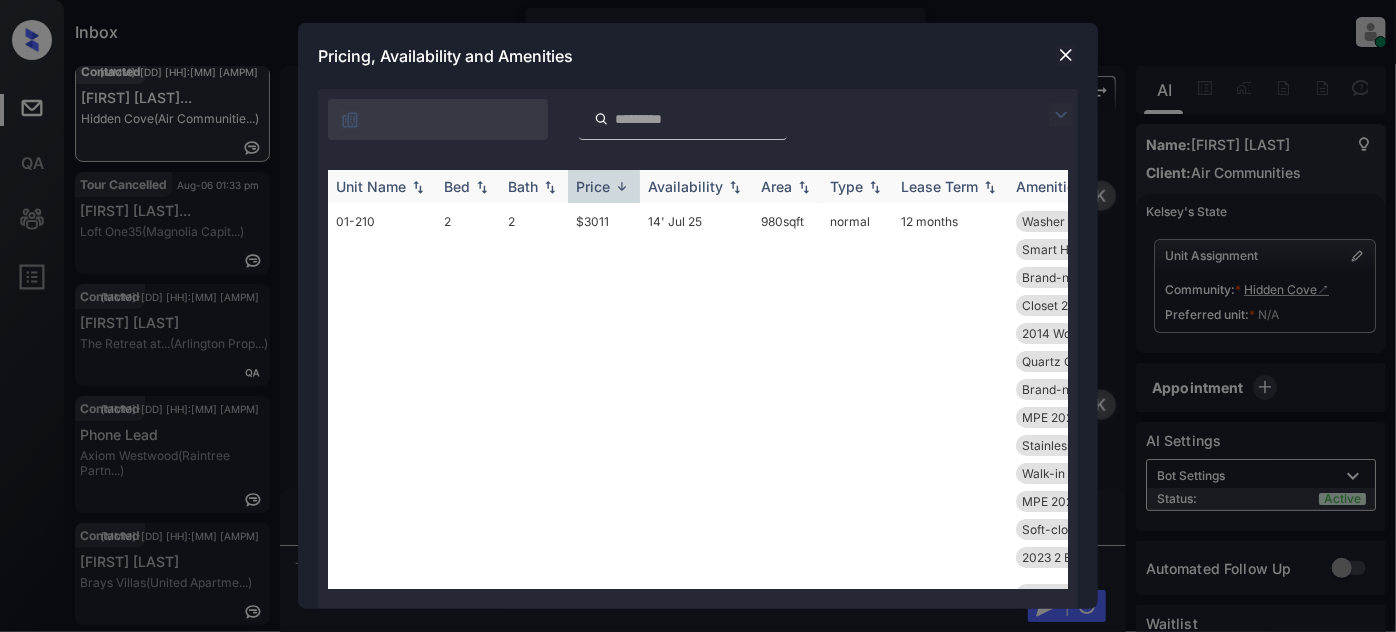 click on "Price" at bounding box center [604, 186] 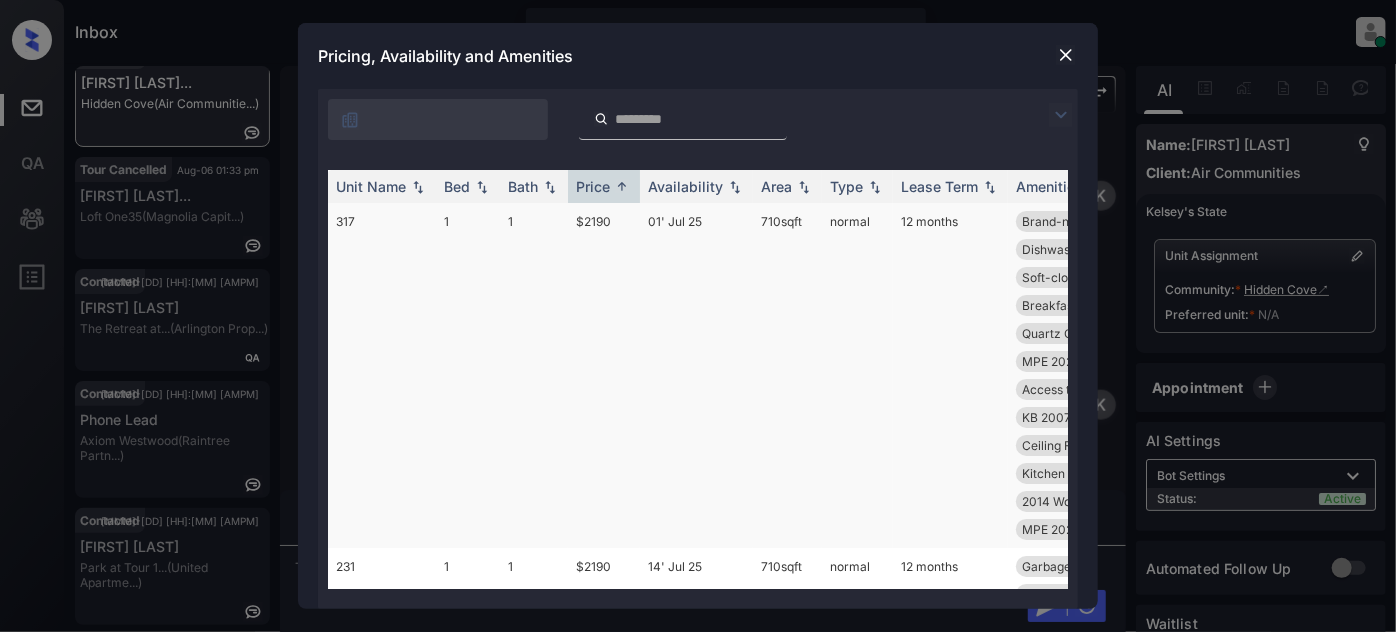 click on "01' Jul 25" at bounding box center [696, 375] 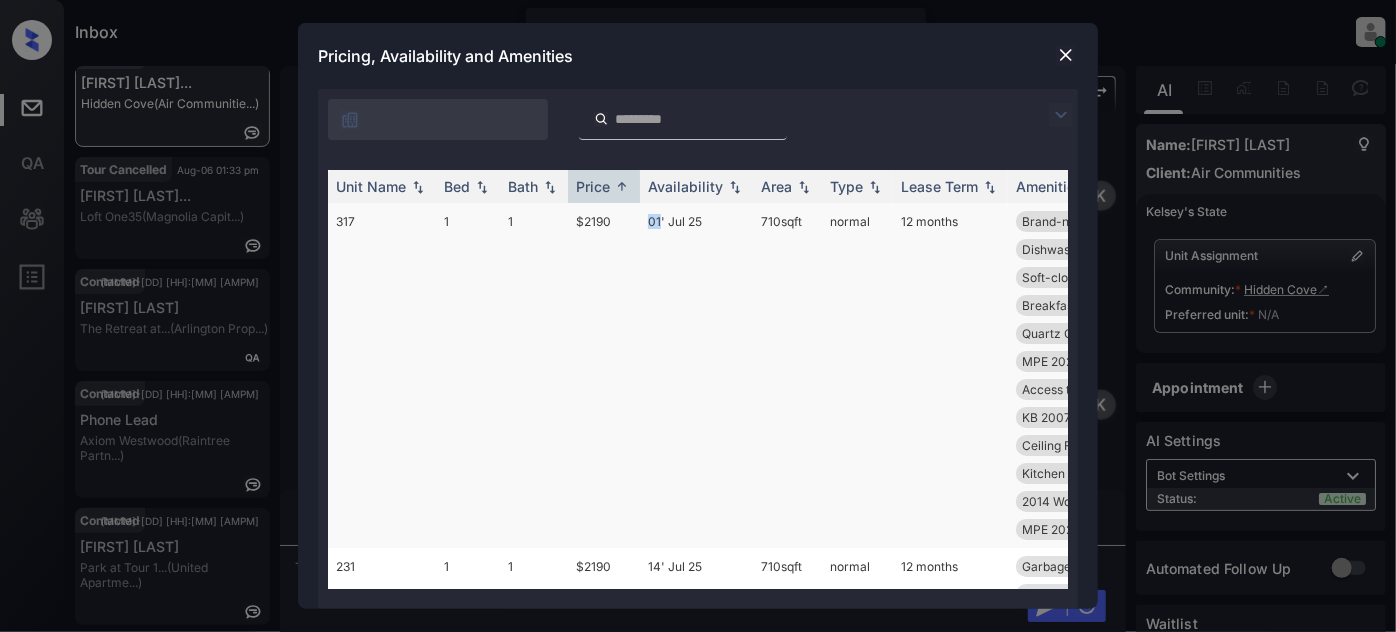 click on "01' Jul 25" at bounding box center [696, 375] 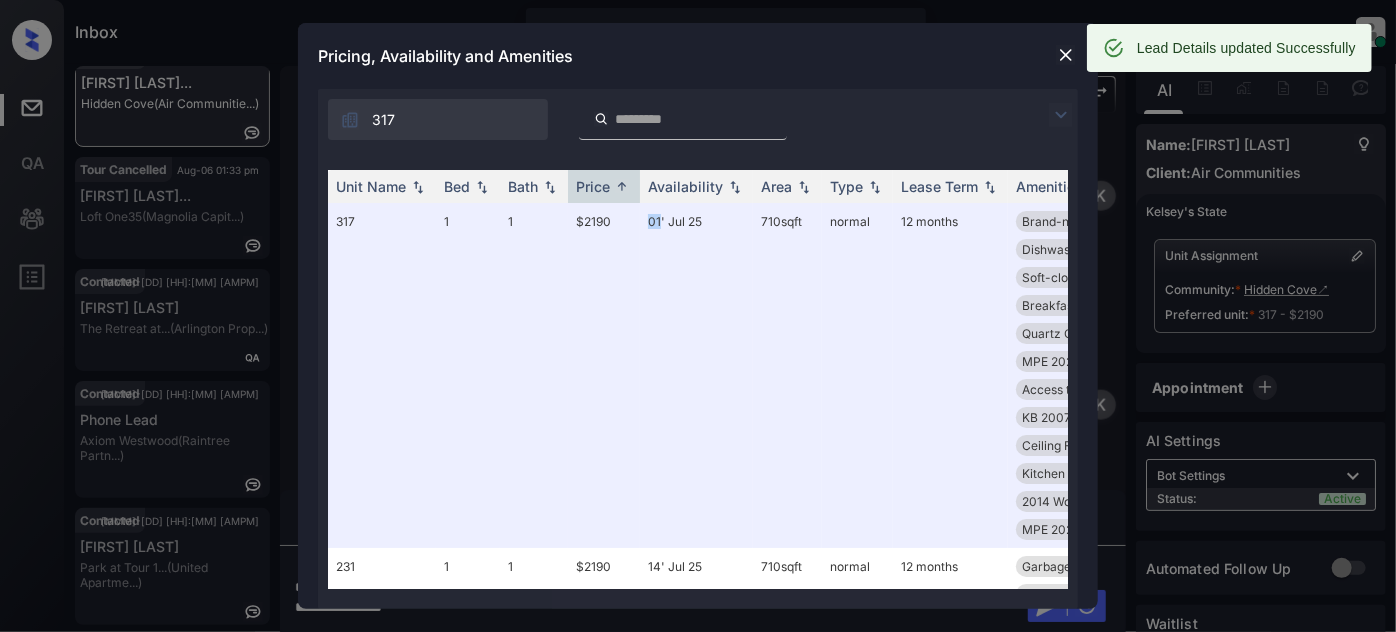 click at bounding box center [1066, 55] 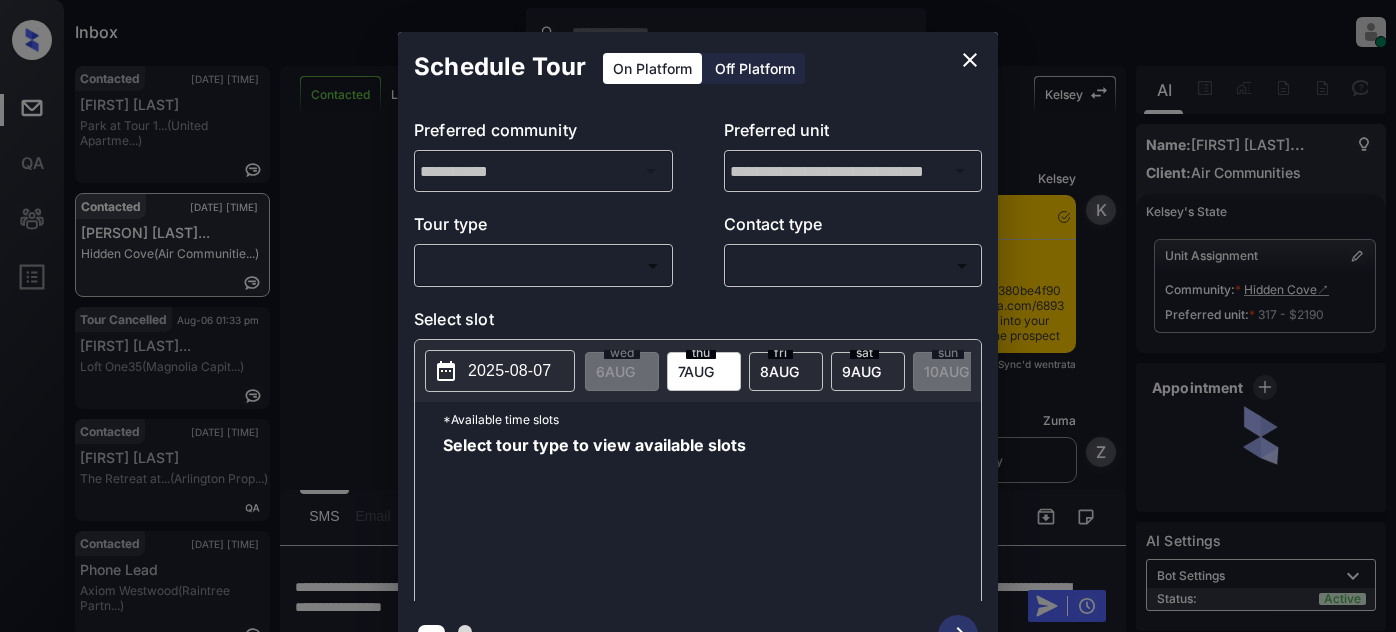 scroll, scrollTop: 0, scrollLeft: 0, axis: both 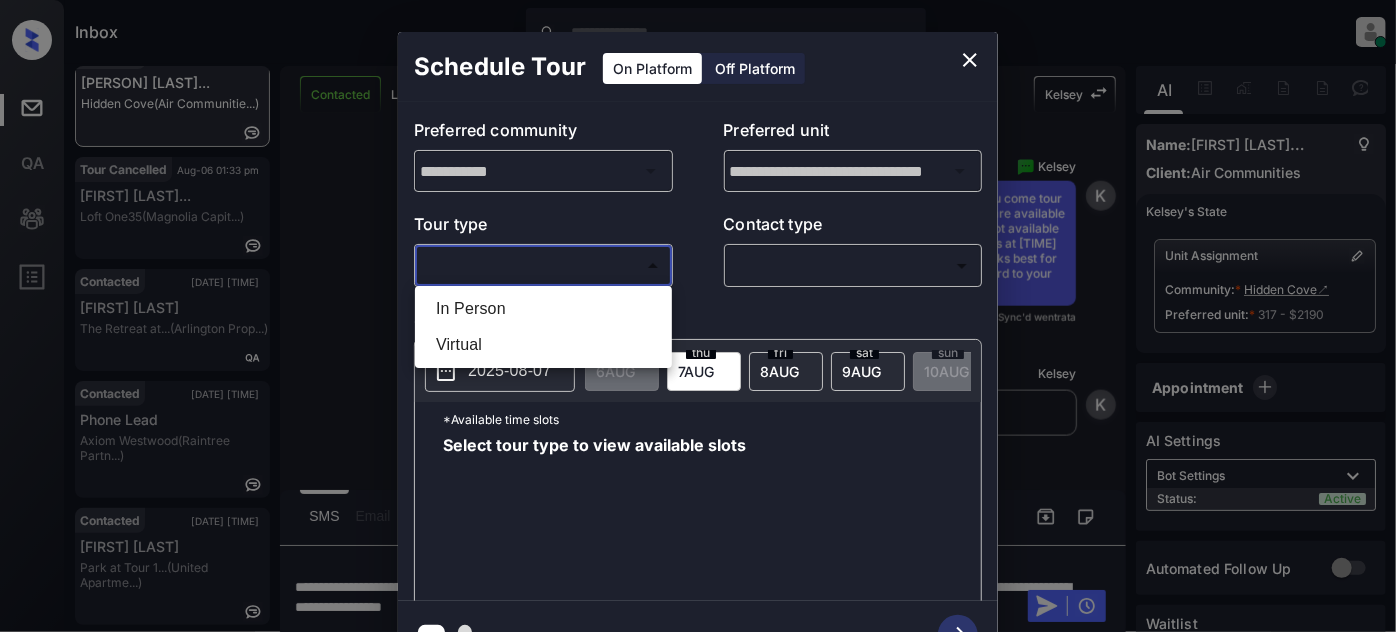 click on "Inbox [PERSON] [LAST] Online Set yourself   offline Set yourself   on break Profile Switch to  light  mode Sign out Contacted [DATE] [TIME]   [FIRST] [LAST] Park at Tour 1...  ([BRAND]) Contacted [DATE] [TIME]   [PERSON] [LAST]... [BRAND]  ([BRAND]) Tour Cancelled [DATE] [TIME]   [PERSON] [LAST]... [BRAND]  ([BRAND]) Contacted [DATE] [TIME]   [FIRST] [LAST] The Retreat at...  ([BRAND]) Contacted [DATE] [TIME]   Phone Lead [BRAND] Westwood  ([BRAND]) Contacted [DATE] [TIME]   [FIRST] [LAST] Park at Tour 1...  ([BRAND]) Contacted Lost Lead Sentiment: Angry Upon sliding the acknowledgement:  Lead will move to lost stage. * ​ SMS and call option will be set to opt out. AFM will be turned off for the lead. [PERSON] New Message [PERSON] Notes Note: [DATE] [TIME]  Sync'd w  entrata K New Message Zuma Lead transferred to leasing agent: [PERSON] [DATE] [TIME] Z New Message Agent Lead created via emailParser in Inbound stage. A K A" at bounding box center [698, 316] 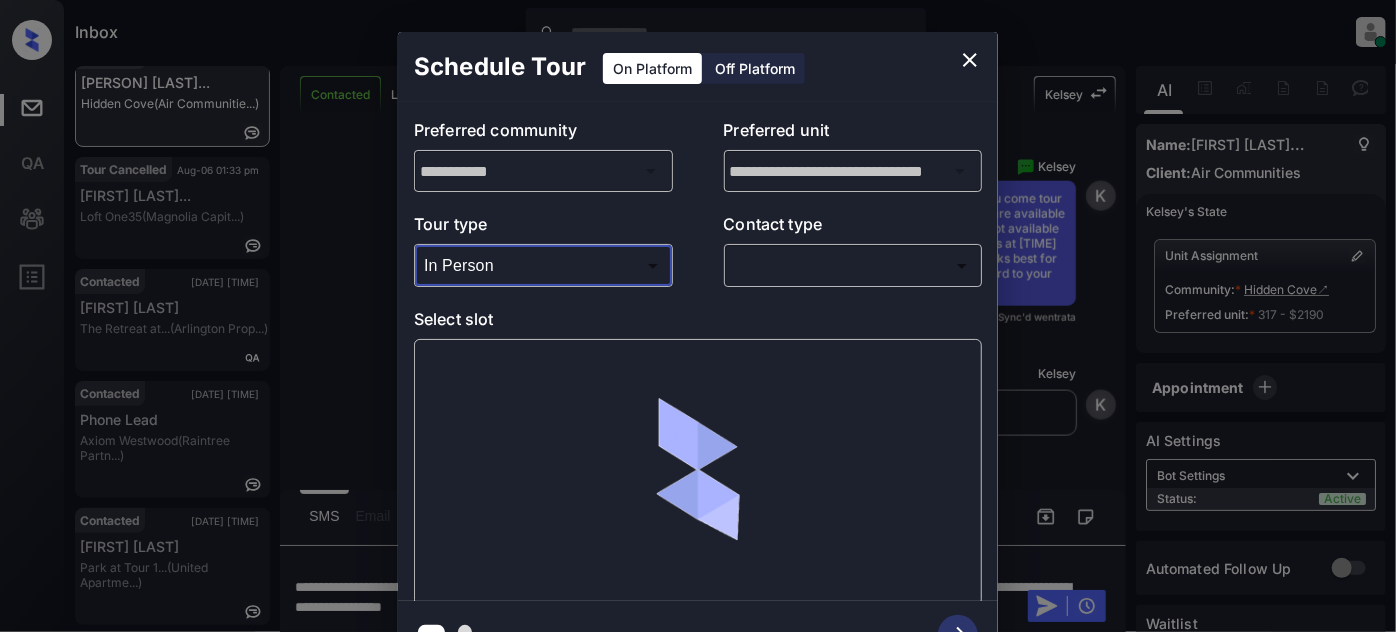 click on "Contact type" at bounding box center [853, 228] 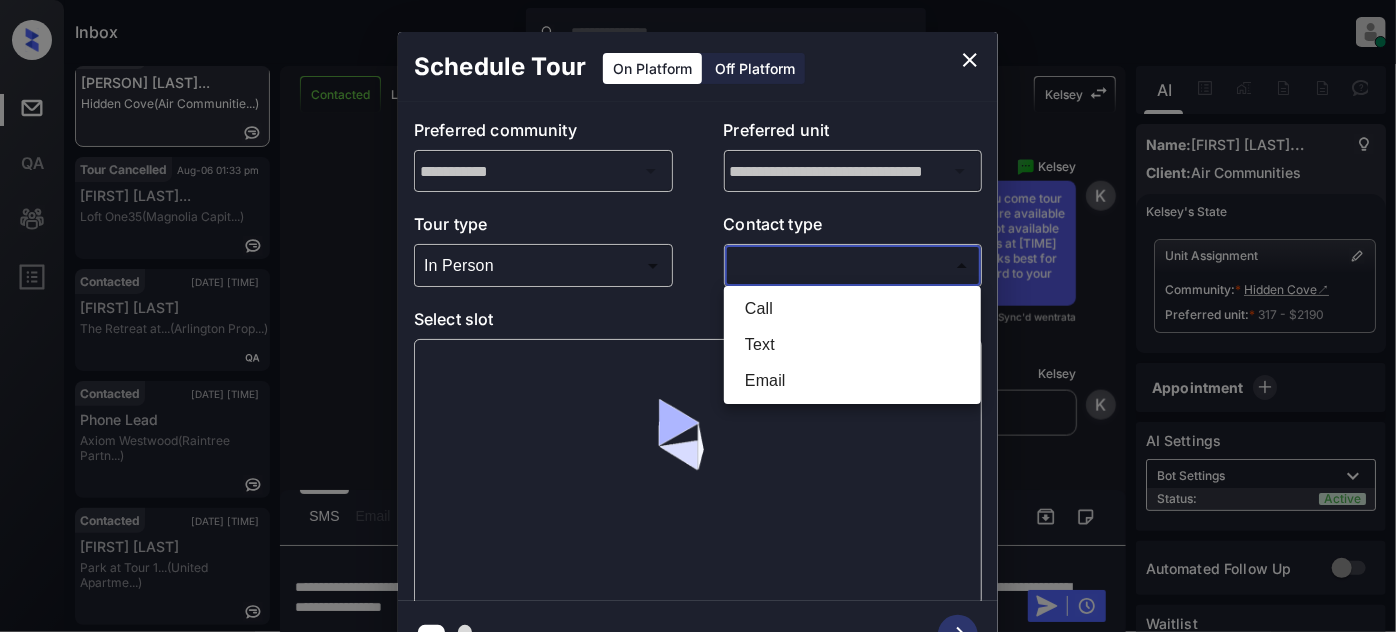 click on "Inbox [PERSON] [LAST] Online Set yourself   offline Set yourself   on break Profile Switch to  light  mode Sign out Contacted [DATE] [TIME]   [FIRST] [LAST] Park at Tour 1...  ([BRAND]) Contacted [DATE] [TIME]   [PERSON] [LAST]... [BRAND]  ([BRAND]) Tour Cancelled [DATE] [TIME]   [PERSON] [LAST]... [BRAND]  ([BRAND]) Contacted [DATE] [TIME]   [FIRST] [LAST] The Retreat at...  ([BRAND]) Contacted [DATE] [TIME]   Phone Lead [BRAND] Westwood  ([BRAND]) Contacted [DATE] [TIME]   [FIRST] [LAST] Park at Tour 1...  ([BRAND]) Contacted Lost Lead Sentiment: Angry Upon sliding the acknowledgement:  Lead will move to lost stage. * ​ SMS and call option will be set to opt out. AFM will be turned off for the lead. [PERSON] New Message [PERSON] Notes Note: [DATE] [TIME]  Sync'd w  entrata K New Message Zuma Lead transferred to leasing agent: [PERSON] [DATE] [TIME] Z New Message Agent Lead created via emailParser in Inbound stage. A K A" at bounding box center [698, 316] 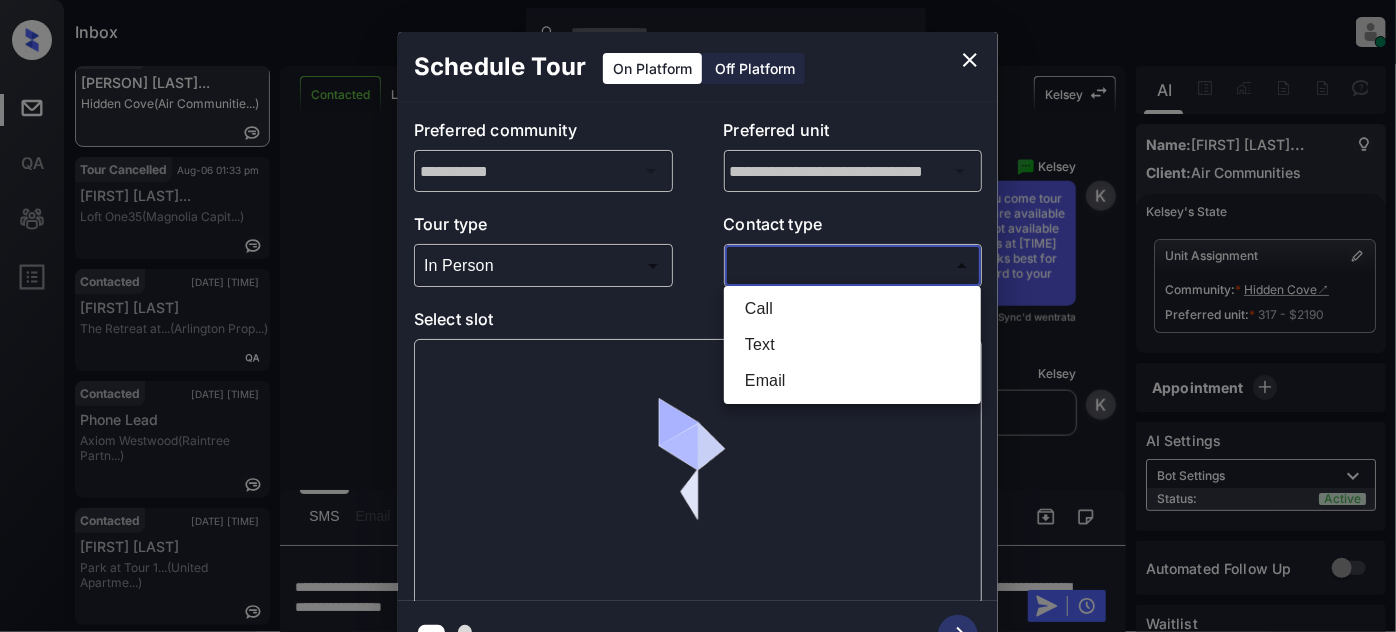 click on "Text" at bounding box center (852, 345) 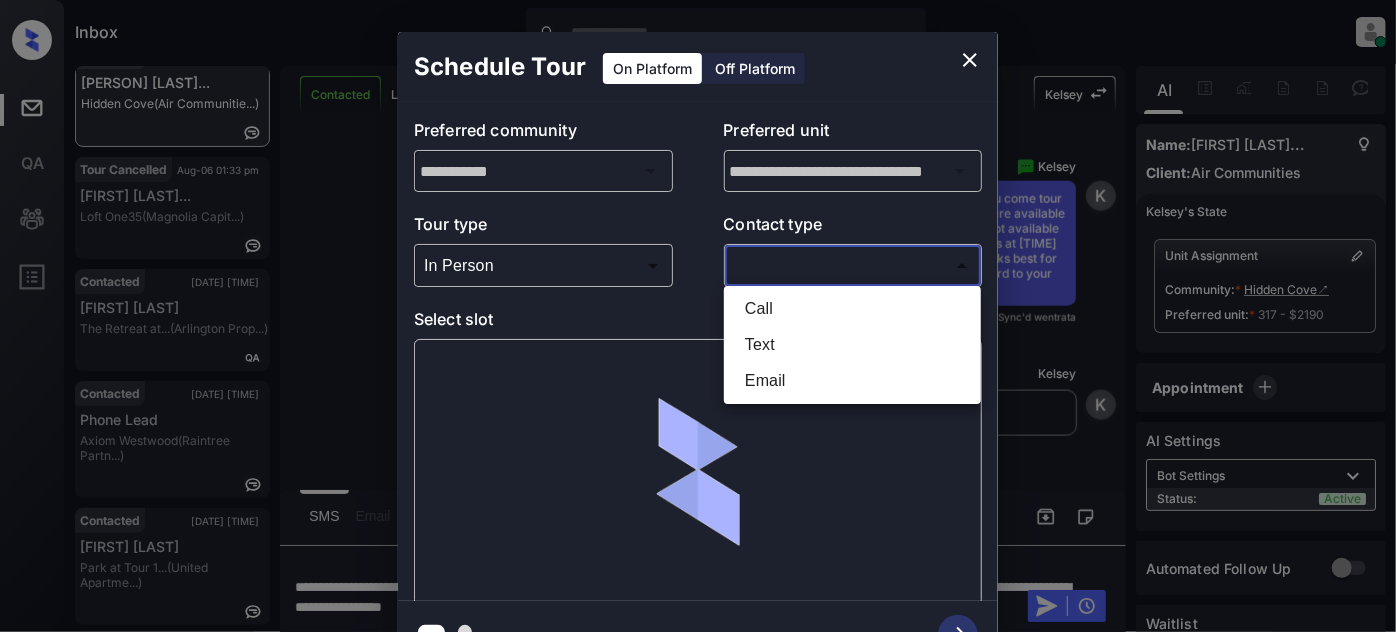 type on "****" 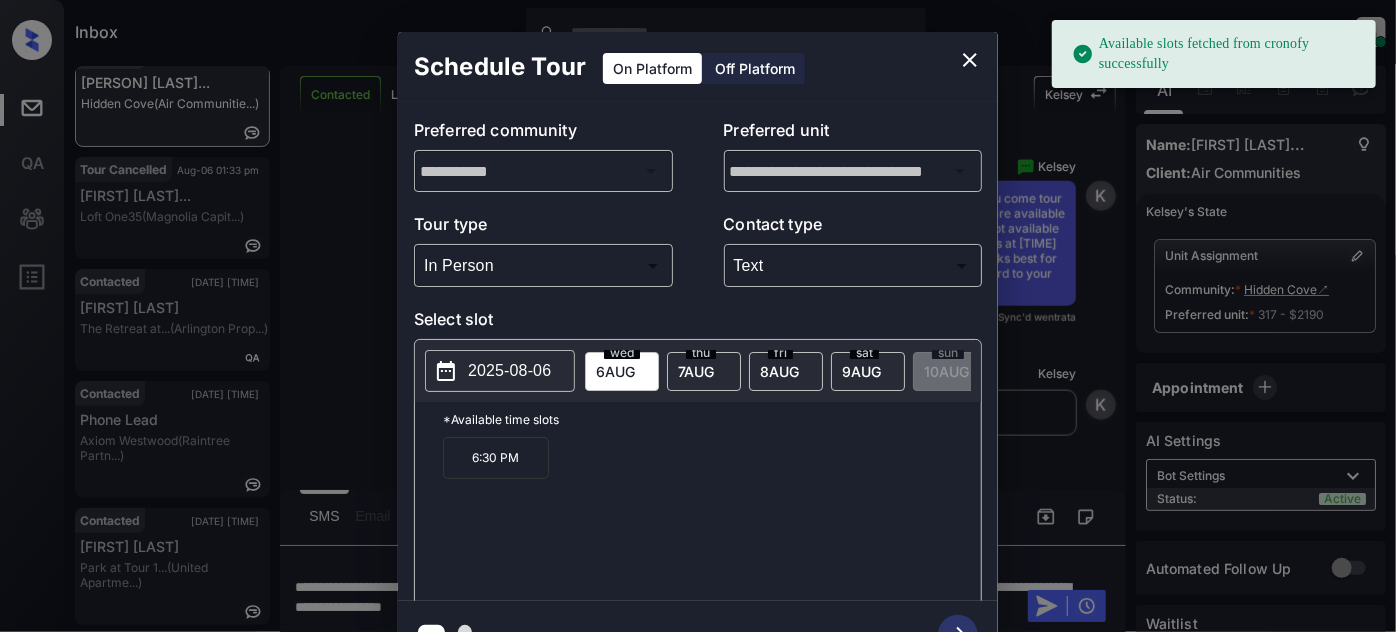 click on "9 AUG" at bounding box center [615, 371] 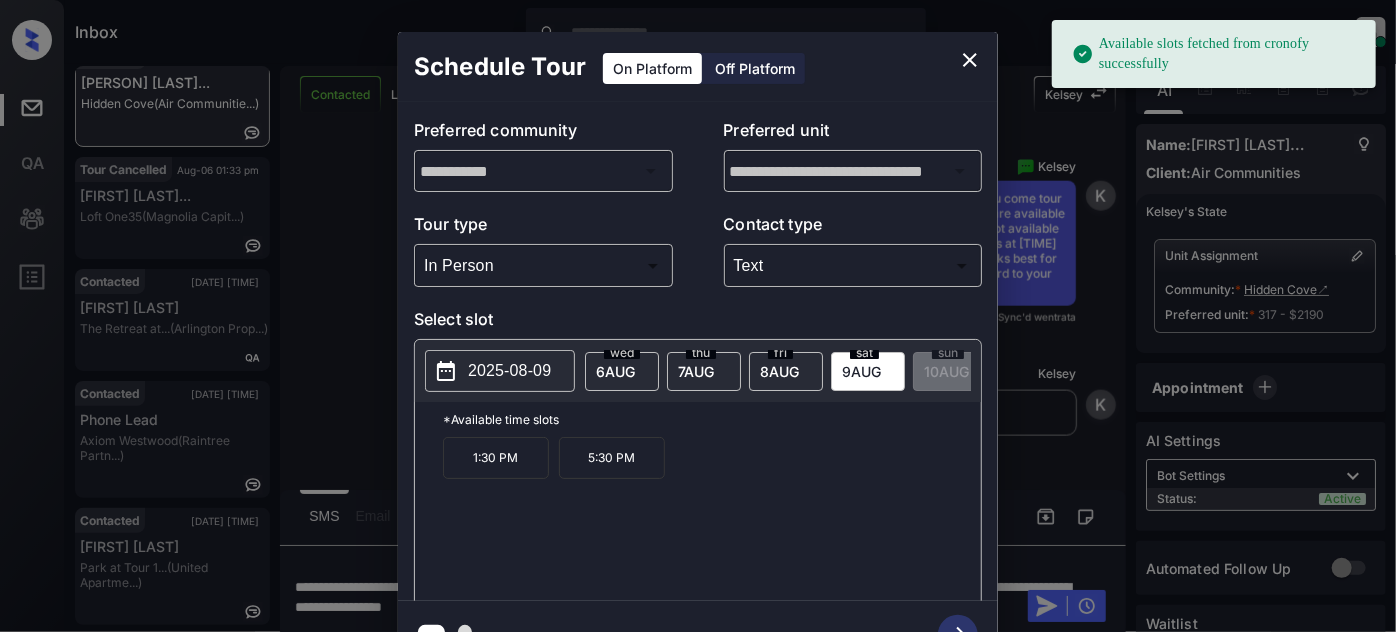 click on "5:30 PM" at bounding box center (612, 458) 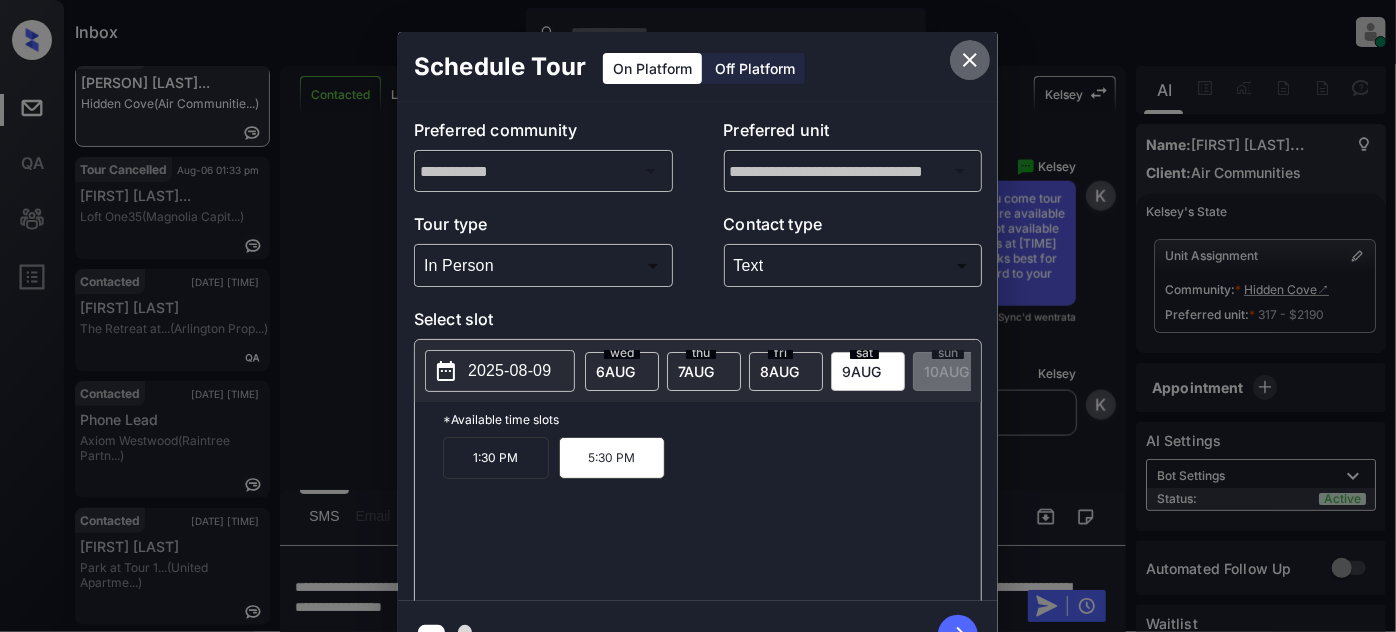 click 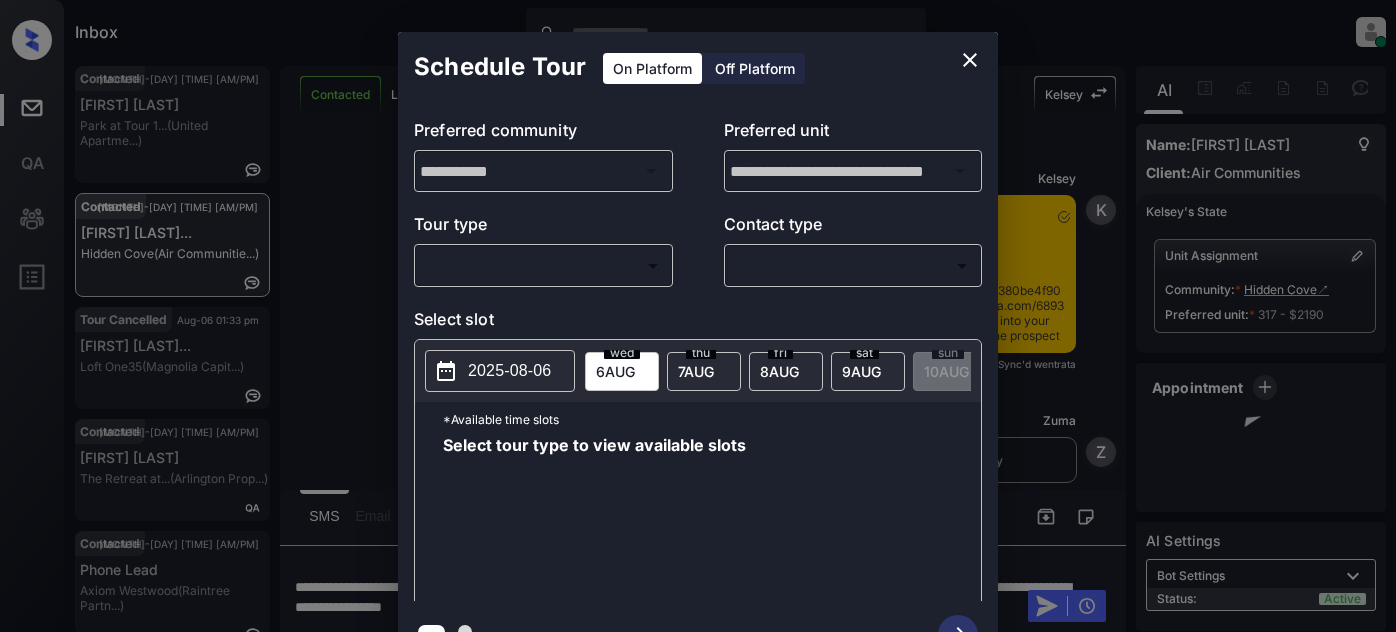 scroll, scrollTop: 0, scrollLeft: 0, axis: both 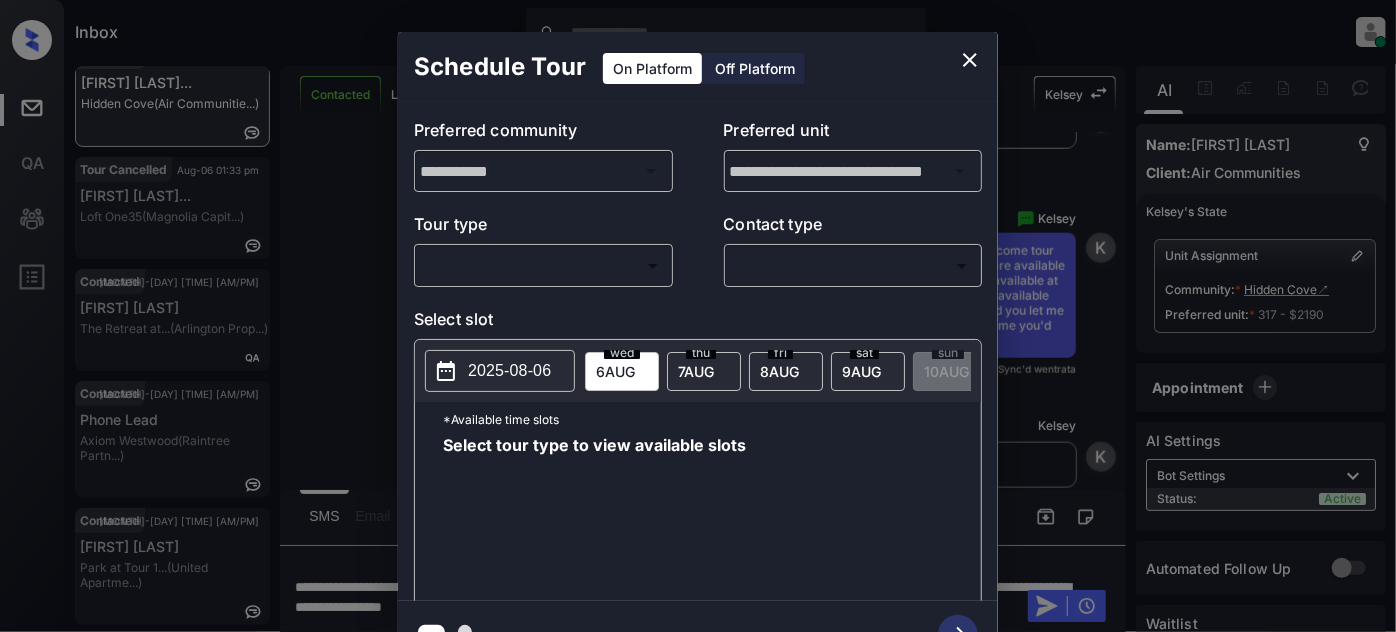 click on "Inbox Juan Carlos Manantan Online Set yourself   offline Set yourself   on break Profile Switch to  light  mode Sign out Contacted Aug-06 01:30 pm   Jaylon Farmer Park at Tour 1...  (United Apartme...) Contacted Aug-06 01:31 pm   Mary Jane Riva... Hidden Cove  (Air Communitie...) Tour Cancelled Aug-06 01:33 pm   Jack Freudenth... Loft One35  (Magnolia Capit...) Contacted Aug-06 01:34 pm   Wesley Fujan The Retreat at...  (Arlington Prop...) Contacted Aug-06 01:34 pm   Phone Lead Axiom Westwood  (Raintree Partn...) Contacted Aug-06 01:36 pm   Jaylon Farmer Park at Tour 1...  (United Apartme...) Contacted Lost Lead Sentiment: Angry Upon sliding the acknowledgement:  Lead will move to lost stage. * ​ SMS and call option will be set to opt out. AFM will be turned off for the lead. Kelsey New Message Kelsey Notes Note: Aug 06, 2025 09:20 am  Sync'd w  entrata K New Message Zuma Lead transferred to leasing agent: kelsey Aug 06, 2025 09:20 am Z New Message Agent Lead created via emailParser in Inbound stage. A K A" at bounding box center (698, 316) 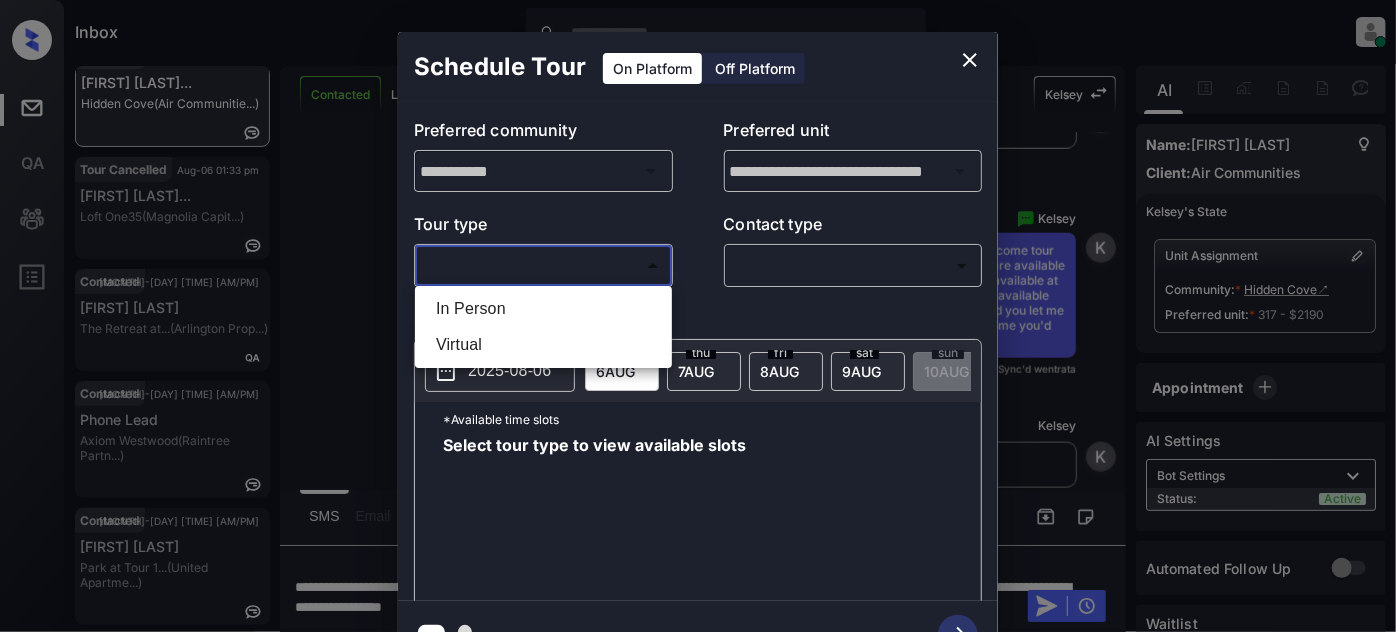 click on "In Person" at bounding box center (543, 309) 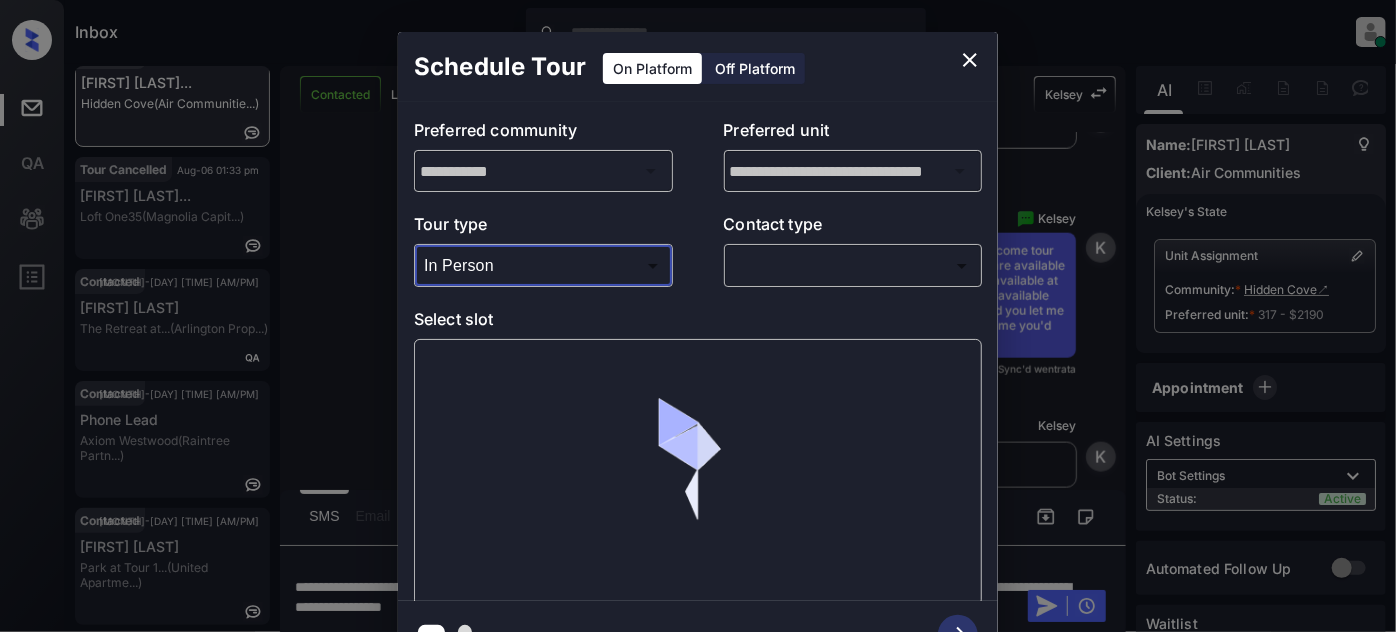 click on "Inbox Juan Carlos Manantan Online Set yourself   offline Set yourself   on break Profile Switch to  light  mode Sign out Contacted Aug-06 01:30 pm   Jaylon Farmer Park at Tour 1...  (United Apartme...) Contacted Aug-06 01:31 pm   Mary Jane Riva... Hidden Cove  (Air Communitie...) Tour Cancelled Aug-06 01:33 pm   Jack Freudenth... Loft One35  (Magnolia Capit...) Contacted Aug-06 01:34 pm   Wesley Fujan The Retreat at...  (Arlington Prop...) Contacted Aug-06 01:34 pm   Phone Lead Axiom Westwood  (Raintree Partn...) Contacted Aug-06 01:36 pm   Jaylon Farmer Park at Tour 1...  (United Apartme...) Contacted Lost Lead Sentiment: Angry Upon sliding the acknowledgement:  Lead will move to lost stage. * ​ SMS and call option will be set to opt out. AFM will be turned off for the lead. Kelsey New Message Kelsey Notes Note: Aug 06, 2025 09:20 am  Sync'd w  entrata K New Message Zuma Lead transferred to leasing agent: kelsey Aug 06, 2025 09:20 am Z New Message Agent Lead created via emailParser in Inbound stage. A K A" at bounding box center [698, 316] 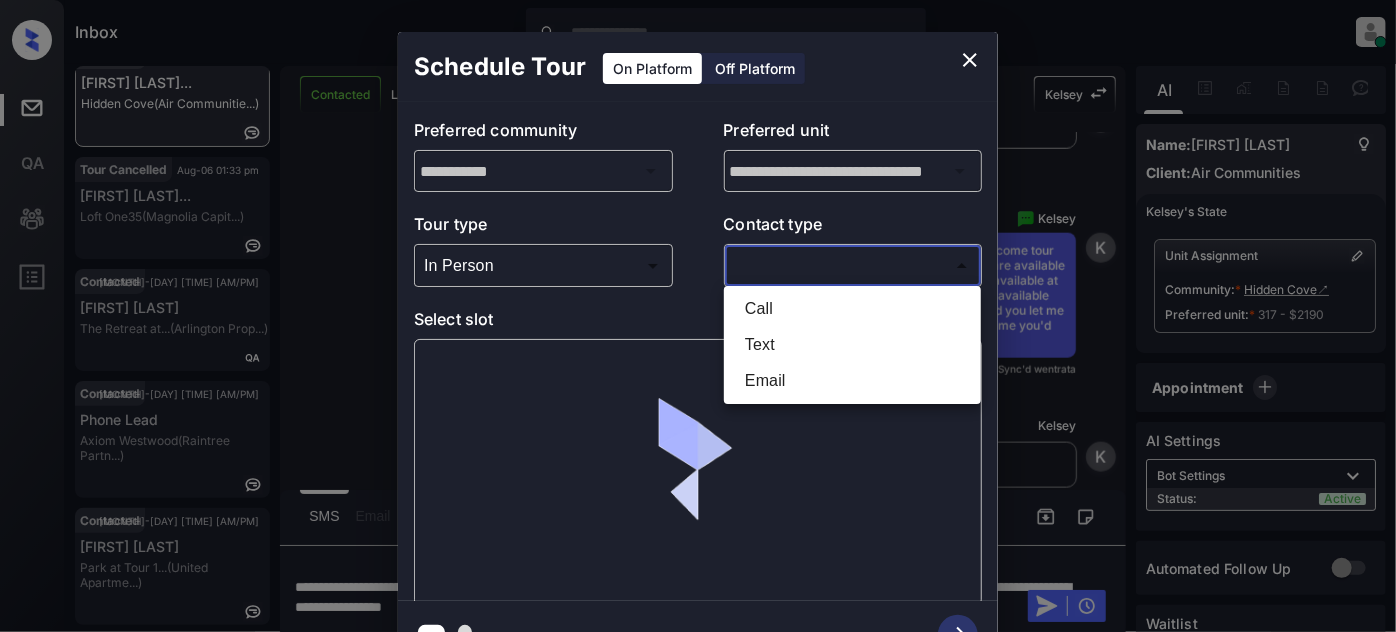 click on "Text" at bounding box center [852, 345] 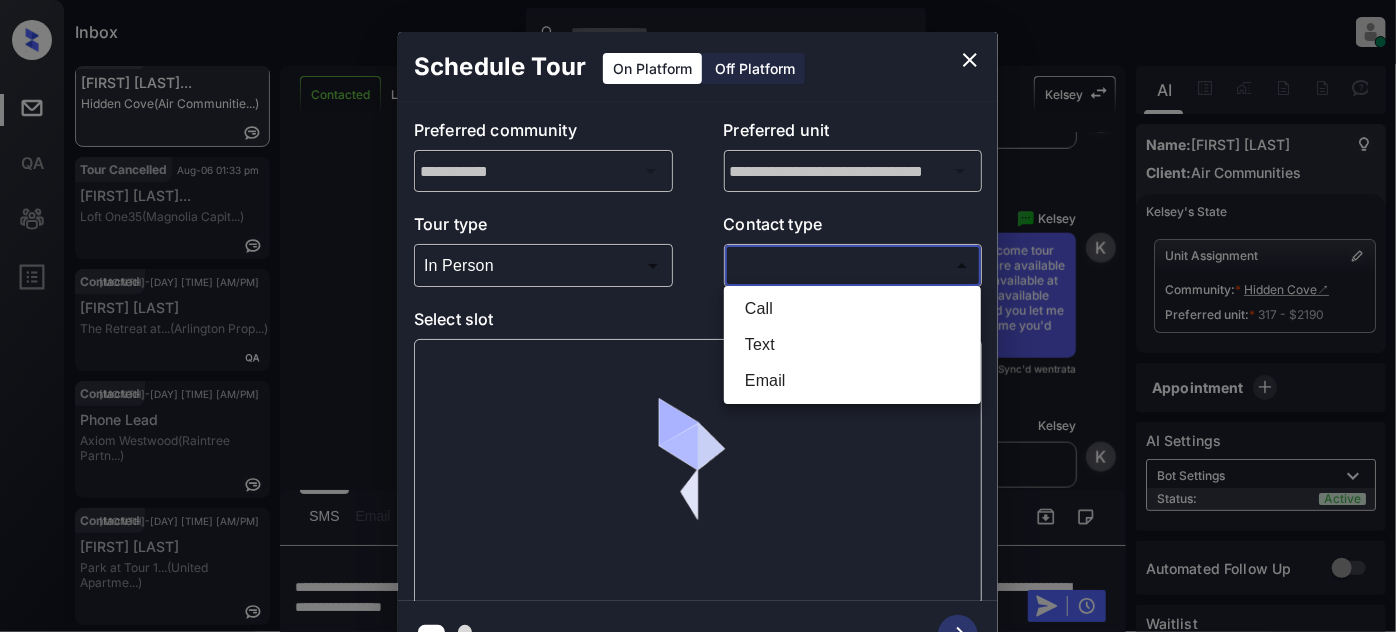 type on "****" 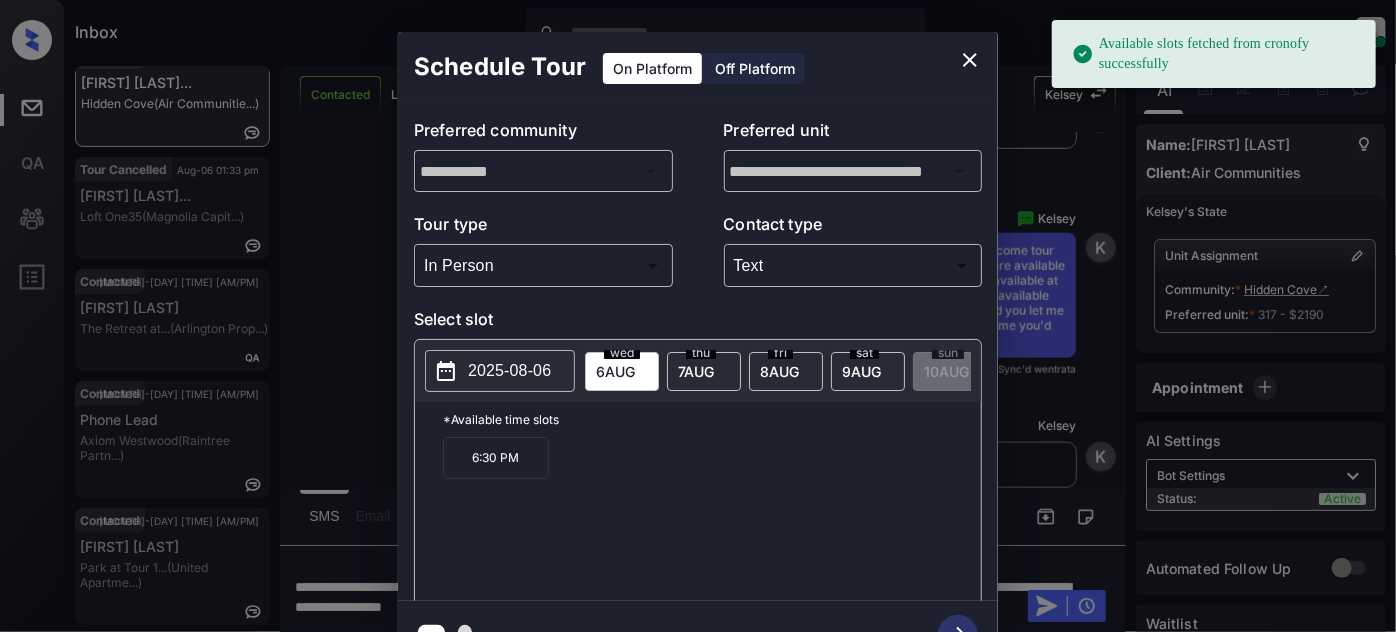 click on "9 AUG" at bounding box center [615, 371] 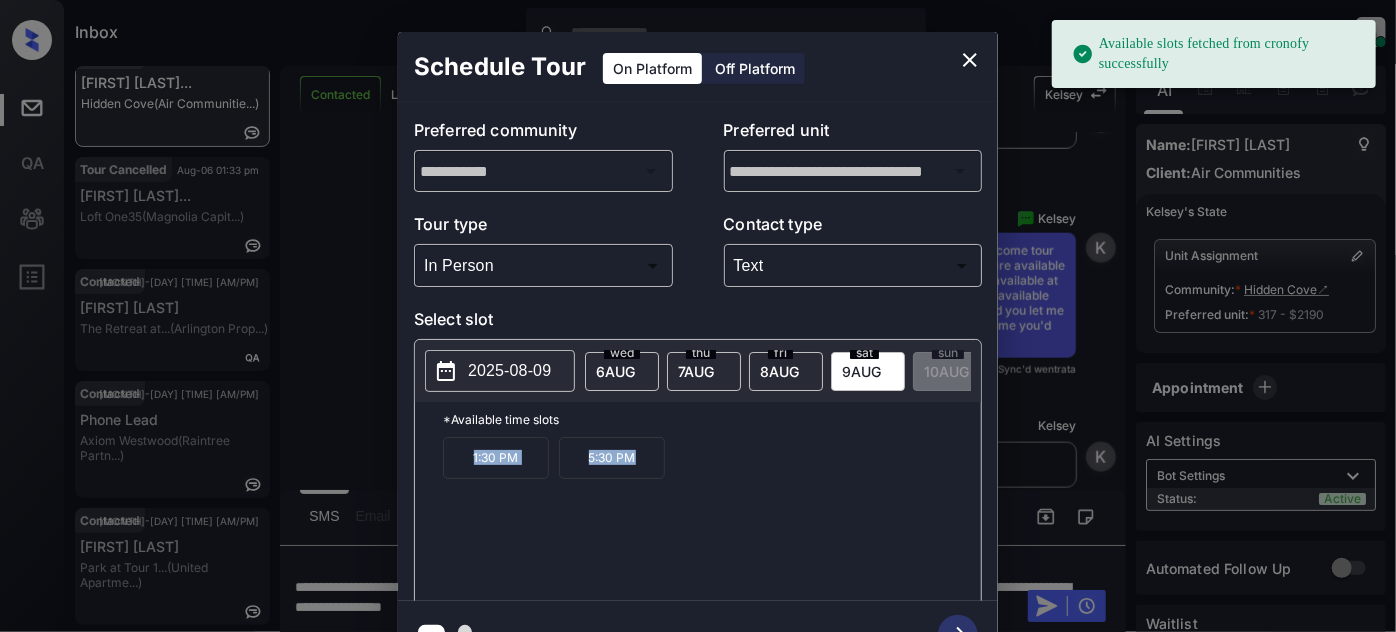 drag, startPoint x: 648, startPoint y: 482, endPoint x: 341, endPoint y: 478, distance: 307.02606 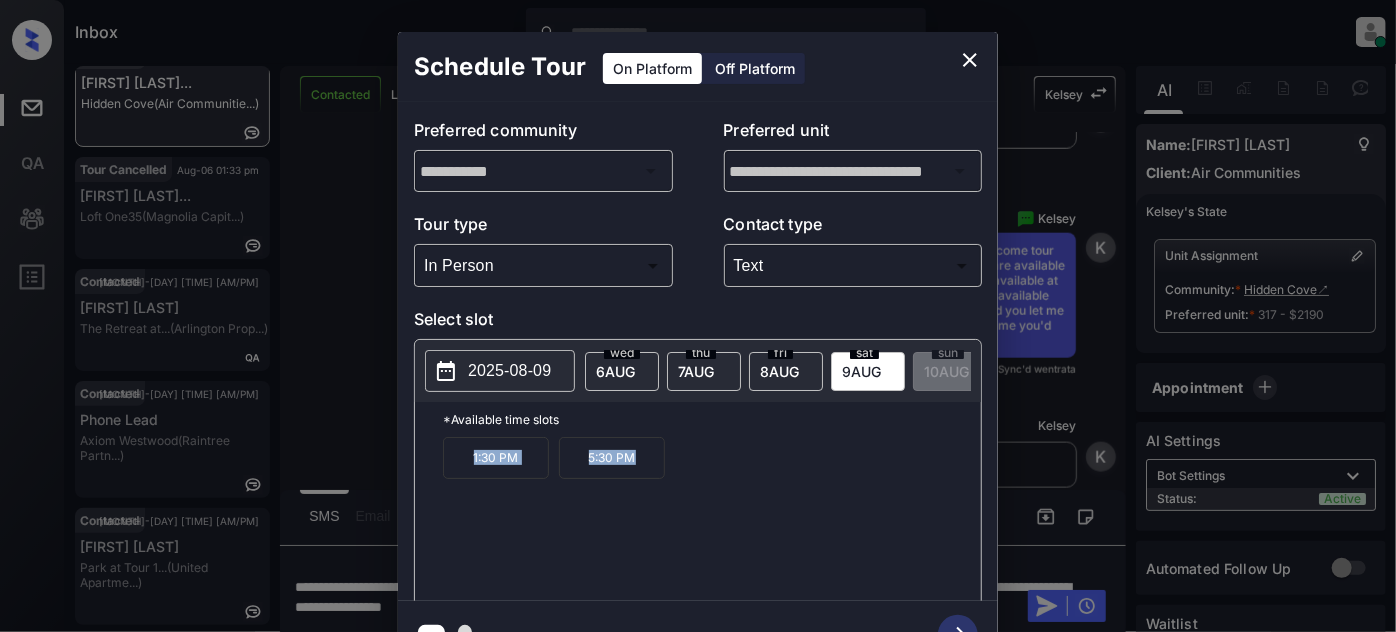 click 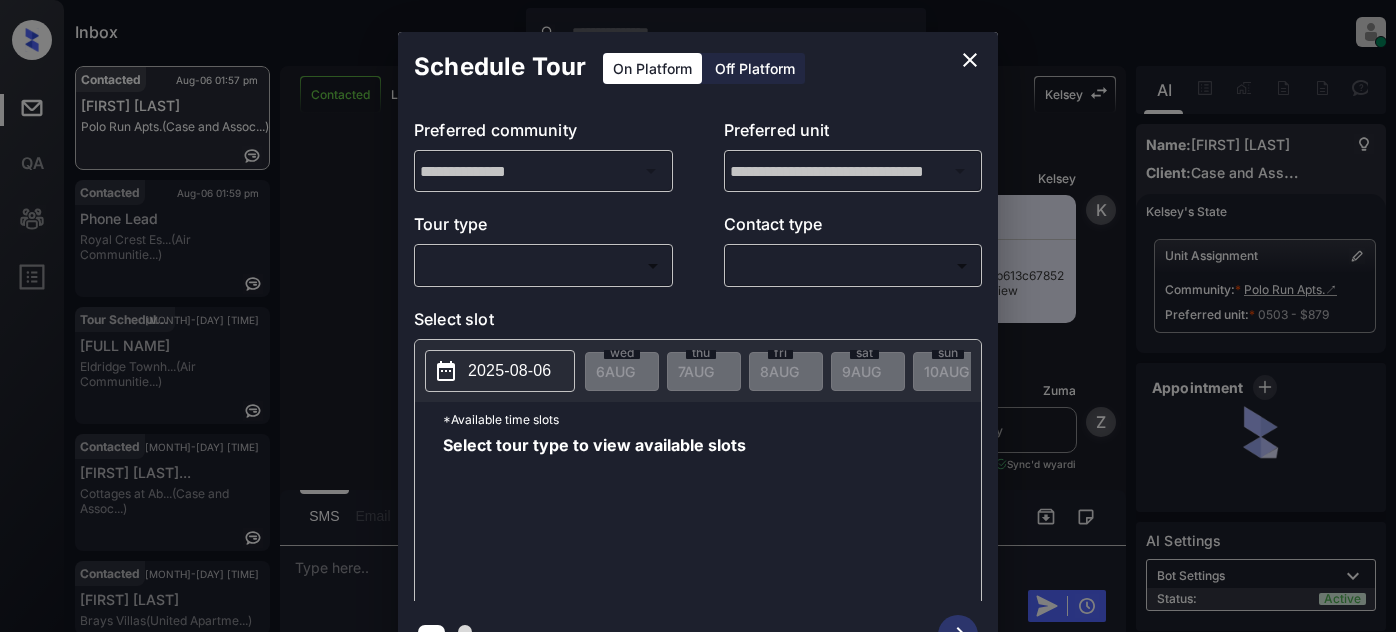 scroll, scrollTop: 0, scrollLeft: 0, axis: both 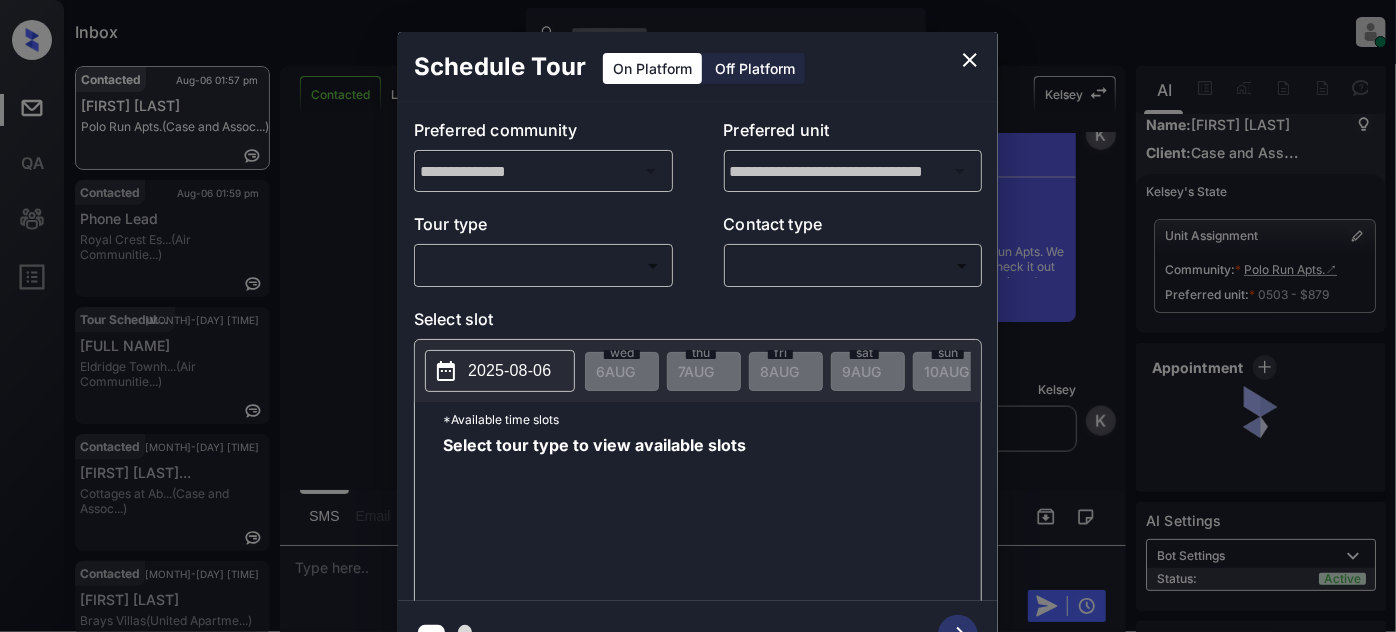 click on "Inbox Juan Carlos Manantan Online Set yourself   offline Set yourself   on break Profile Switch to  light  mode Sign out Contacted Aug-06 01:57 pm   Joshua Sanchez Polo Run Apts.  (Case and Assoc...) Contacted Aug-06 01:59 pm   Phone Lead Royal Crest Es...  (Air Communitie...) Tour Scheduled Aug-06 02:03 pm   TOPE ADEDARA Eldridge Townh...  (Air Communitie...) Contacted Aug-06 02:03 pm   Nathaniel Marq... Cottages at Ab...  (Case and Assoc...) Contacted Aug-06 02:03 pm   Bertha Woodard Brays Villas  (United Apartme...) Contacted Aug-06 02:03 pm   Bertha Woodard Brays Villas  (United Apartme...) Contacted Lost Lead Sentiment: Angry Upon sliding the acknowledgement:  Lead will move to lost stage. * ​ SMS and call option will be set to opt out. AFM will be turned off for the lead. Kelsey New Message Kelsey Notes Note: https://conversation.getzuma.com/6893a76bb613c67852f6692a - Paste this link into your browser to view Kelsey’s conversation with the prospect Aug 06, 2025 12:05 pm K New Message Zuma  Sync'd w" at bounding box center (698, 316) 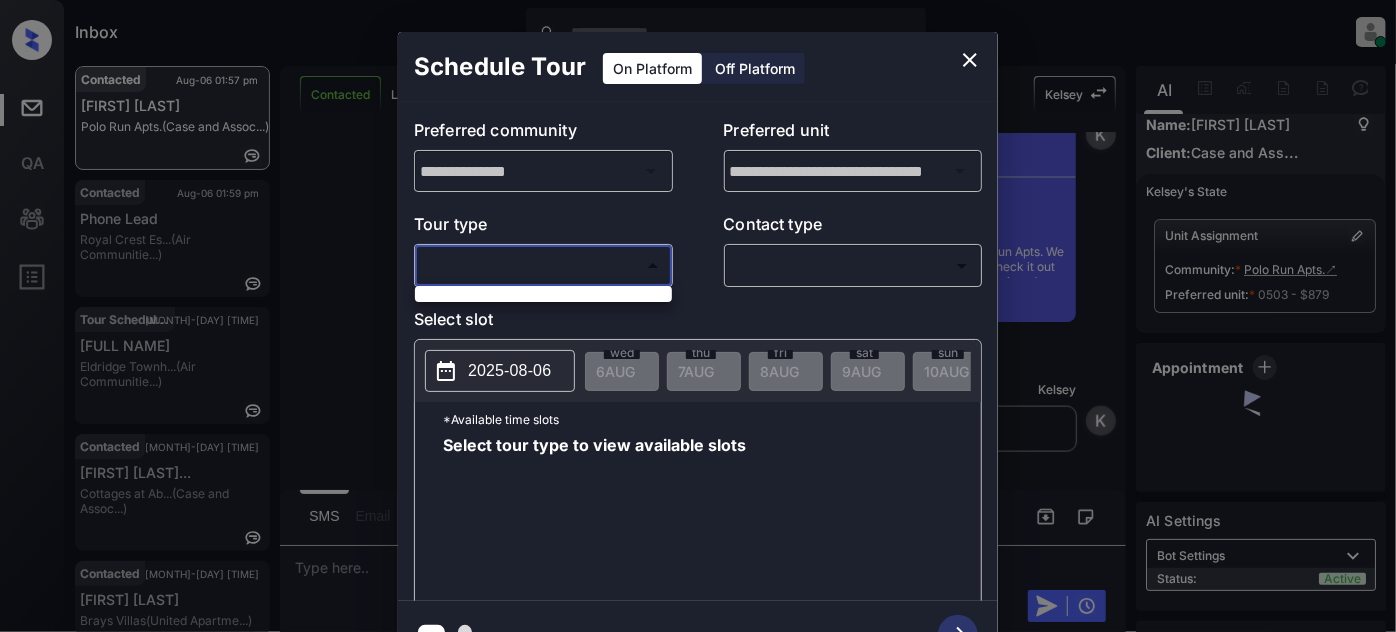 click at bounding box center [698, 316] 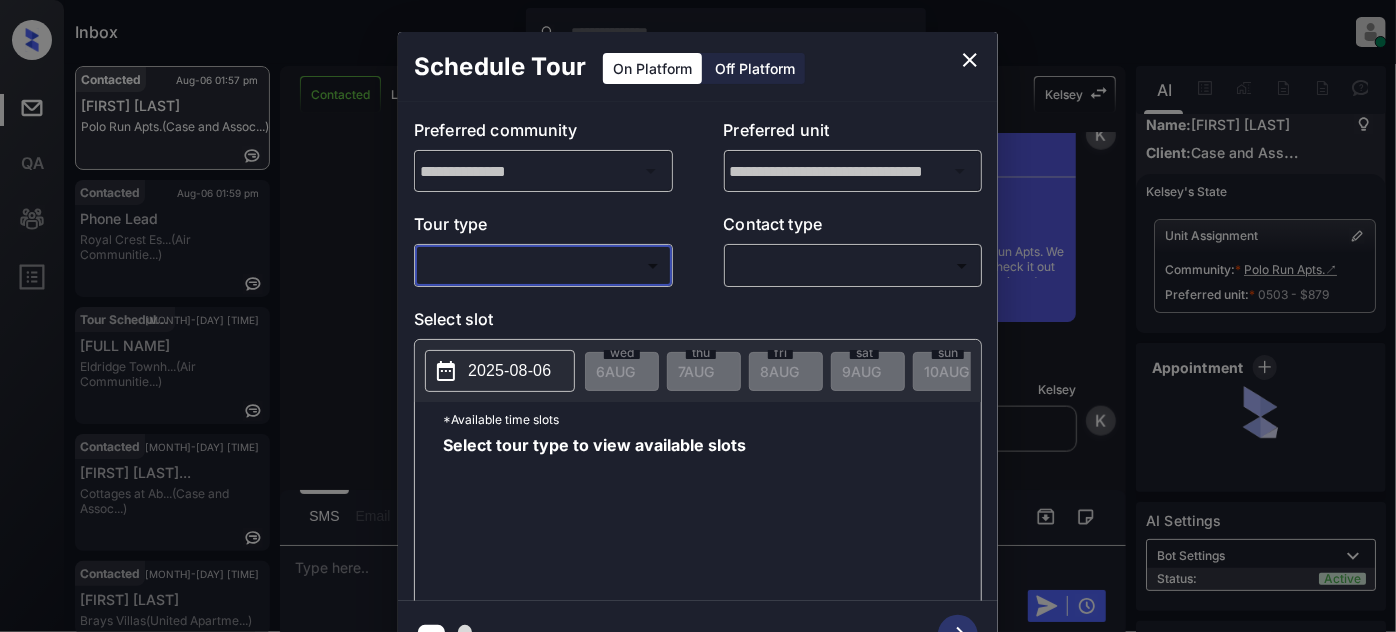 click at bounding box center (970, 60) 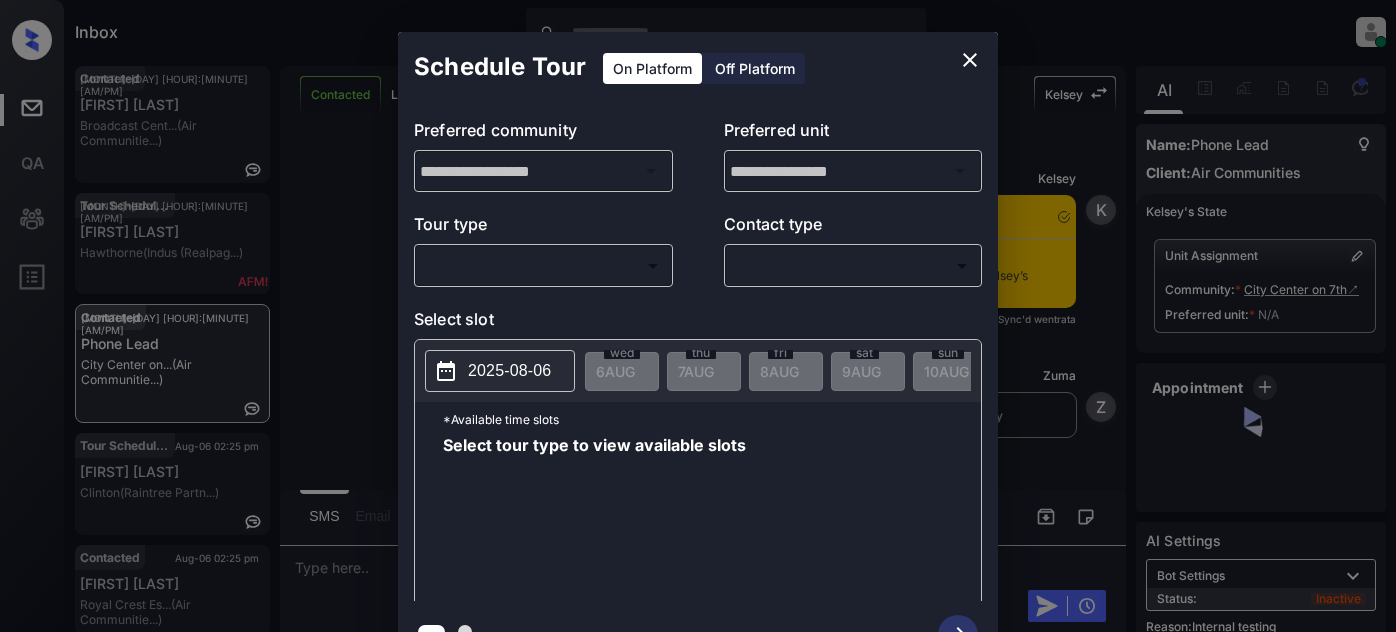 scroll, scrollTop: 0, scrollLeft: 0, axis: both 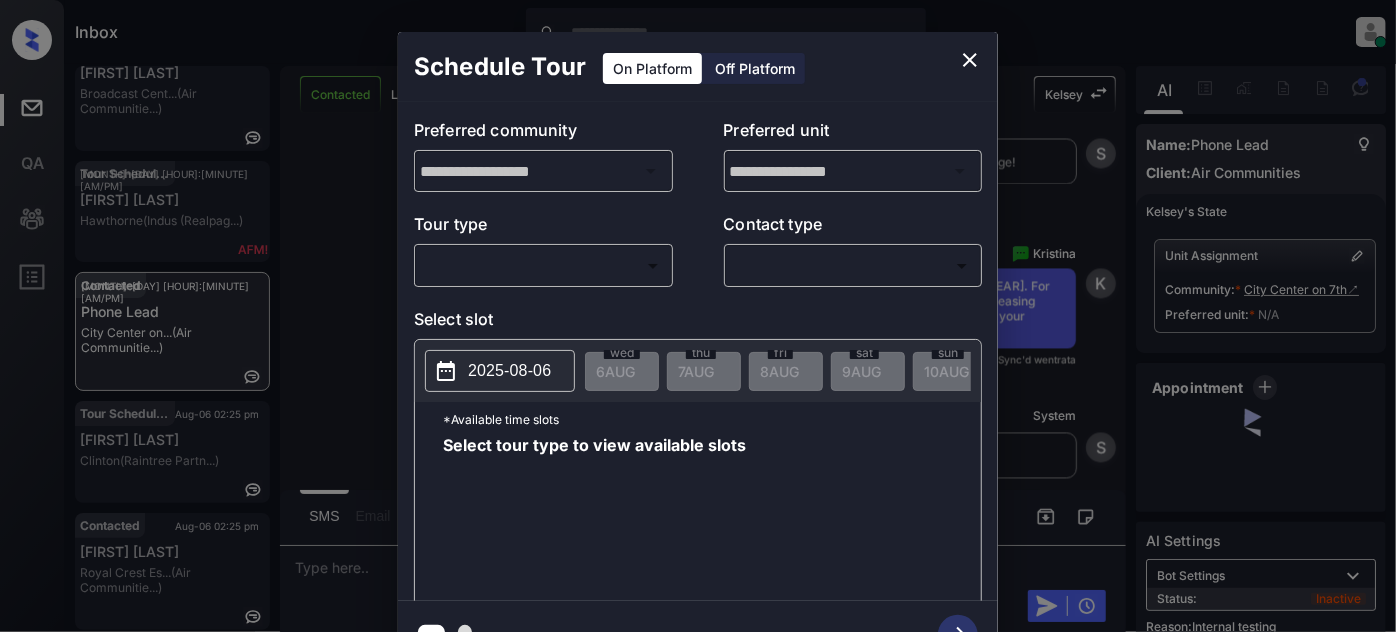 click on "Inbox [FIRST] [LAST] Online Set yourself   offline Set yourself   on break Profile Switch to  light  mode Sign out Contacted [MONTH]-[DAY] [HOUR]:[MINUTE] [AM/PM]   Mikolaj Marcin... Broadcast Cent...  (Air Communitie...) Tour Scheduled [MONTH]-[DAY] [HOUR]:[MINUTE] [AM/PM]   [FIRST] [LAST] Hawthorne  (Indus (Realpag...) Contacted [MONTH]-[DAY] [HOUR]:[MINUTE] [AM/PM]   Phone Lead City Center on...  (Air Communitie...) Tour Scheduled [MONTH]-[DAY] [HOUR]:[MINUTE] [AM/PM]   Summer Tucker Clinton  (Raintree Partn...) Contacted [MONTH]-[DAY] [HOUR]:[MINUTE] [AM/PM]   Mic Leathers Royal Crest Es...  (Air Communitie...) Contacted Lost Lead Sentiment: Angry Upon sliding the acknowledgement:  Lead will move to lost stage. * ​ SMS and call option will be set to opt out. AFM will be turned off for the lead. Kelsey New Message Kelsey Notes Note:  - Paste this link into your browser to view Kelsey’s conversation with the prospect [MONTH] [DAY], [YEAR] [HOUR]:[MINUTE] [AM/PM]  Sync'd w  entrata K New Message Zuma Z K A" at bounding box center (698, 316) 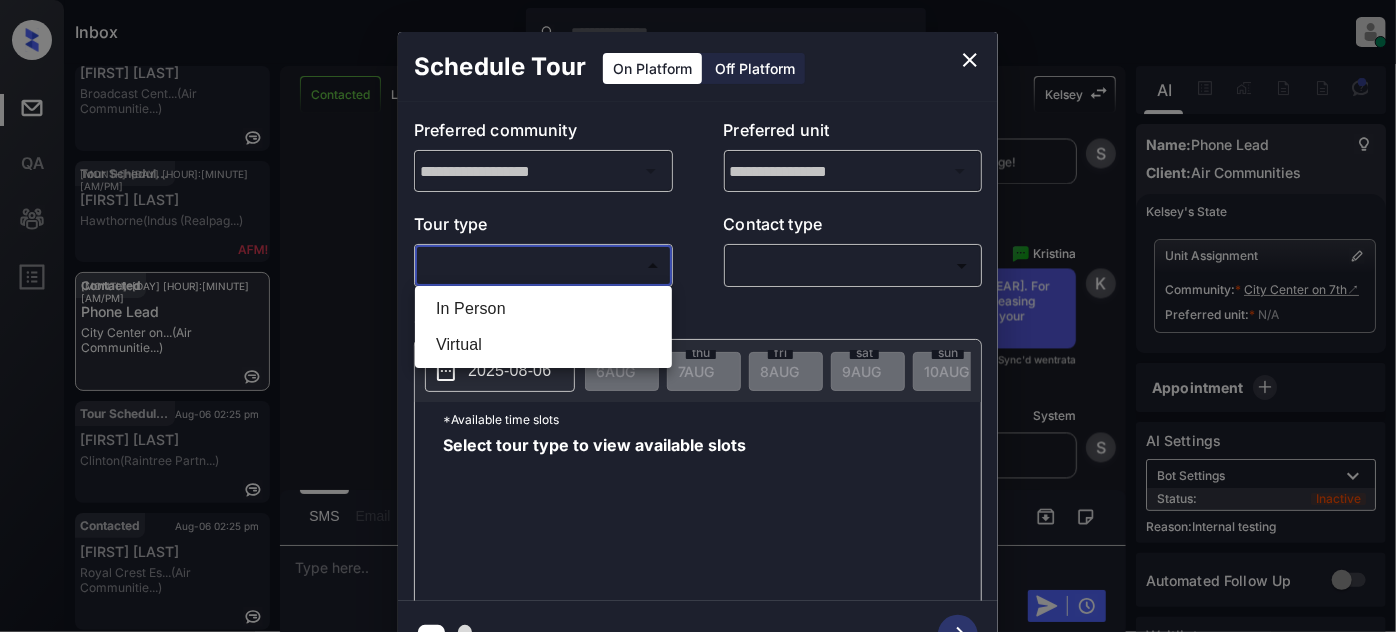 click on "In Person" at bounding box center (543, 309) 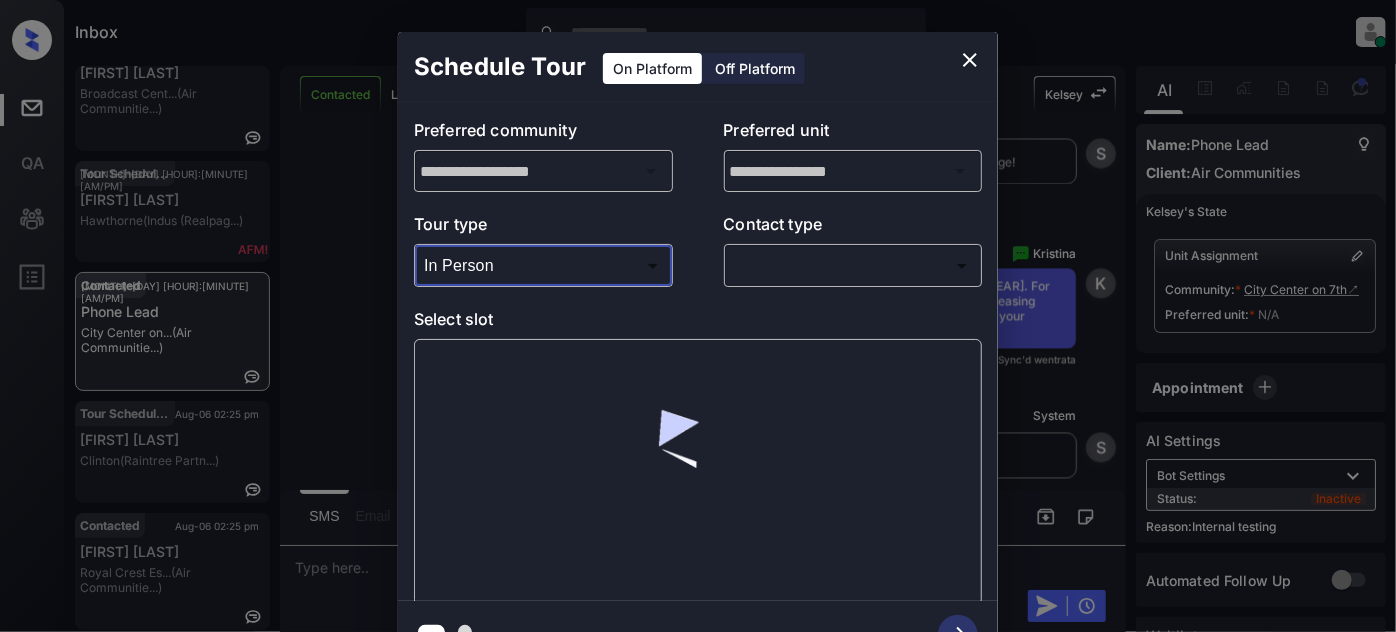 click on "Inbox Juan Carlos Manantan Online Set yourself   offline Set yourself   on break Profile Switch to  light  mode Sign out Contacted Aug-06 02:22 pm   Mikolaj Marcin... Broadcast Cent...  (Air Communitie...) Tour Scheduled Aug-06 02:23 pm   Juana Lopez Hawthorne  (Indus (Realpag...) Contacted Aug-06 02:24 pm   Phone Lead City Center on...  (Air Communitie...) Tour Scheduled Aug-06 02:25 pm   Summer Tucker Clinton  (Raintree Partn...) Contacted Aug-06 02:25 pm   Mic Leathers Royal Crest Es...  (Air Communitie...) Contacted Lost Lead Sentiment: Angry Upon sliding the acknowledgement:  Lead will move to lost stage. * ​ SMS and call option will be set to opt out. AFM will be turned off for the lead. Kelsey New Message Kelsey Notes Note: <a href="https://conversation.getzuma.com/6883a7fb5ff4cc15909e3b89">https://conversation.getzuma.com/6883a7fb5ff4cc15909e3b89</a> - Paste this link into your browser to view Kelsey’s conversation with the prospect Jul 25, 2025 08:51 am  Sync'd w  entrata K New Message Zuma Z K A" at bounding box center [698, 316] 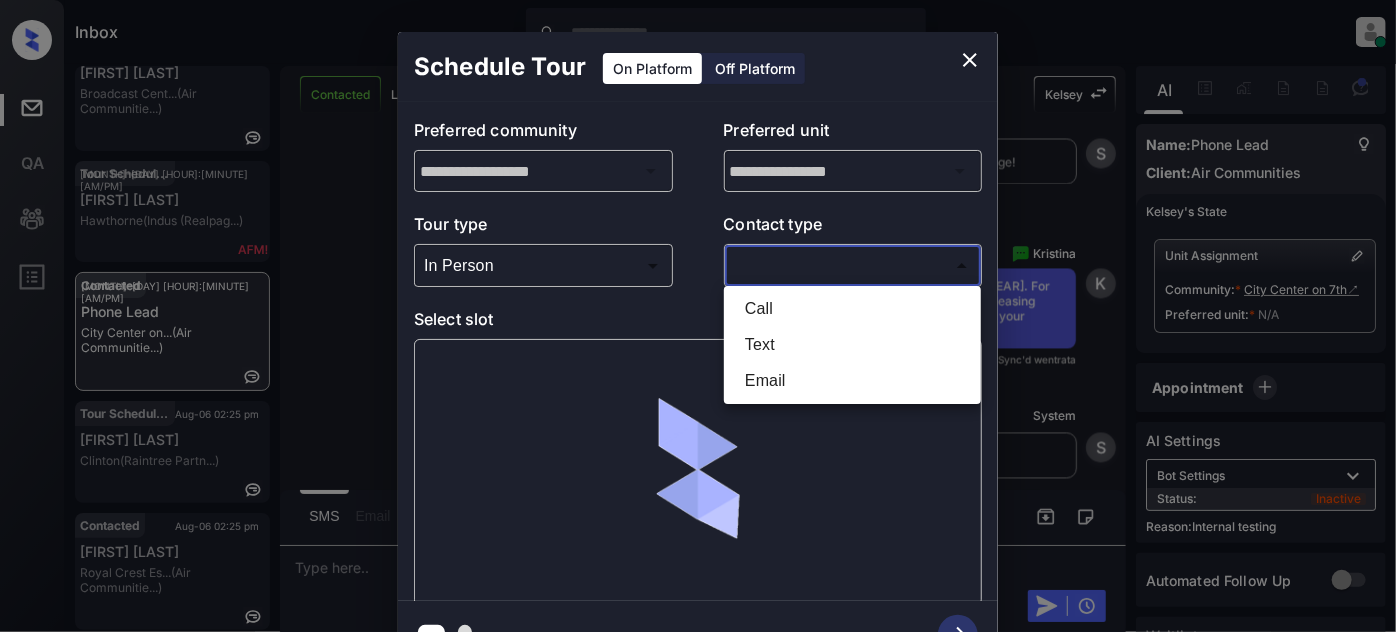 click on "Text" at bounding box center (852, 345) 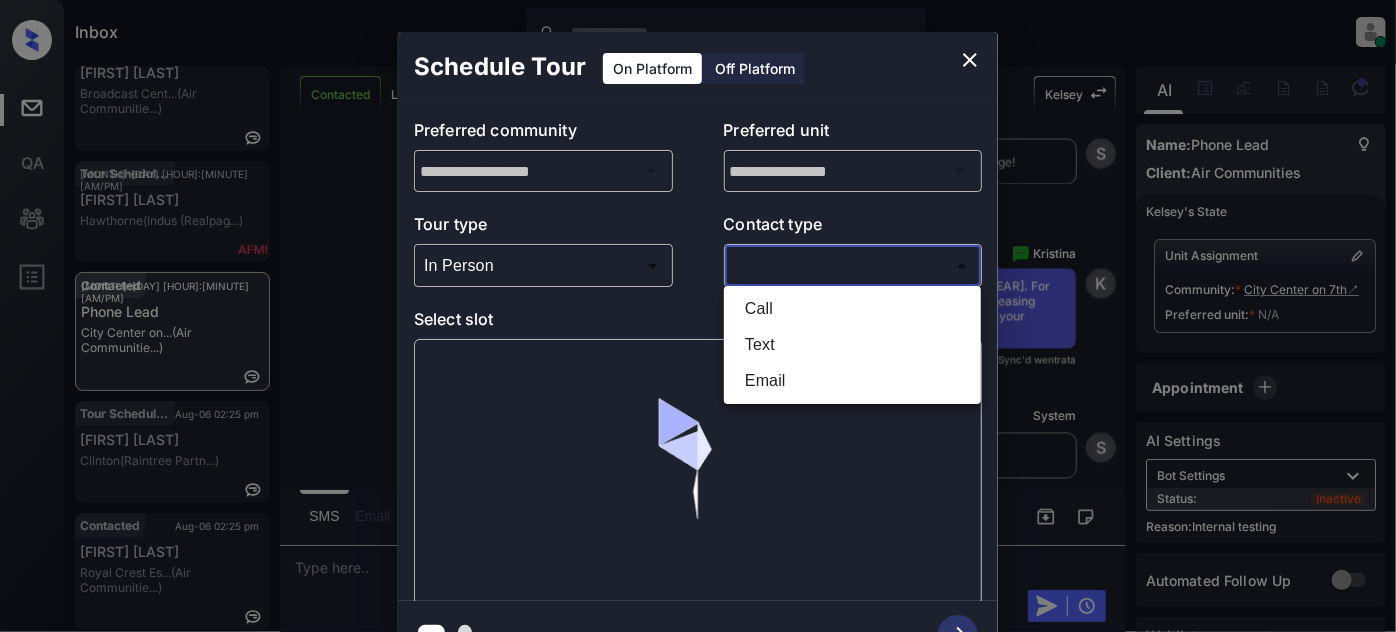 type on "****" 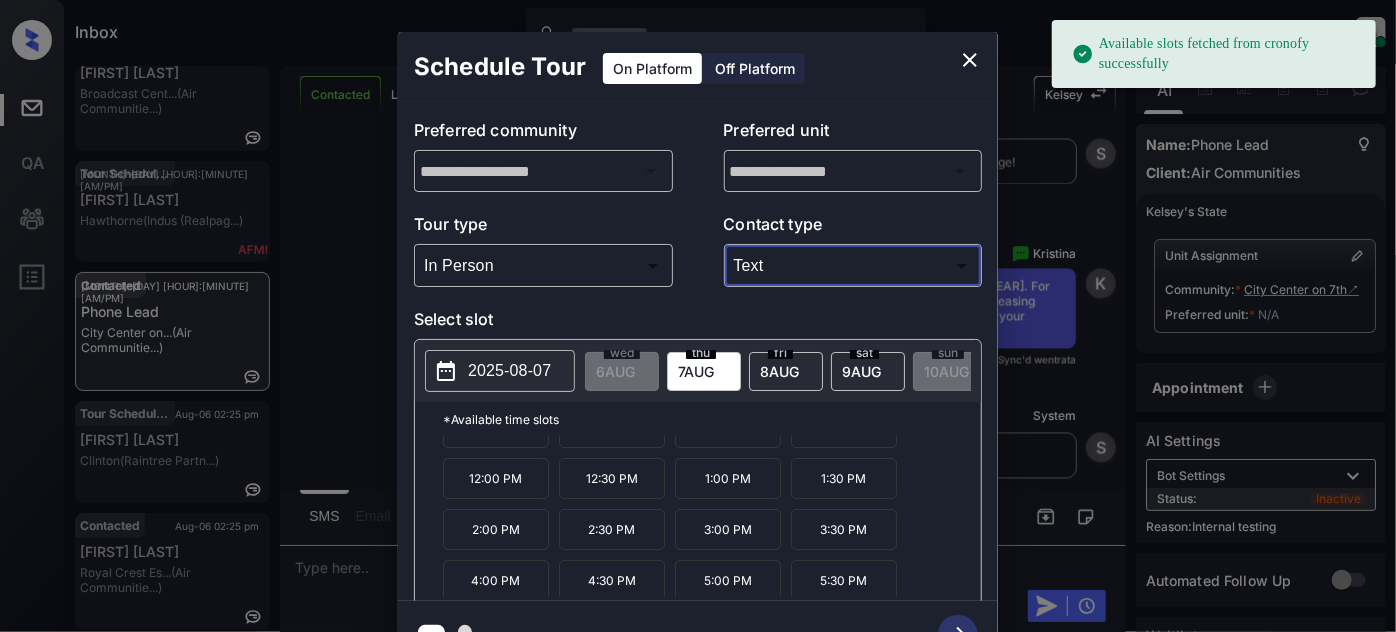 scroll, scrollTop: 31, scrollLeft: 0, axis: vertical 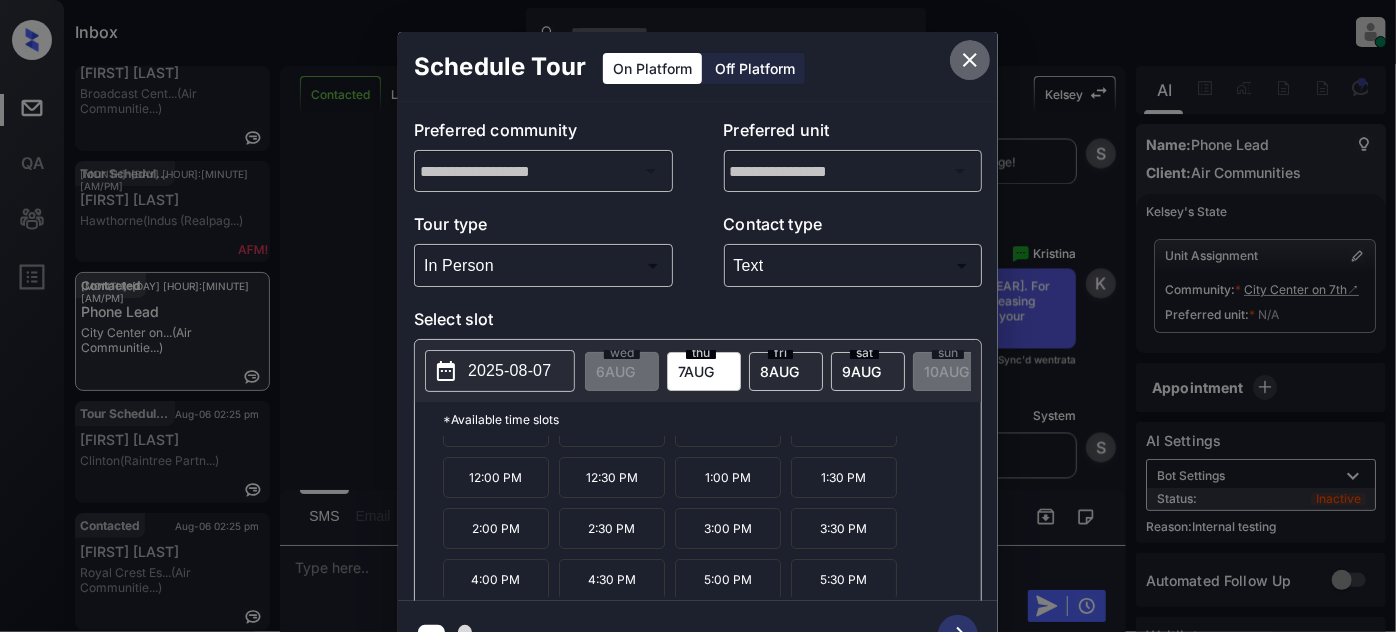 click 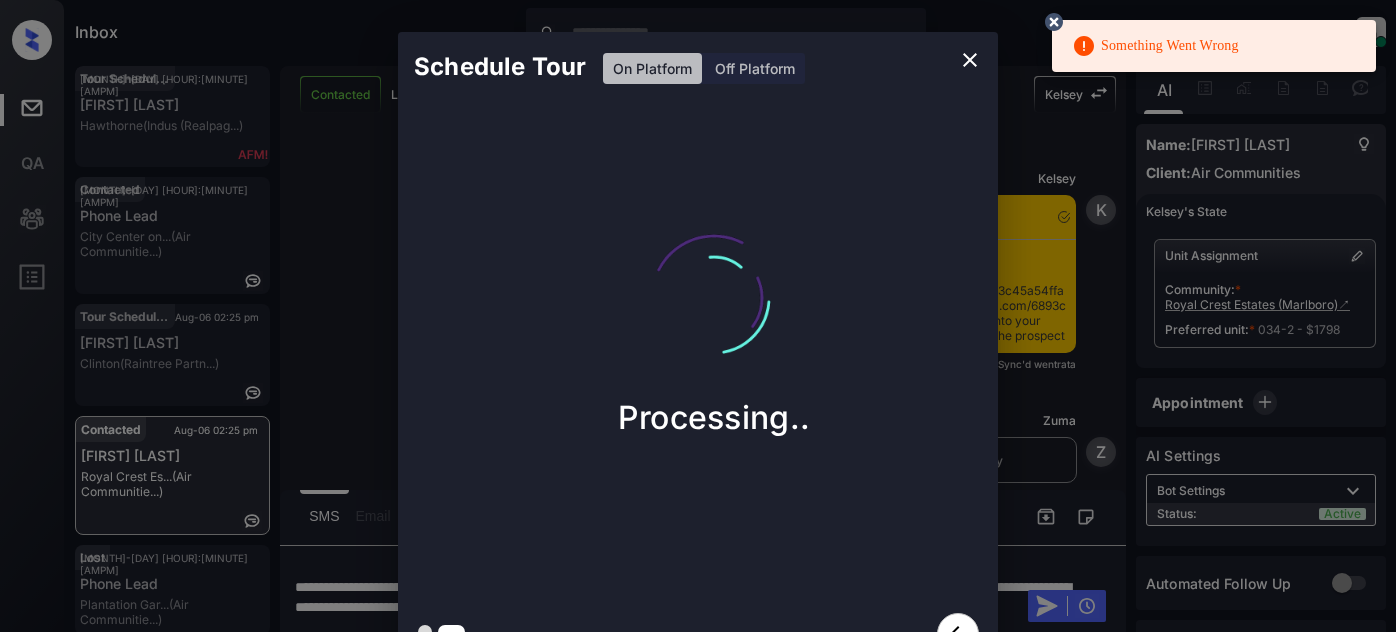 scroll, scrollTop: 0, scrollLeft: 0, axis: both 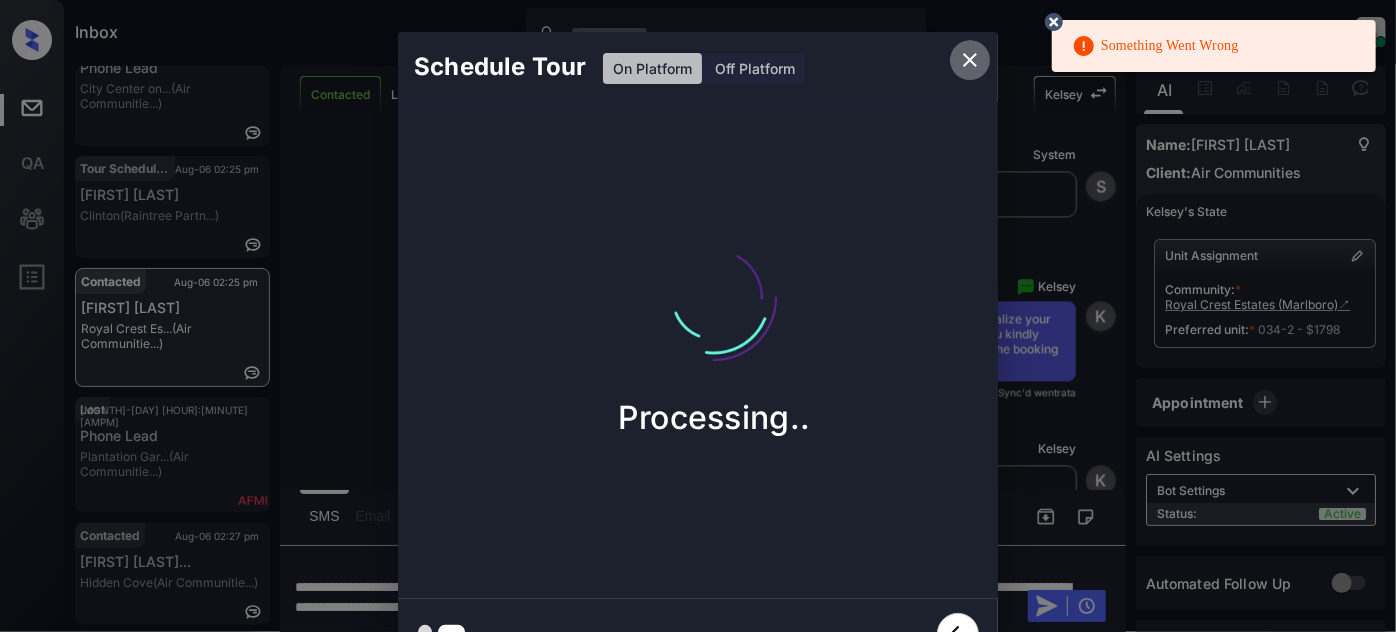 click 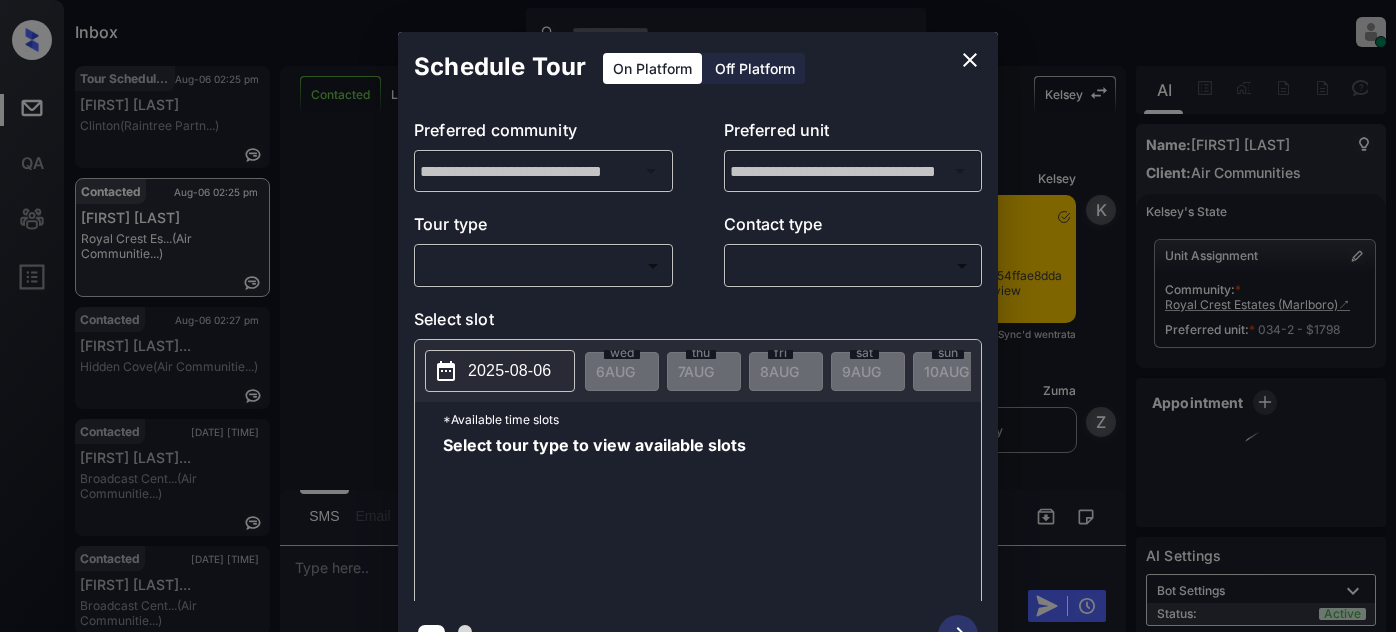 scroll, scrollTop: 0, scrollLeft: 0, axis: both 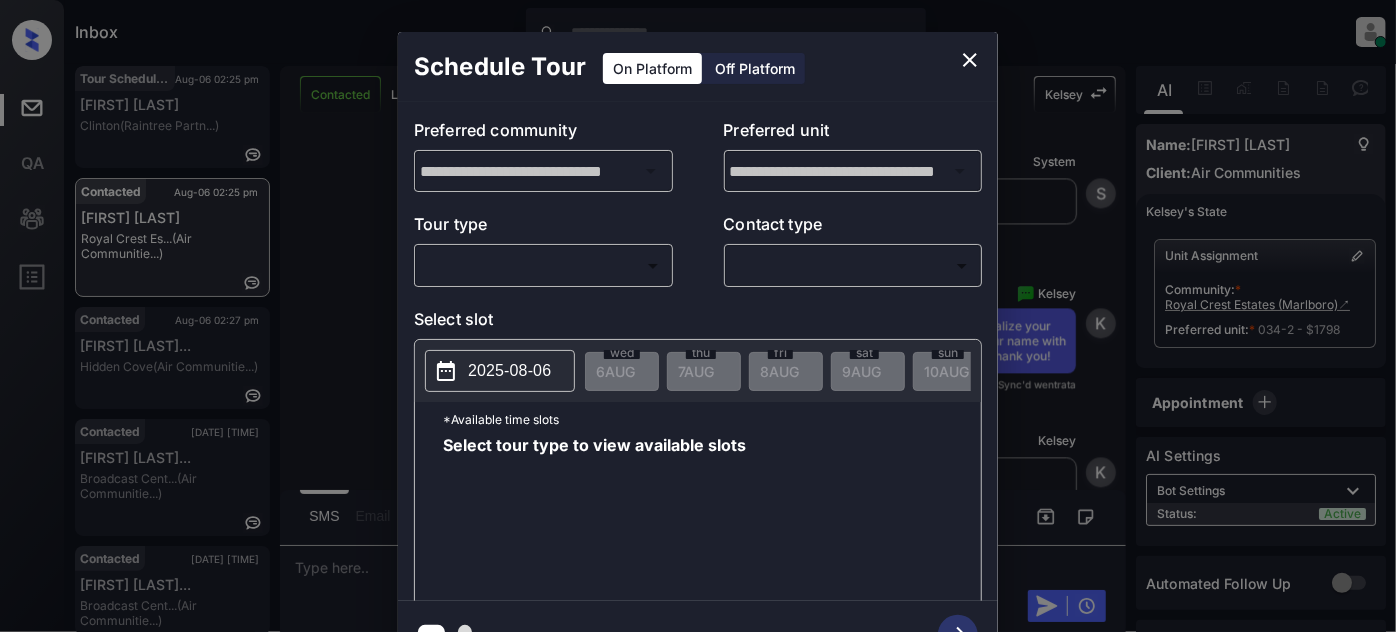 click on "​ ​" at bounding box center [543, 265] 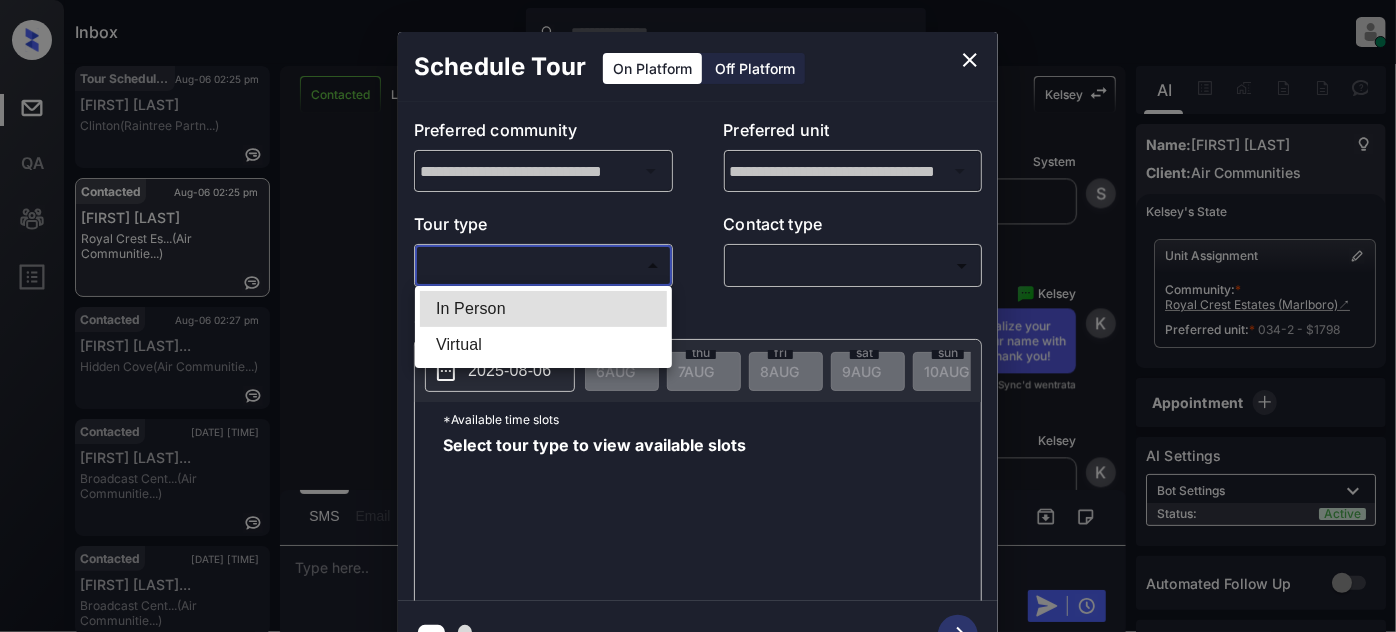 click on "Inbox [FIRST] [LAST] Online Set yourself   offline Set yourself   on break Profile Switch to  light  mode Sign out Tour Scheduled [DATE] [TIME]   [FIRST] [LAST] [CITY]  (Raintree Partn...) Contacted [DATE] [TIME]   [FIRST] [LAST] [CITY]  (Air Communitie...) Contacted [DATE] [TIME]   [FIRST] [LAST] Hidden Cove  (Air Communitie...) Contacted [DATE] [TIME]   [FIRST] [LAST] Broadcast Cent...  (Air Communitie...) Contacted [DATE] [TIME]   [FIRST] [LAST] Broadcast Cent...  (Air Communitie...) Lost [DATE] [TIME]   [FIRST] [LAST] Preston View  (Magnolia Capit...) Contacted Lost Lead Sentiment: Angry Upon sliding the acknowledgement:  Lead will move to lost stage. * ​ SMS and call option will be set to opt out. AFM will be turned off for the lead. [FIRST] New Message [FIRST] Notes Note: [DATE] [TIME]  Sync'd w  entrata K New Message Zuma Lead transferred to leasing agent: [FIRST] [DATE] [TIME] Z New Message [FIRST] [DATE] [TIME] K New Message Agent A New Message" at bounding box center [698, 316] 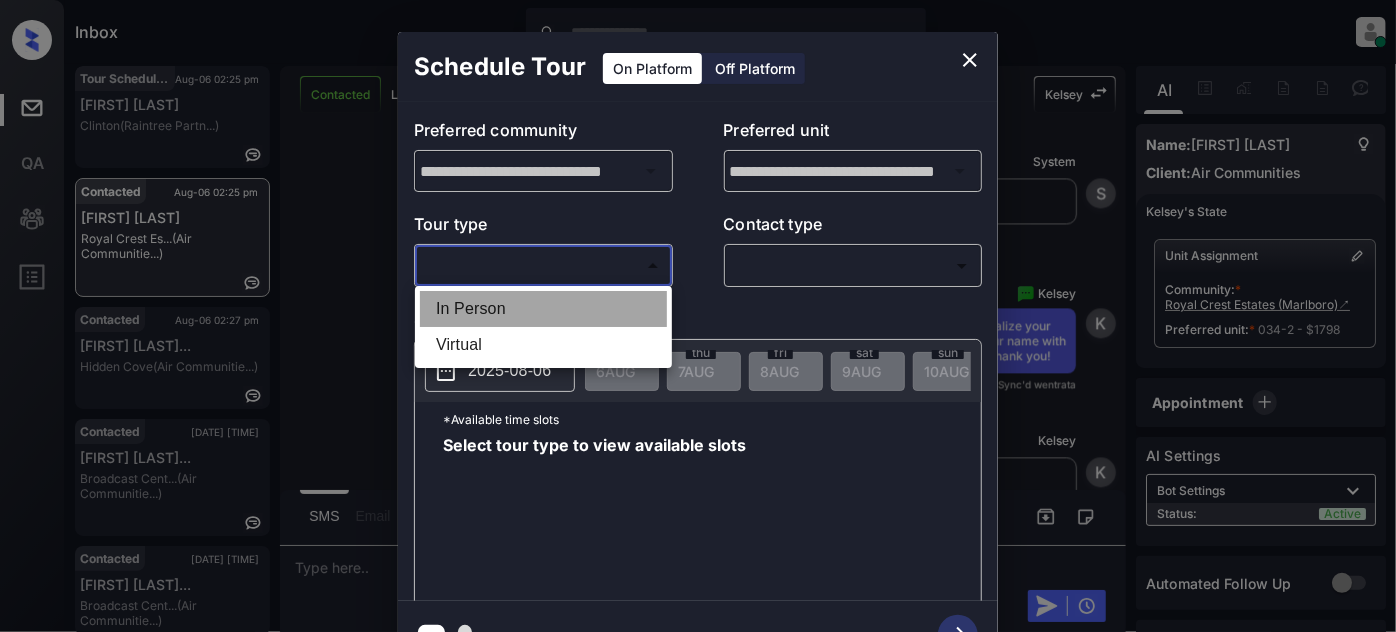 click on "In Person" at bounding box center (543, 309) 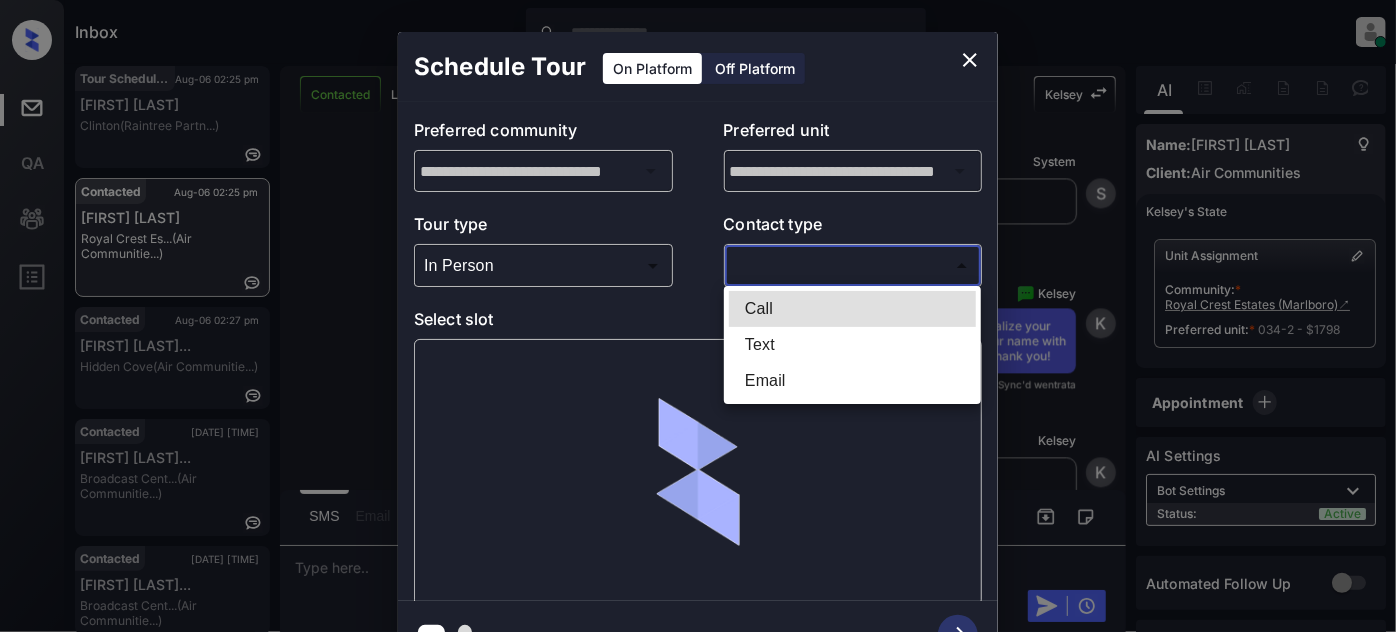 click on "Inbox [FIRST] [LAST] Online Set yourself   offline Set yourself   on break Profile Switch to  light  mode Sign out Tour Scheduled [DATE] [TIME]   [FIRST] [LAST] [CITY]  (Raintree Partn...) Contacted [DATE] [TIME]   [FIRST] [LAST] [CITY]  (Air Communitie...) Contacted [DATE] [TIME]   [FIRST] [LAST] Hidden Cove  (Air Communitie...) Contacted [DATE] [TIME]   [FIRST] [LAST] Broadcast Cent...  (Air Communitie...) Contacted [DATE] [TIME]   [FIRST] [LAST] Broadcast Cent...  (Air Communitie...) Lost [DATE] [TIME]   [FIRST] [LAST] Preston View  (Magnolia Capit...) Contacted Lost Lead Sentiment: Angry Upon sliding the acknowledgement:  Lead will move to lost stage. * ​ SMS and call option will be set to opt out. AFM will be turned off for the lead. [FIRST] New Message [FIRST] Notes Note: [DATE] [TIME]  Sync'd w  entrata K New Message Zuma Lead transferred to leasing agent: [FIRST] [DATE] [TIME] Z New Message [FIRST] [DATE] [TIME] K New Message Agent A New Message" at bounding box center (698, 316) 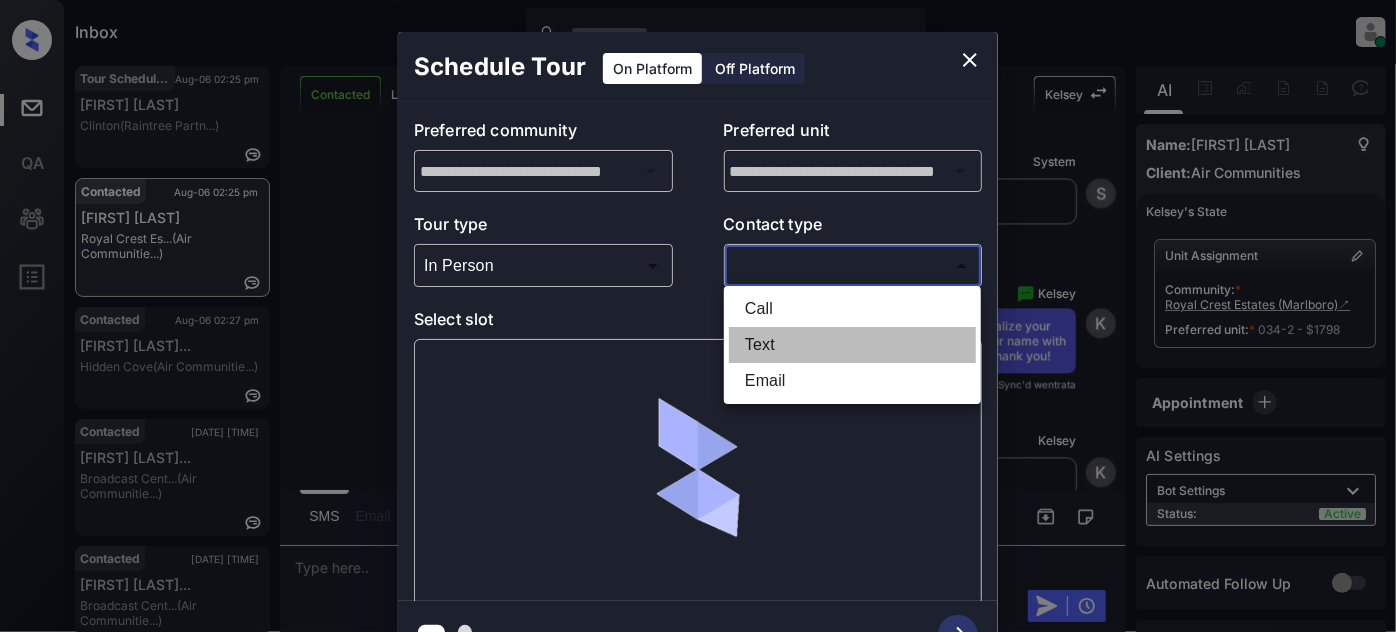 click on "Text" at bounding box center [852, 345] 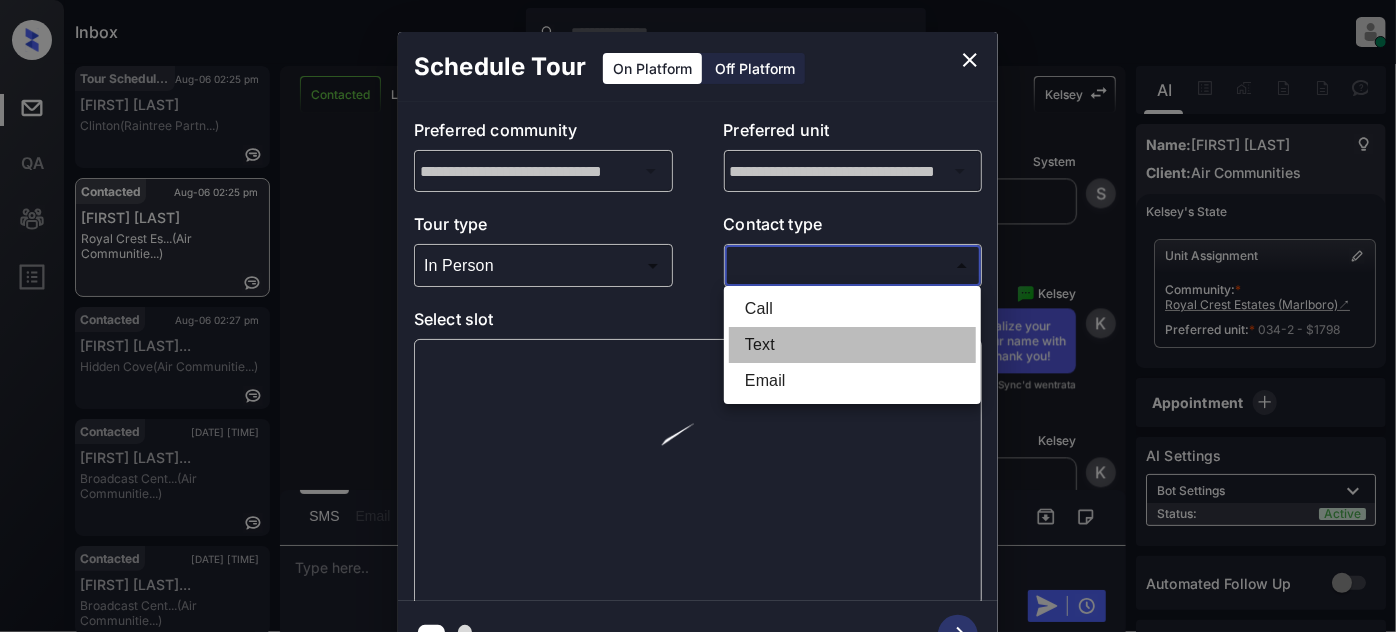 type on "****" 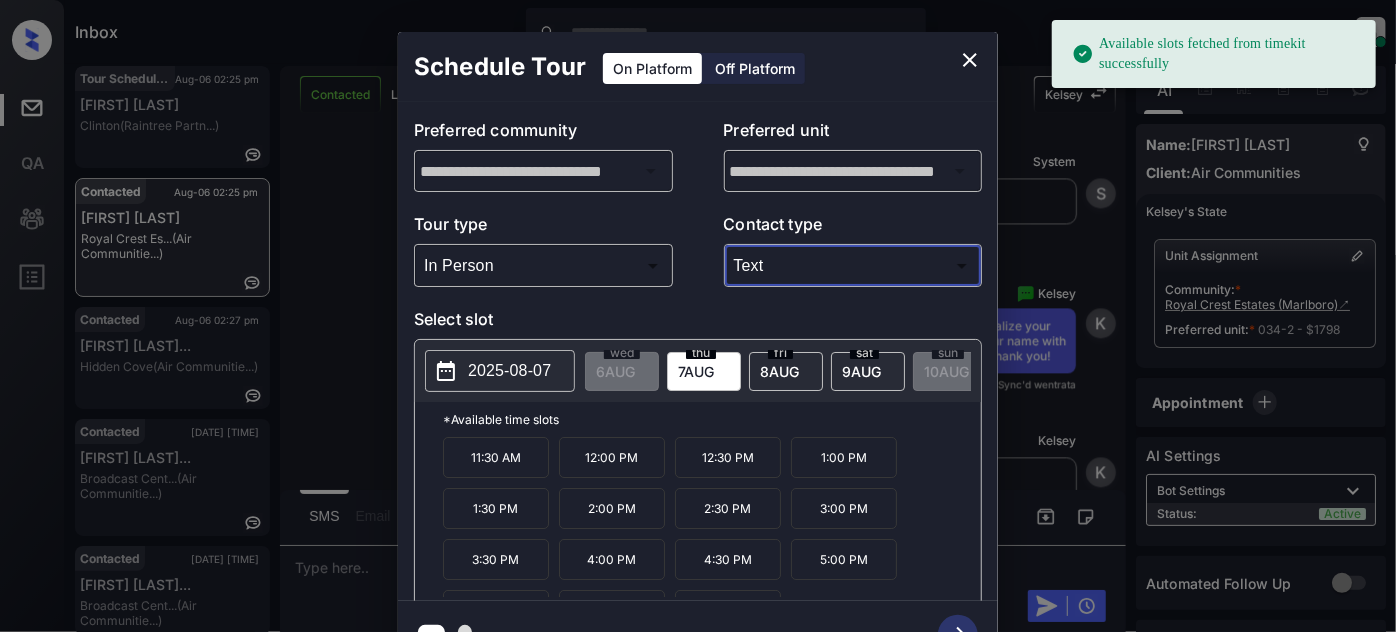 click on "11:30 AM" at bounding box center (496, 457) 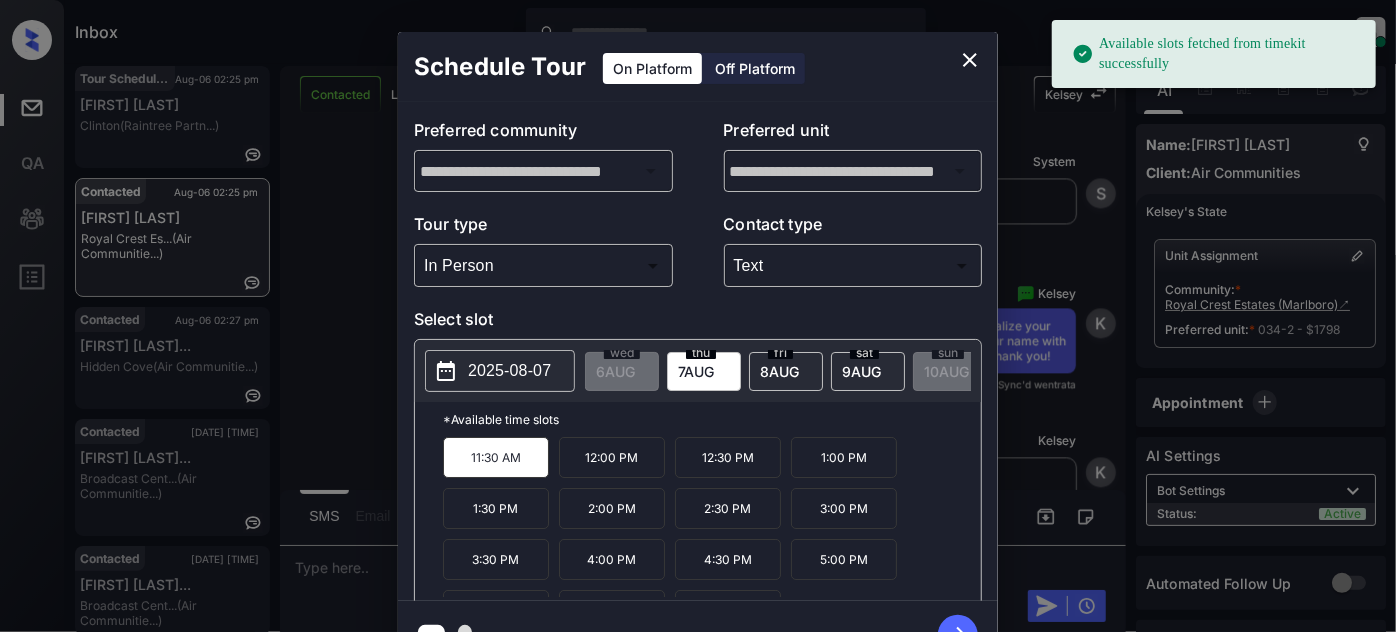 click 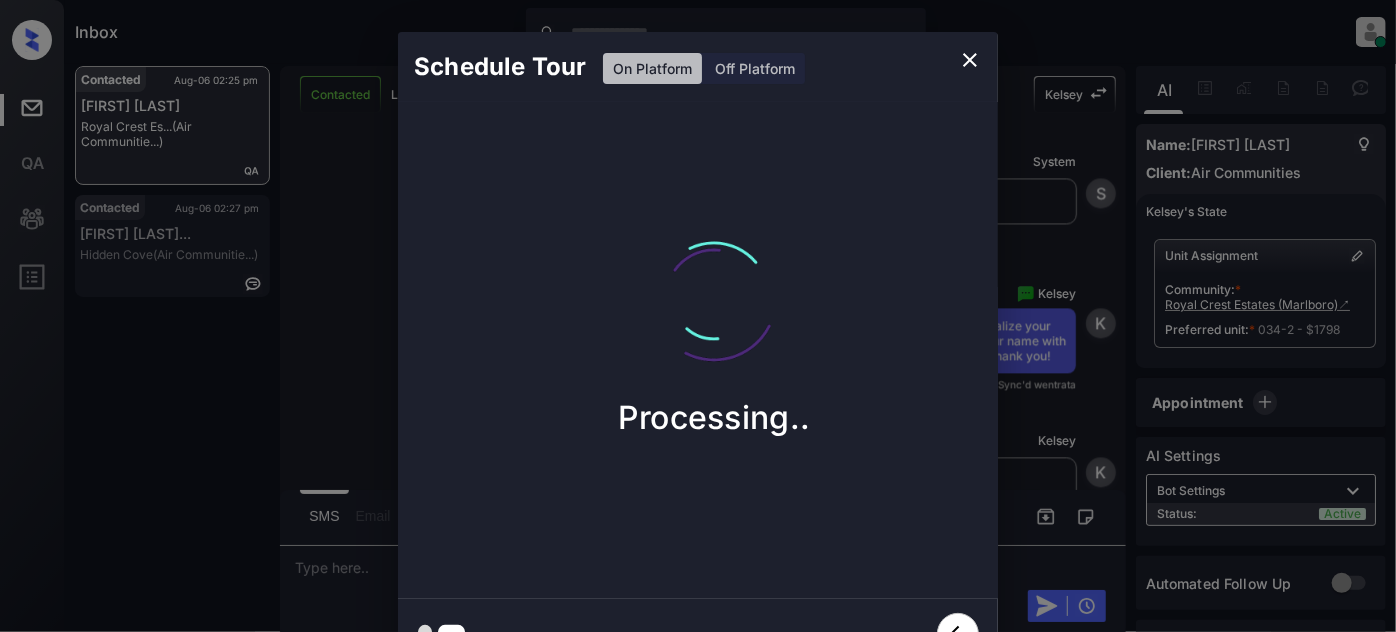 click 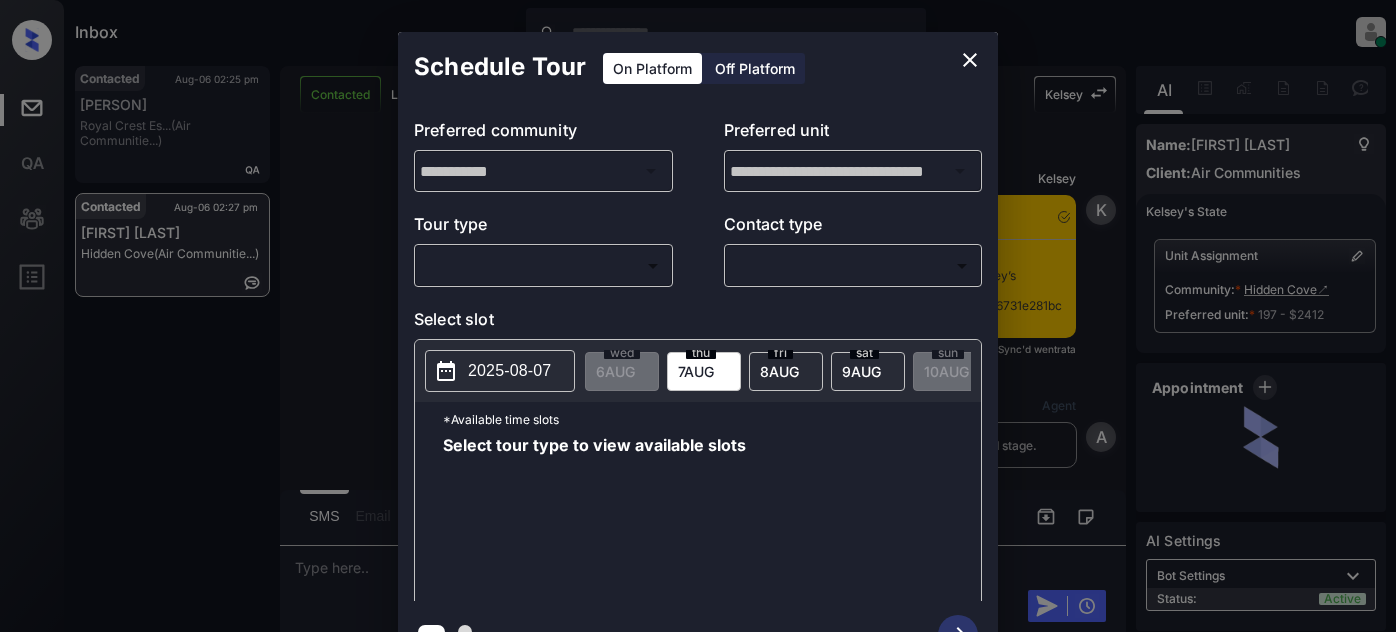 scroll, scrollTop: 0, scrollLeft: 0, axis: both 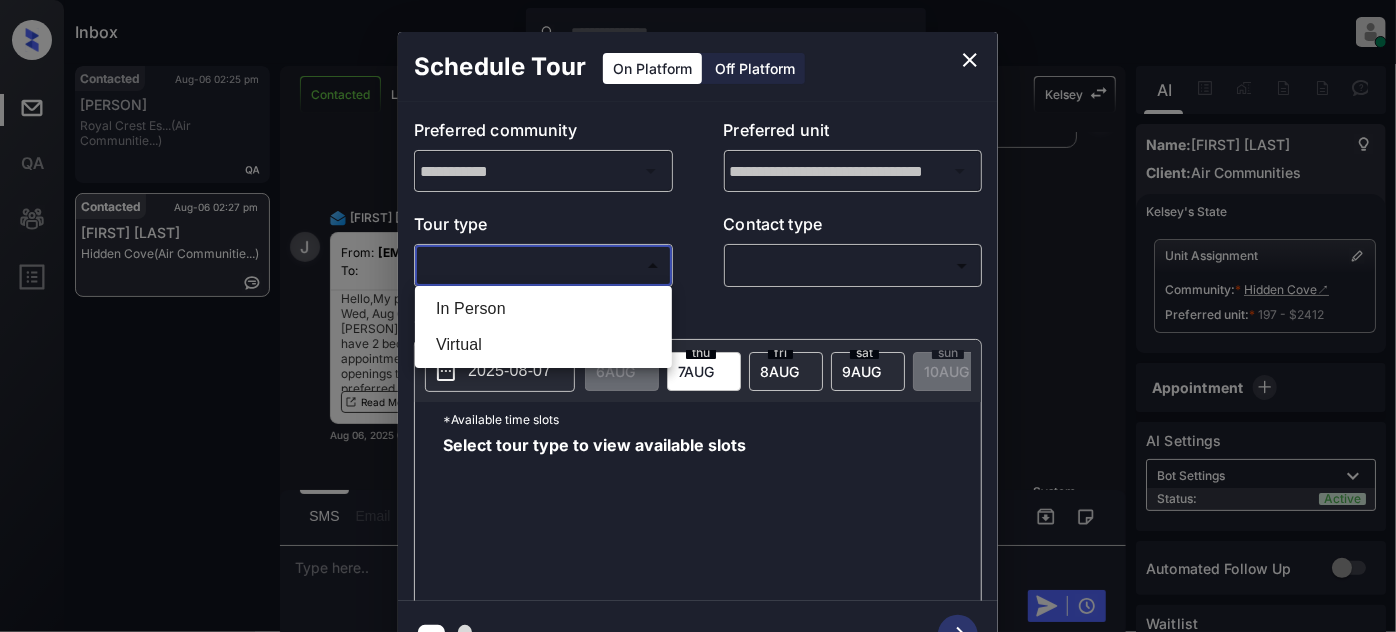 click on "Inbox Juan Carlos Manantan Online Set yourself   offline Set yourself   on break Profile Switch to  light  mode Sign out Contacted Aug-06 02:25 pm   Mic Leathers Royal Crest Es...  (Air Communitie...) Contacted Aug-06 02:27 pm   Jonathan Alvar... Hidden Cove  (Air Communitie...) Contacted Lost Lead Sentiment: Angry Upon sliding the acknowledgement:  Lead will move to lost stage. * ​ SMS and call option will be set to opt out. AFM will be turned off for the lead. Kelsey New Message Kelsey Notes Note: Paste this link into your browser to view Kelsey’s conversation with the prospect: https://conversation.getzuma.com/66dcd8e26731e281bc29e532 Sep 07, 2024 03:51 pm  Sync'd w  entrata K New Message Agent Lead created via emailParser in Inbound stage. Sep 07, 2024 03:51 pm A New Message Kelsey Due to the activation of disableLeadTransfer feature flag, Kelsey will no longer transfer ownership of this CRM guest card Sep 07, 2024 03:51 pm K New Message Zuma Lead transferred to leasing agent: kelsey Z New Message A A" at bounding box center (698, 316) 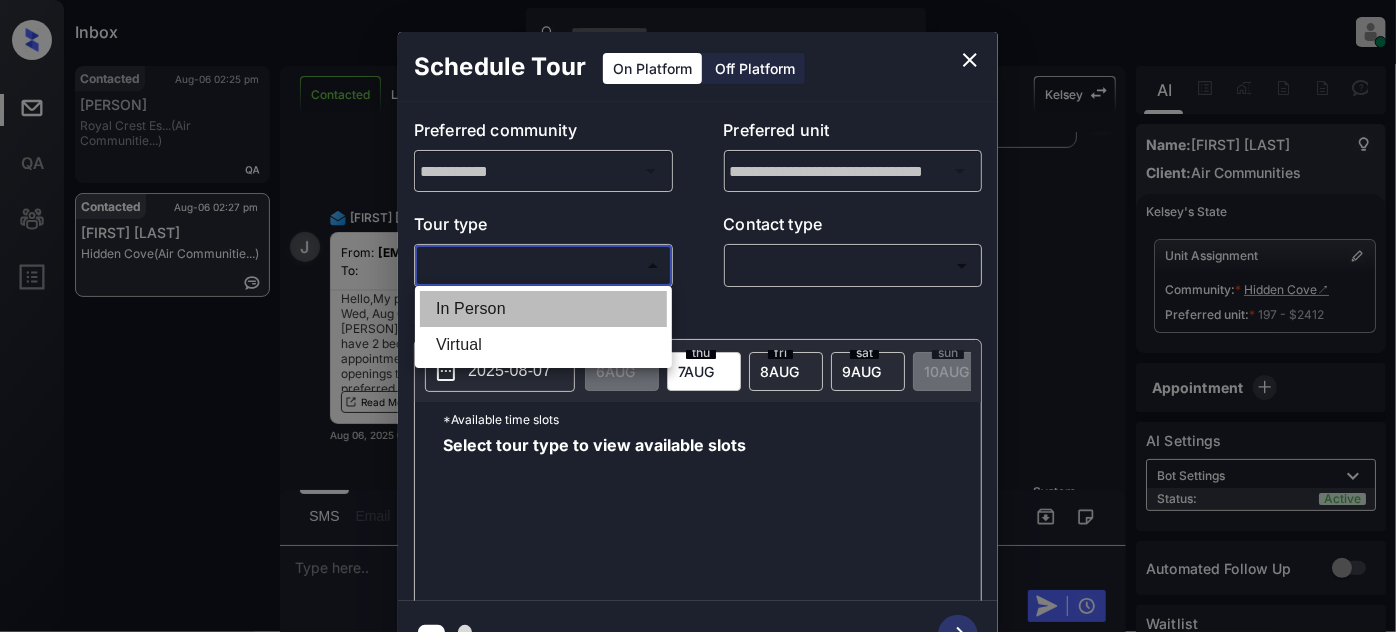 click on "In Person" at bounding box center [543, 309] 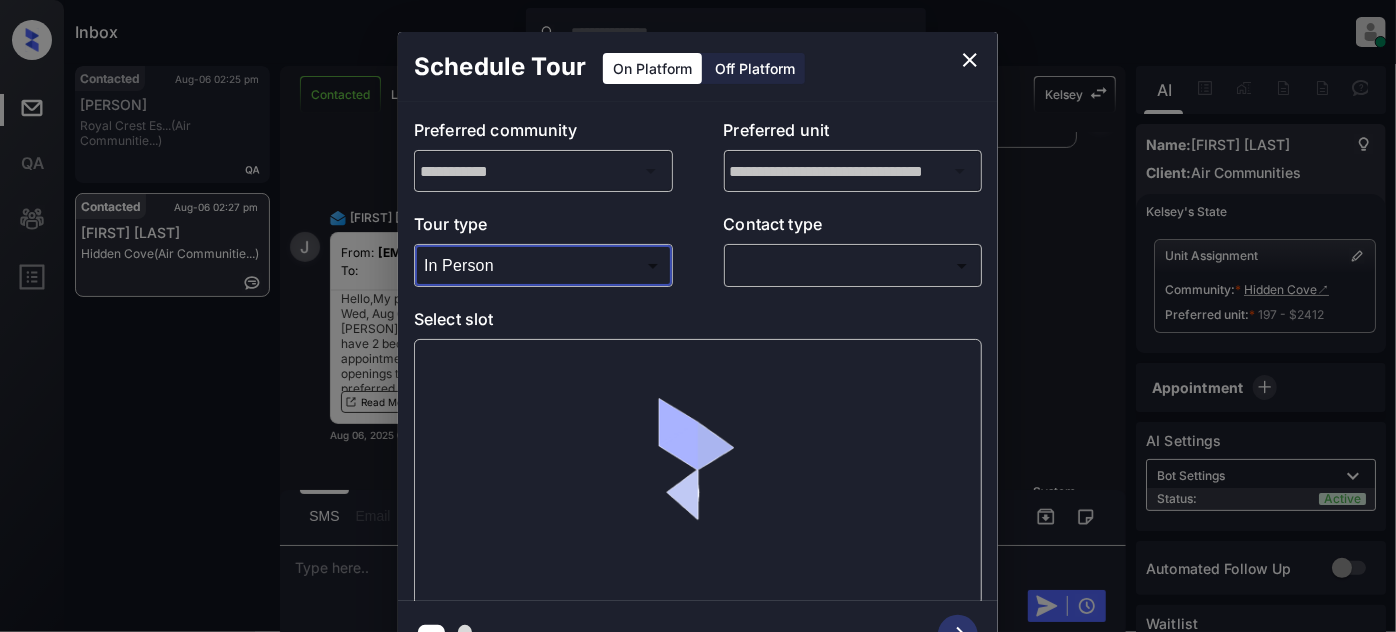 drag, startPoint x: 829, startPoint y: 242, endPoint x: 817, endPoint y: 262, distance: 23.323807 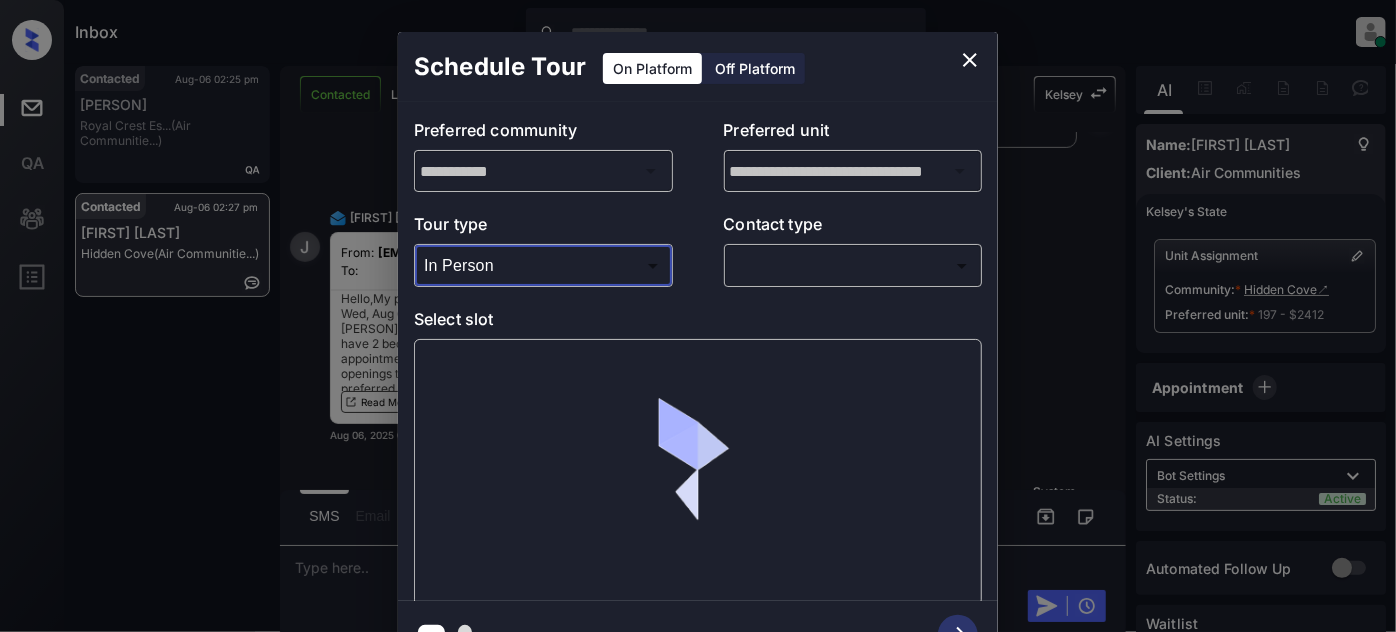 click on "Contact type ​ ​" at bounding box center (853, 249) 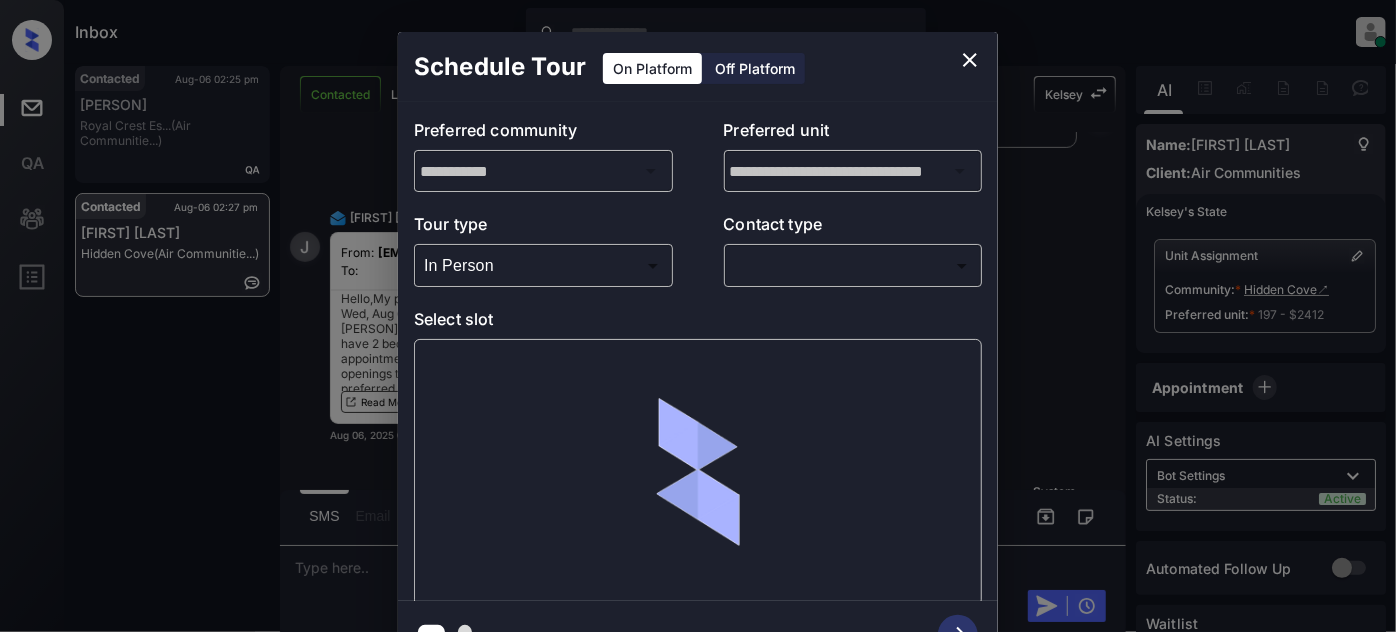 click on "Inbox Juan Carlos Manantan Online Set yourself   offline Set yourself   on break Profile Switch to  light  mode Sign out Contacted Aug-06 02:25 pm   Mic Leathers Royal Crest Es...  (Air Communitie...) Contacted Aug-06 02:27 pm   Jonathan Alvar... Hidden Cove  (Air Communitie...) Contacted Lost Lead Sentiment: Angry Upon sliding the acknowledgement:  Lead will move to lost stage. * ​ SMS and call option will be set to opt out. AFM will be turned off for the lead. Kelsey New Message Kelsey Notes Note: Paste this link into your browser to view Kelsey’s conversation with the prospect: https://conversation.getzuma.com/66dcd8e26731e281bc29e532 Sep 07, 2024 03:51 pm  Sync'd w  entrata K New Message Agent Lead created via emailParser in Inbound stage. Sep 07, 2024 03:51 pm A New Message Kelsey Due to the activation of disableLeadTransfer feature flag, Kelsey will no longer transfer ownership of this CRM guest card Sep 07, 2024 03:51 pm K New Message Zuma Lead transferred to leasing agent: kelsey Z New Message A A" at bounding box center (698, 316) 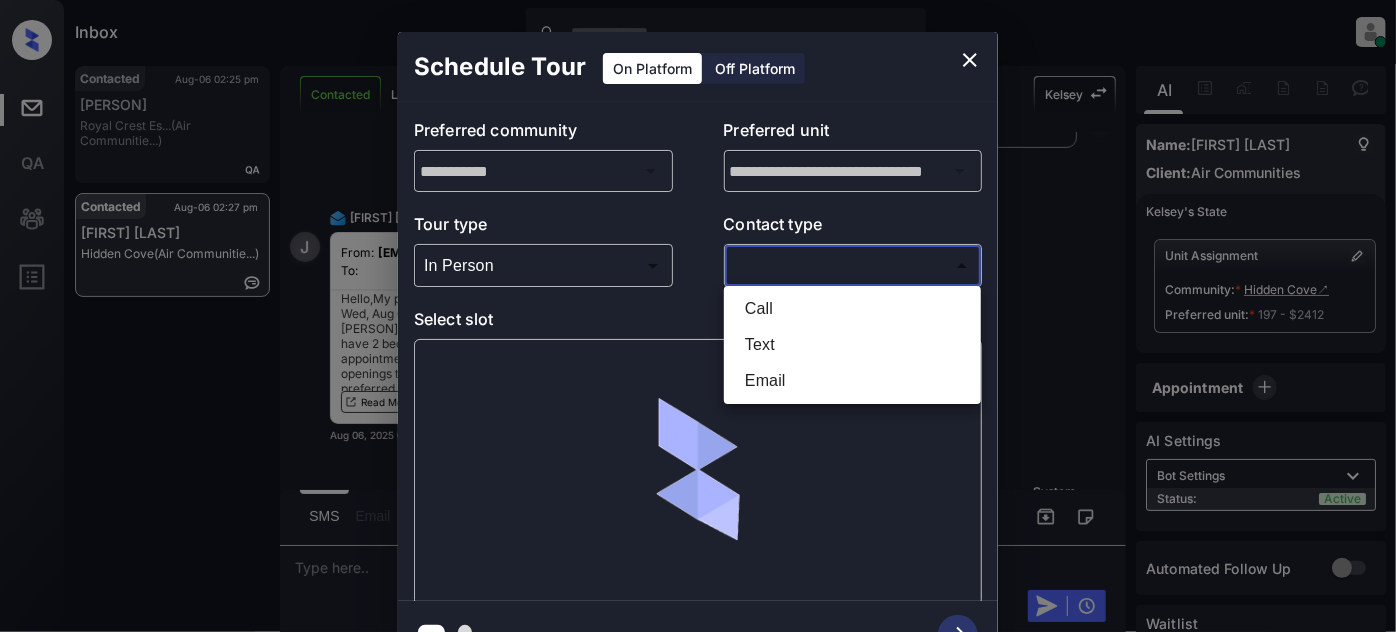 click on "Text" at bounding box center (852, 345) 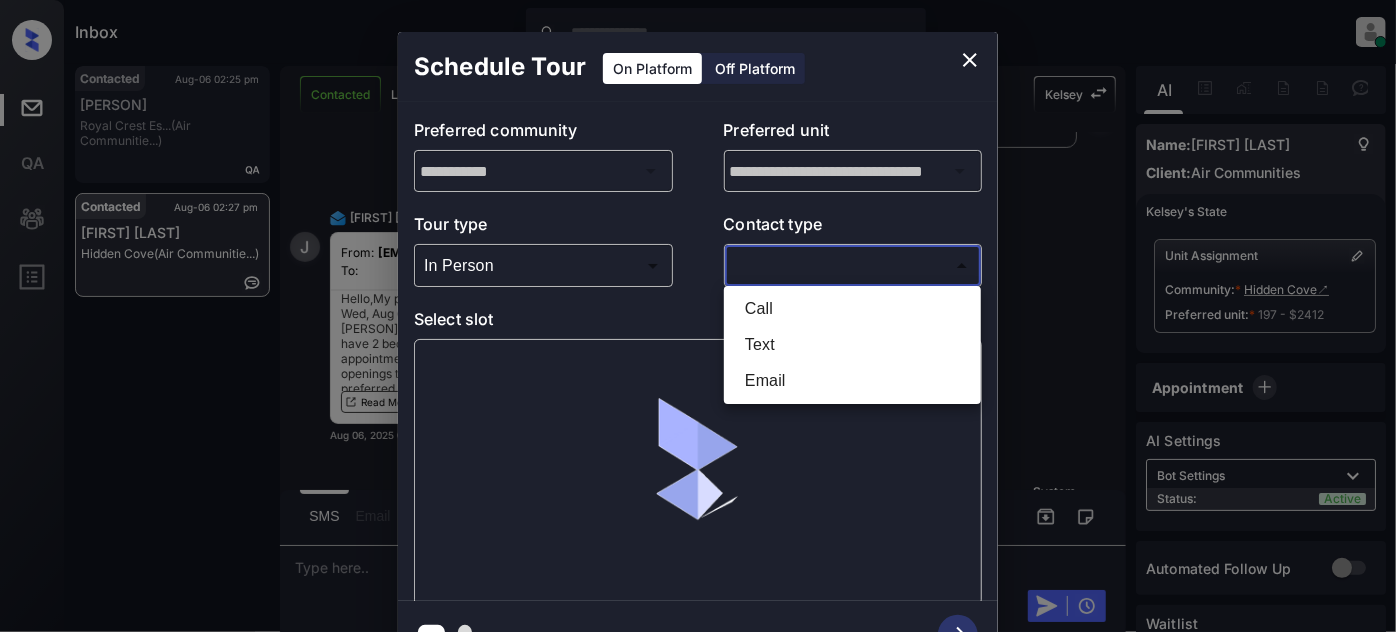 type on "****" 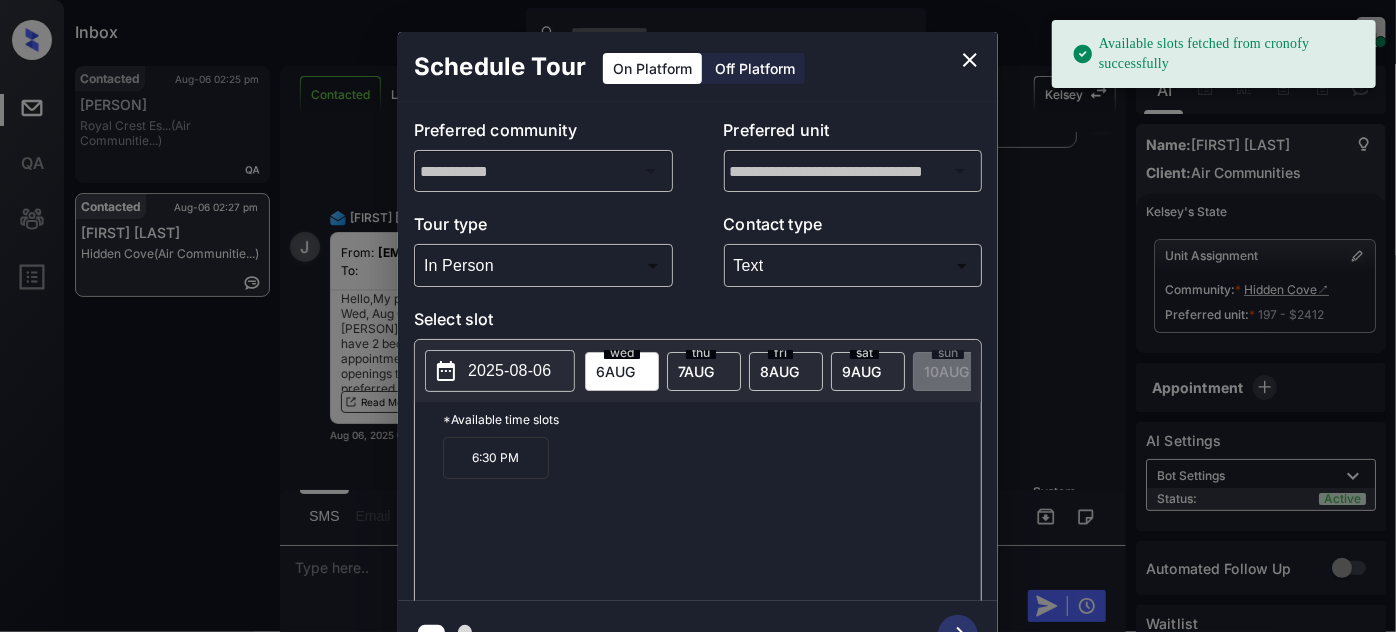 click on "sat 9 AUG" at bounding box center (868, 371) 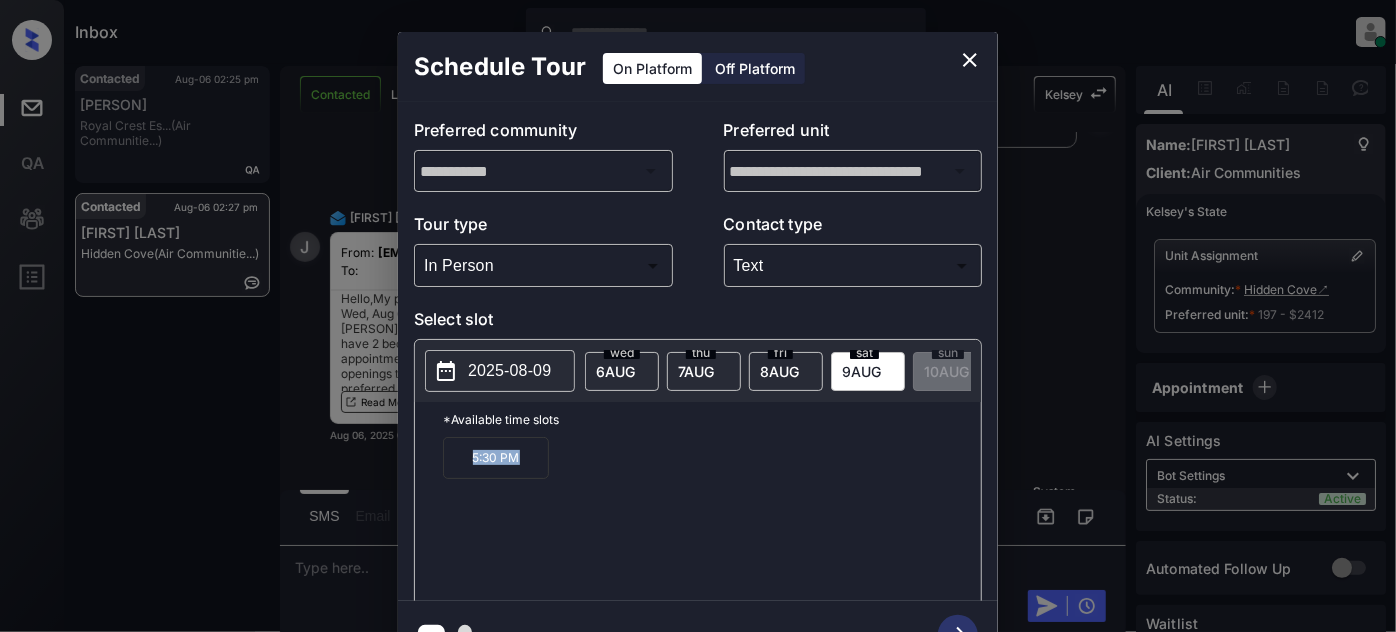 drag, startPoint x: 550, startPoint y: 471, endPoint x: 379, endPoint y: 468, distance: 171.0263 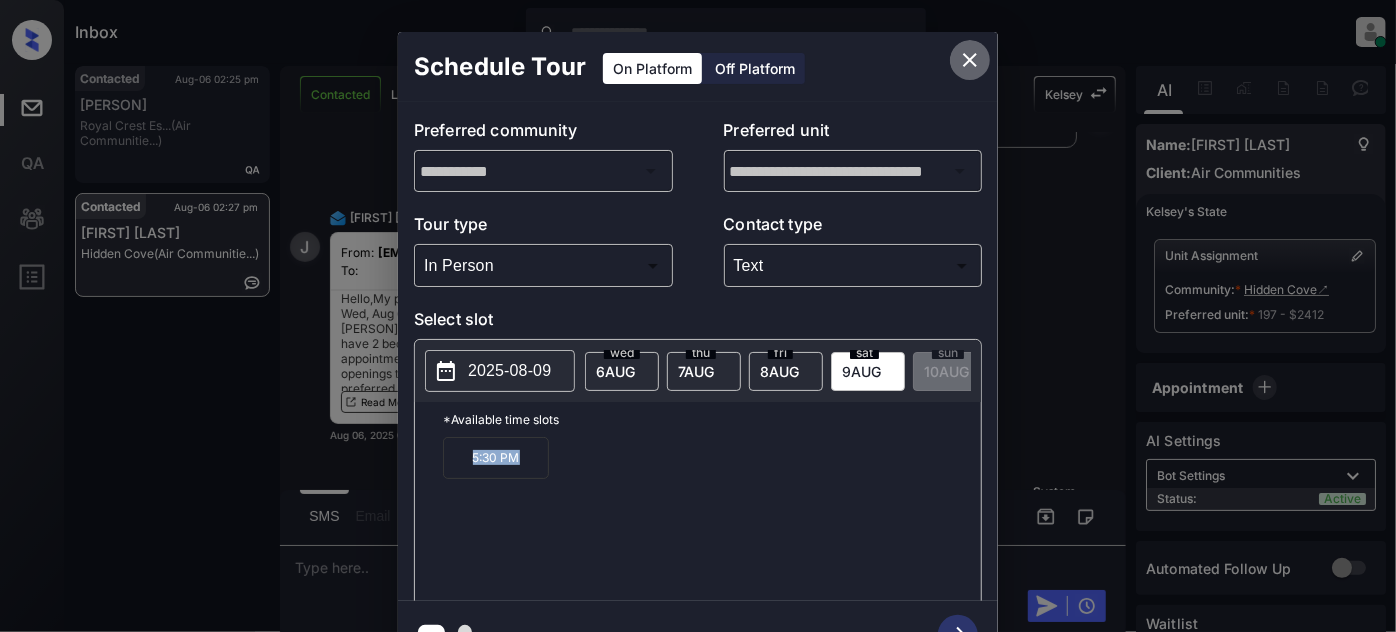 click 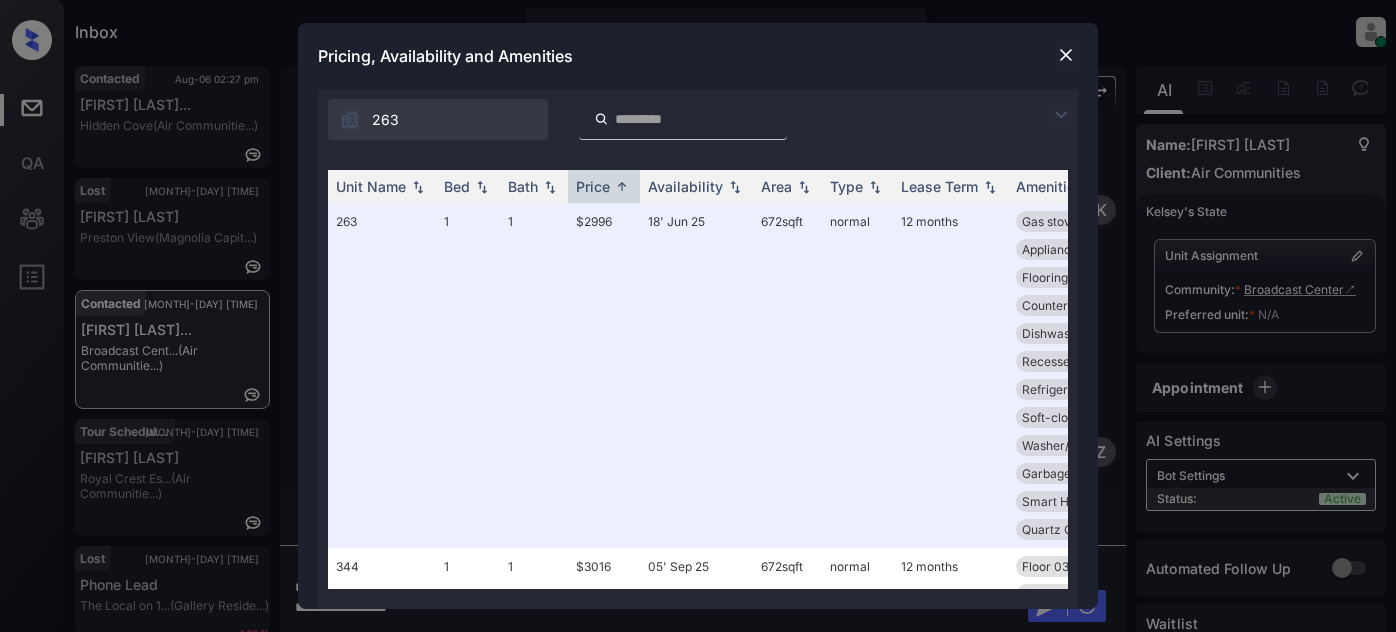 scroll, scrollTop: 0, scrollLeft: 0, axis: both 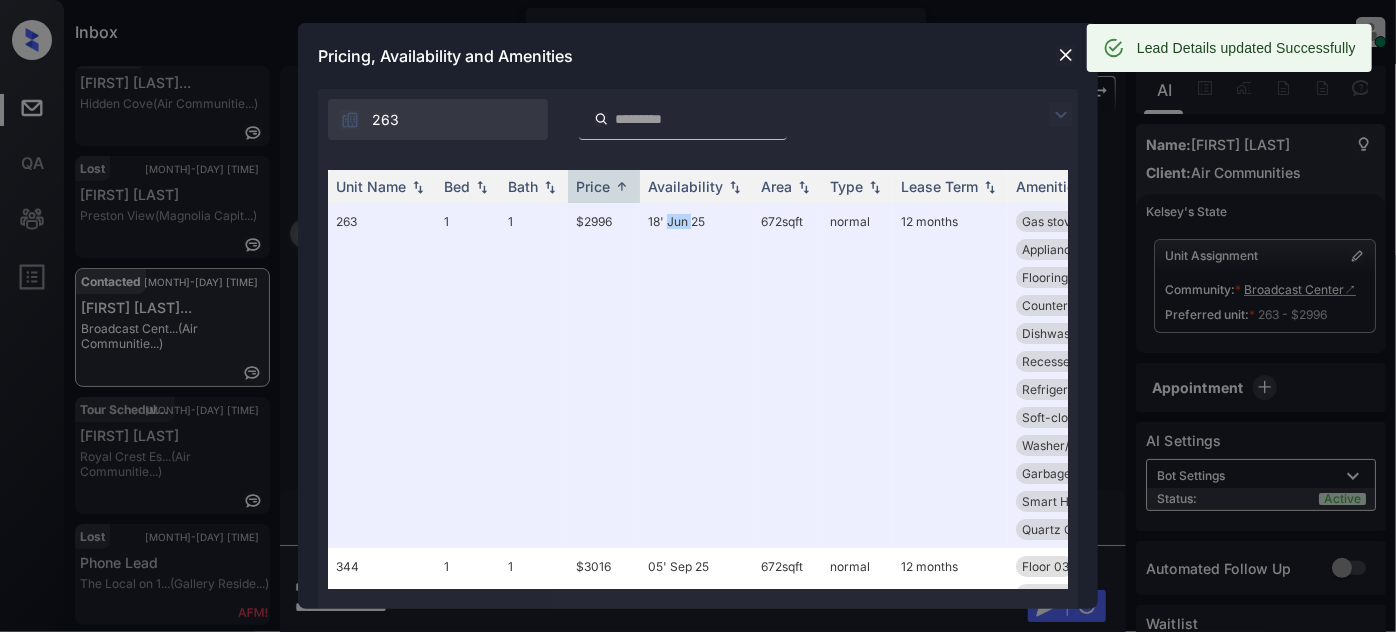 click at bounding box center (1066, 55) 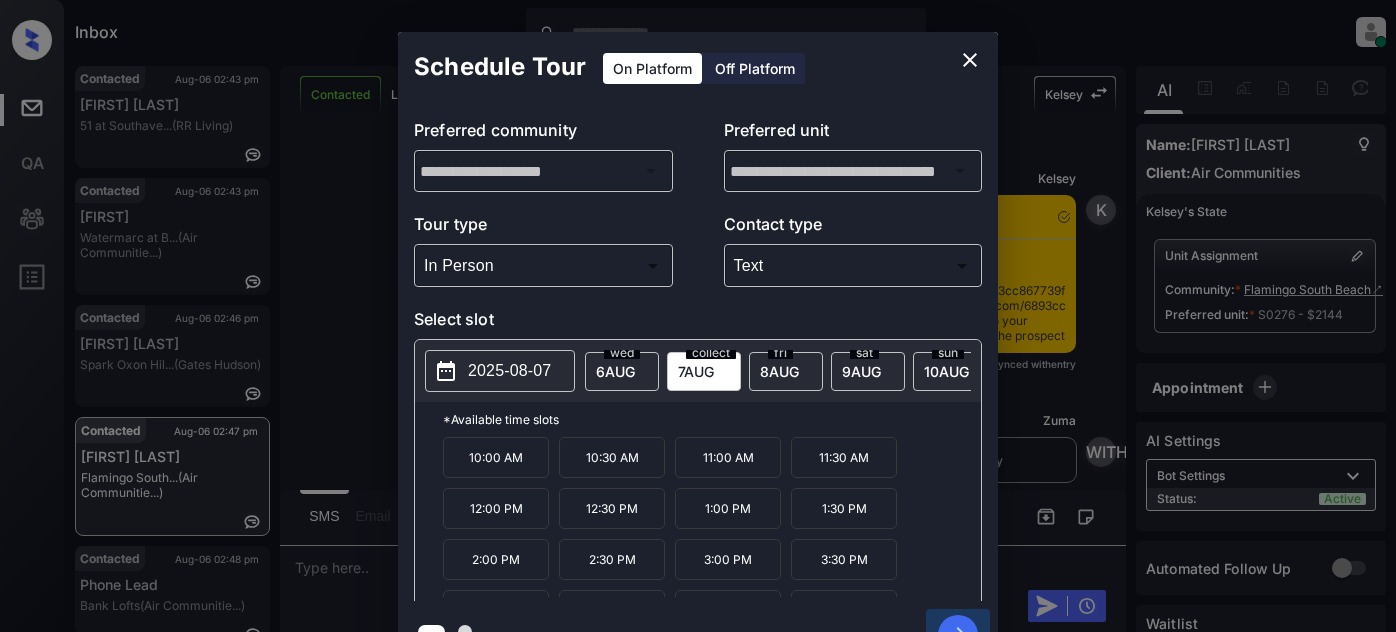 click 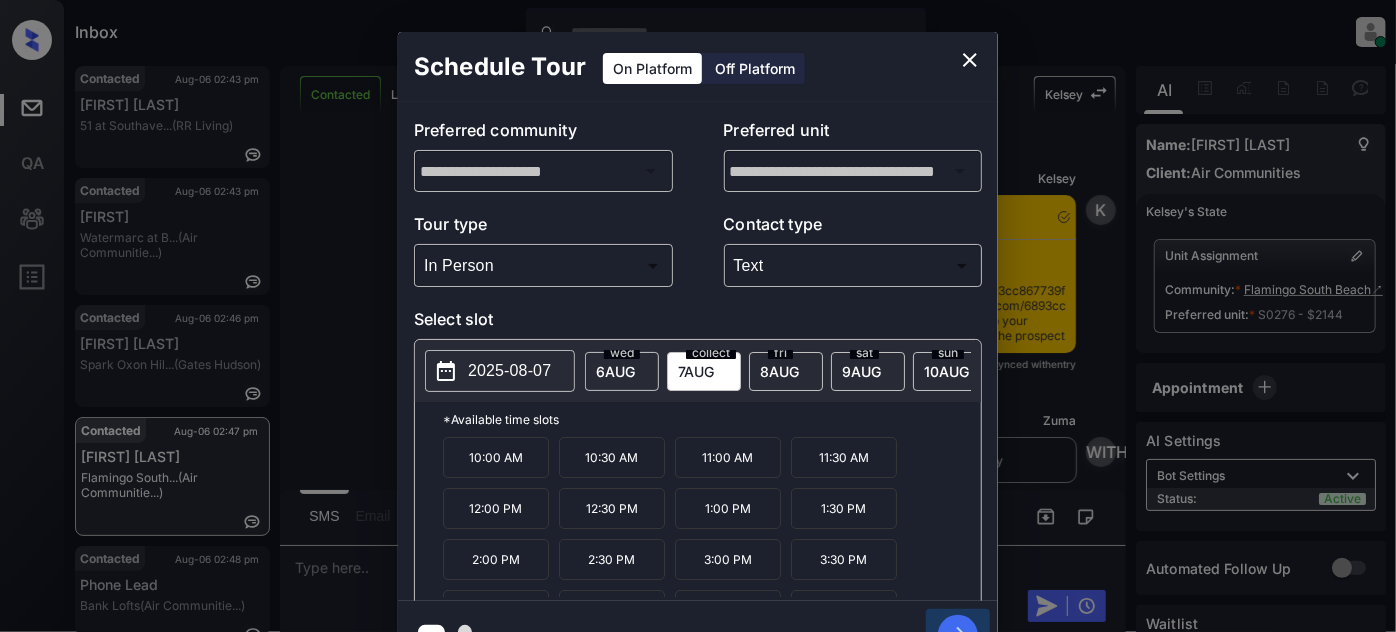 scroll, scrollTop: 33, scrollLeft: 0, axis: vertical 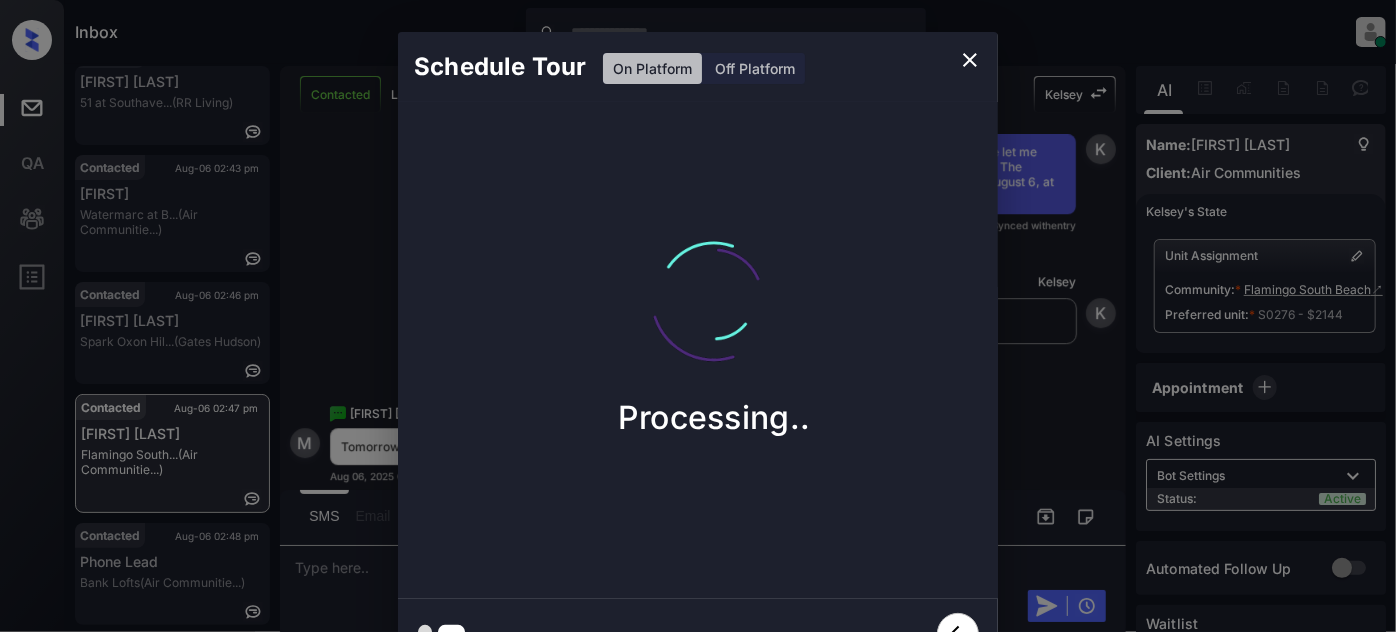 click 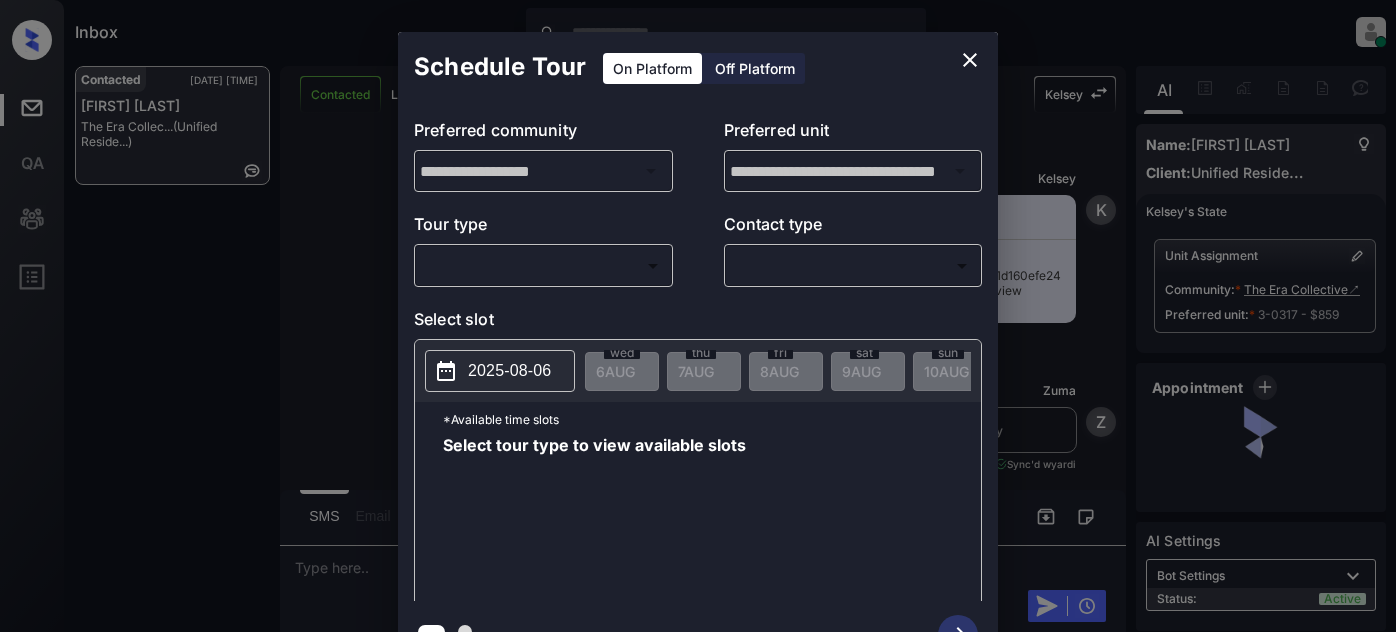 scroll, scrollTop: 0, scrollLeft: 0, axis: both 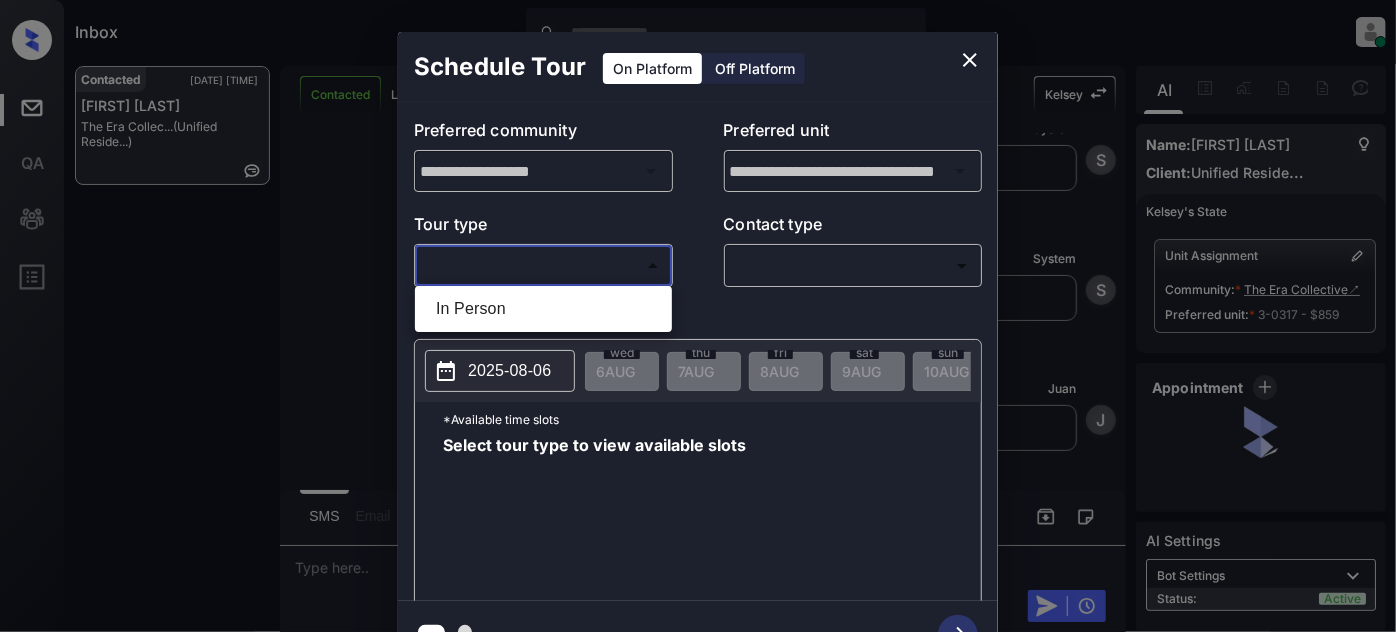 click on "Inbox Juan Carlos Manantan Online Set yourself   offline Set yourself   on break Profile Switch to  light  mode Sign out Contacted Aug-06 03:00 pm   Carson Bowman The Era Collec...  (Unified Reside...) Contacted Lost Lead Sentiment: Angry Upon sliding the acknowledgement:  Lead will move to lost stage. * ​ SMS and call option will be set to opt out. AFM will be turned off for the lead. Kelsey New Message Kelsey Notes Note: https://conversation.getzuma.com/6893c3a61d160efe24eebd0a - Paste this link into your browser to view Kelsey’s conversation with the prospect Aug 06, 2025 02:05 pm K New Message Zuma Lead transferred to leasing agent: kelsey Aug 06, 2025 02:05 pm  Sync'd w  yardi Z New Message Agent Lead created via leadPoller in Inbound stage. Aug 06, 2025 02:05 pm A New Message Agent AFM Request sent to Kelsey. Aug 06, 2025 02:05 pm A New Message Agent Notes Note: Structured Note:
Bedroom: 1
Aug 06, 2025 02:05 pm A New Message Kelsey Lead Details Updated
BedRoom: 1
Aug 06, 2025 02:06 pm K Kelsey" at bounding box center (698, 316) 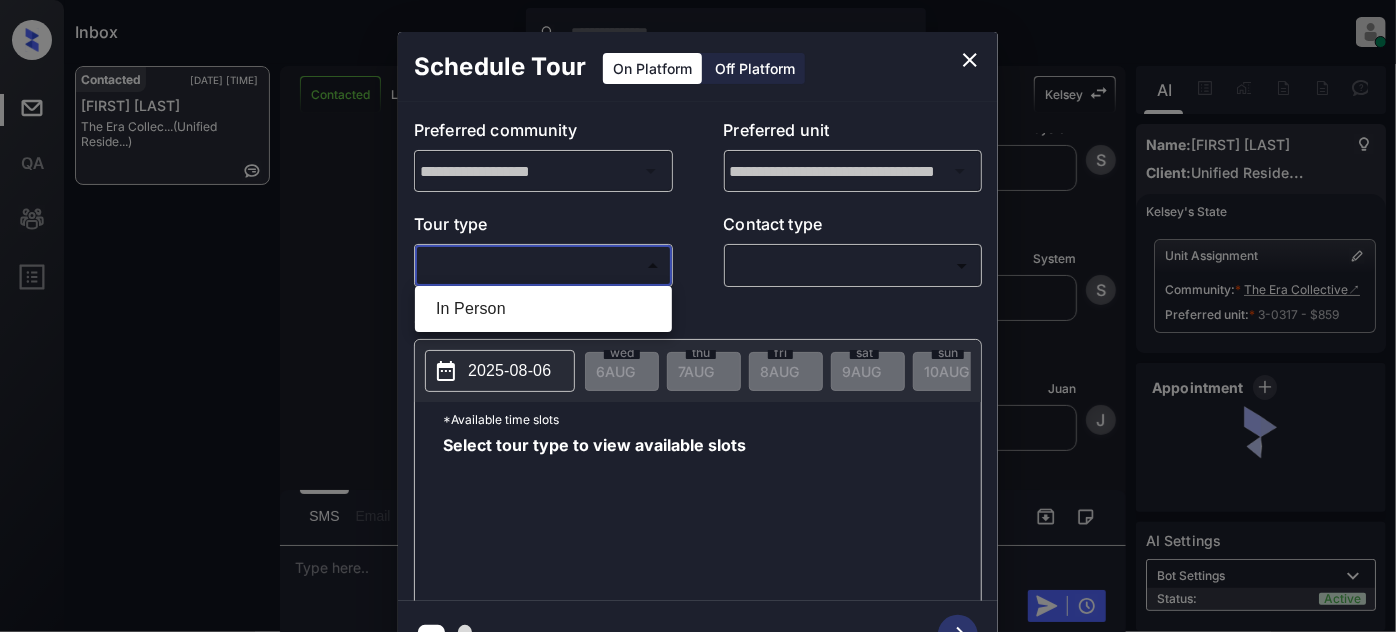 click on "In Person" at bounding box center [543, 309] 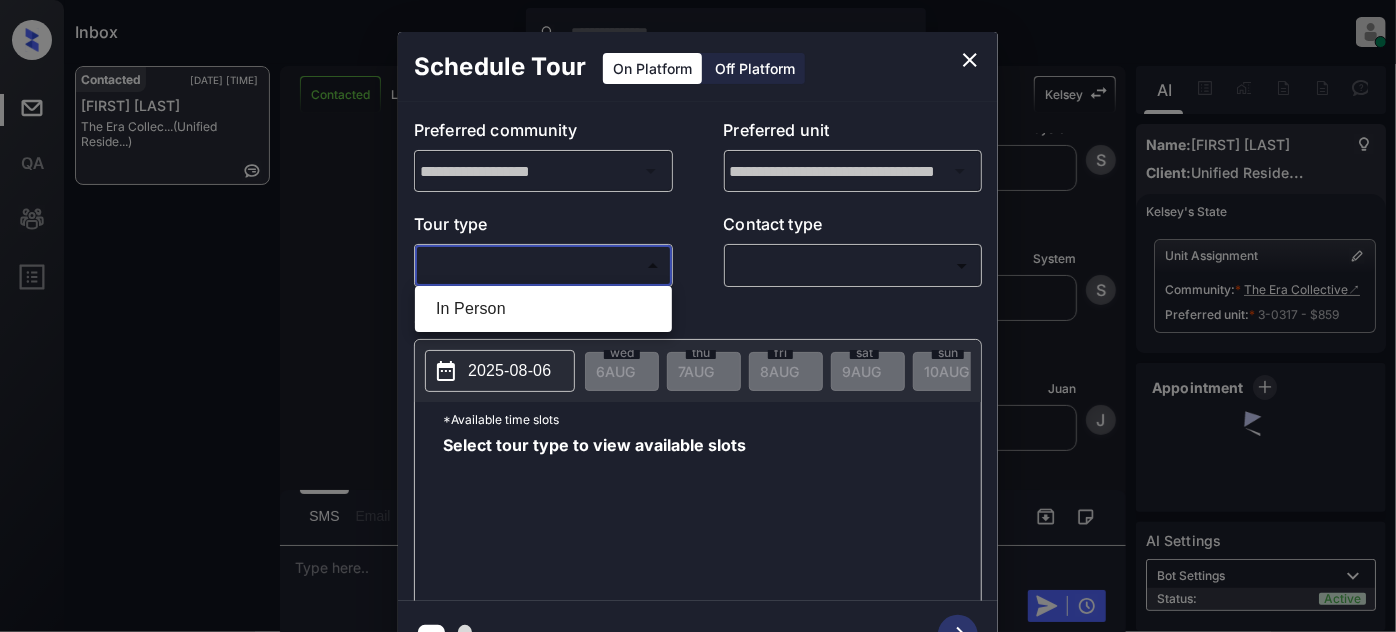 type on "********" 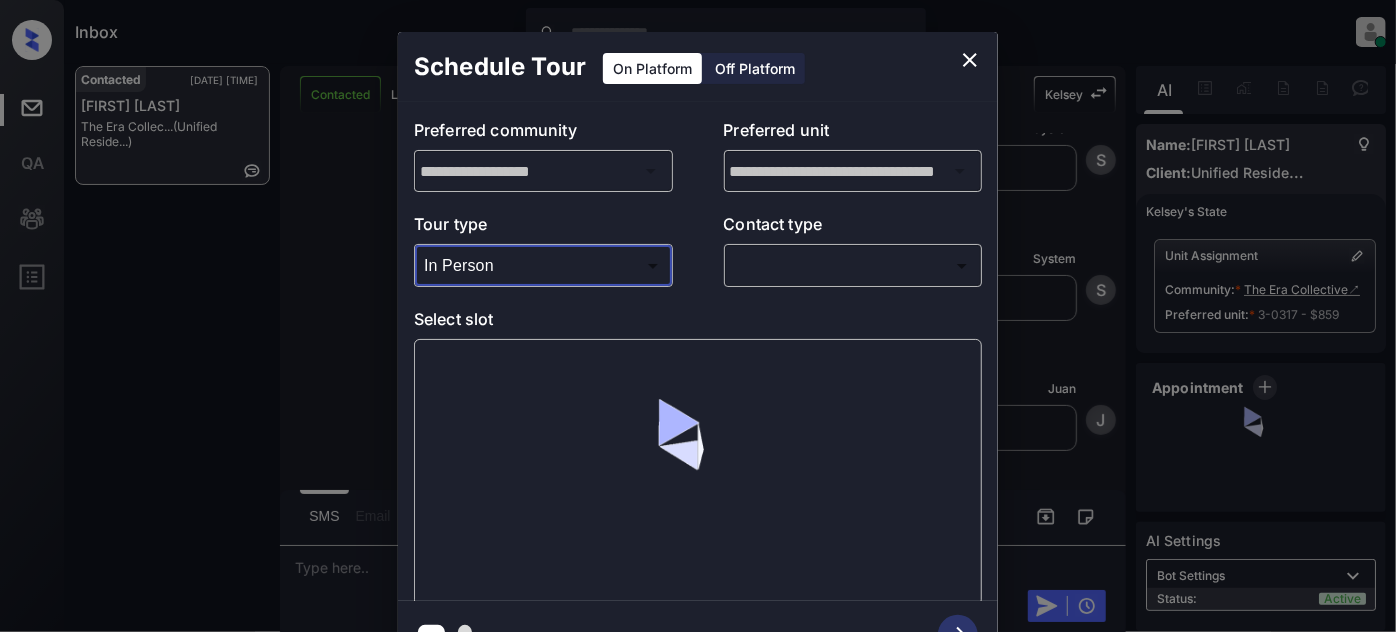 click on "Inbox Juan Carlos Manantan Online Set yourself   offline Set yourself   on break Profile Switch to  light  mode Sign out Contacted Aug-06 03:00 pm   Carson Bowman The Era Collec...  (Unified Reside...) Contacted Lost Lead Sentiment: Angry Upon sliding the acknowledgement:  Lead will move to lost stage. * ​ SMS and call option will be set to opt out. AFM will be turned off for the lead. Kelsey New Message Kelsey Notes Note: https://conversation.getzuma.com/6893c3a61d160efe24eebd0a - Paste this link into your browser to view Kelsey’s conversation with the prospect Aug 06, 2025 02:05 pm K New Message Zuma Lead transferred to leasing agent: kelsey Aug 06, 2025 02:05 pm  Sync'd w  yardi Z New Message Agent Lead created via leadPoller in Inbound stage. Aug 06, 2025 02:05 pm A New Message Agent AFM Request sent to Kelsey. Aug 06, 2025 02:05 pm A New Message Agent Notes Note: Structured Note:
Bedroom: 1
Aug 06, 2025 02:05 pm A New Message Kelsey Lead Details Updated
BedRoom: 1
Aug 06, 2025 02:06 pm K Kelsey" at bounding box center [698, 316] 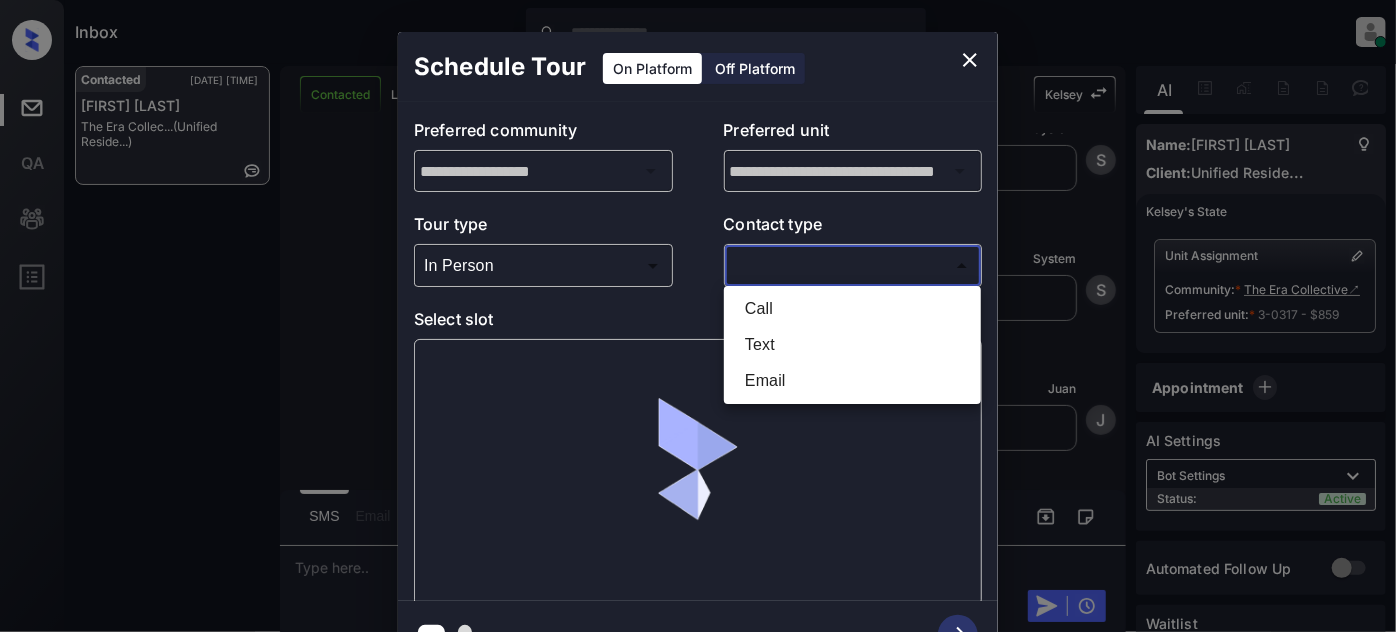 click on "Text" at bounding box center [852, 345] 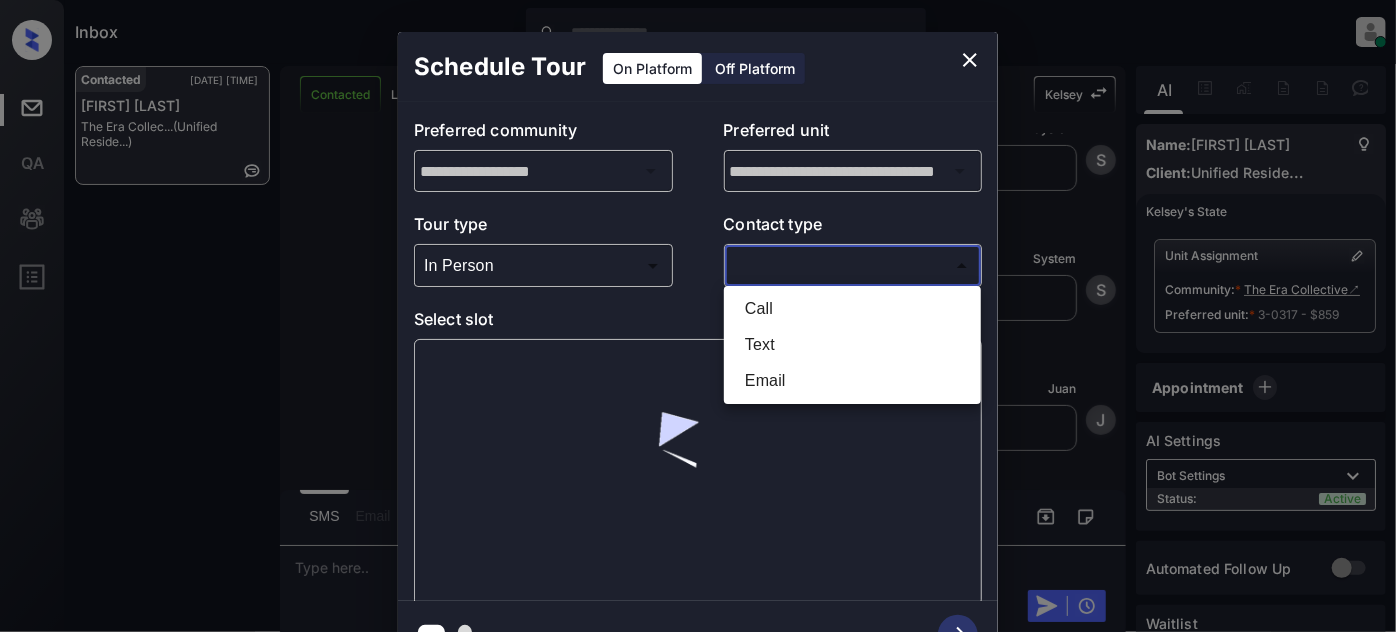 type on "****" 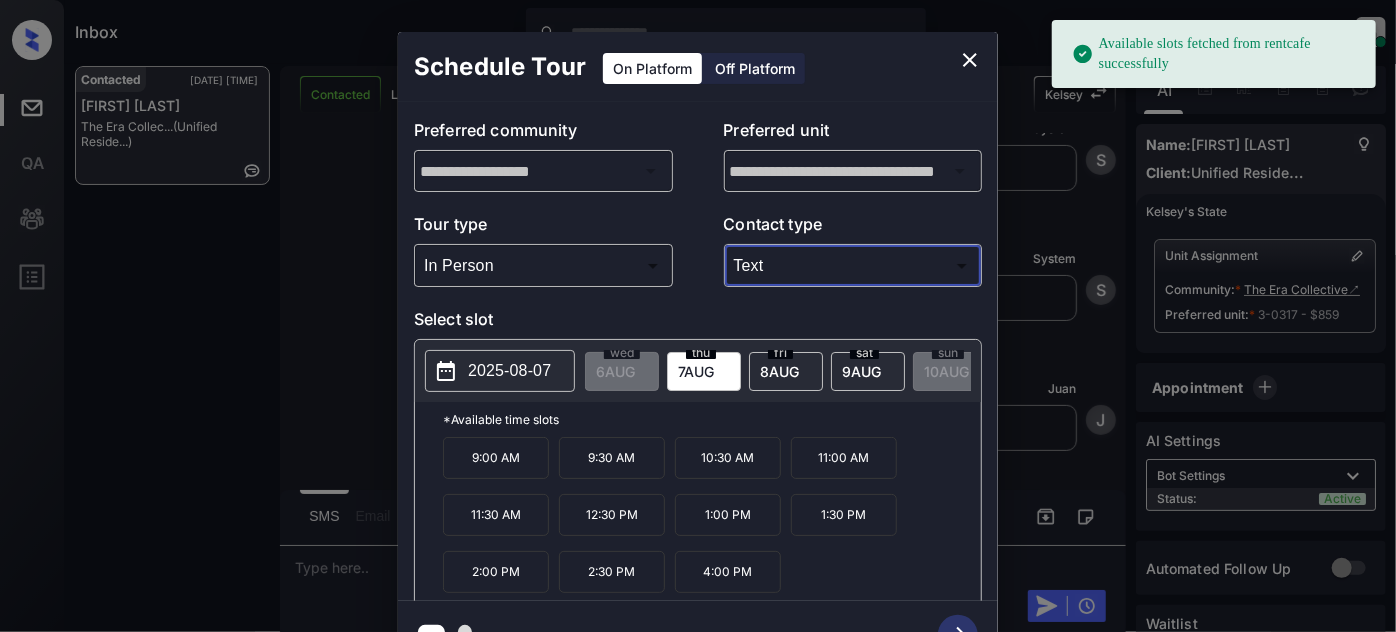 click on "2025-08-07" at bounding box center (509, 371) 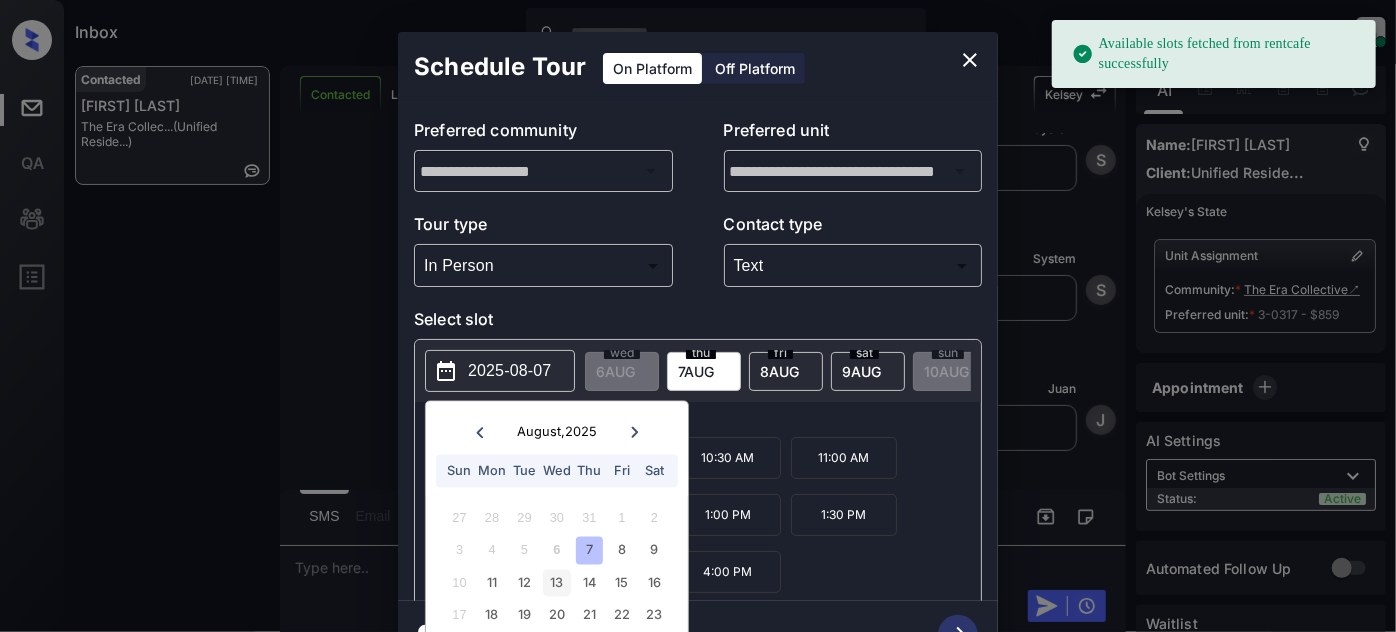 click on "13" at bounding box center [556, 582] 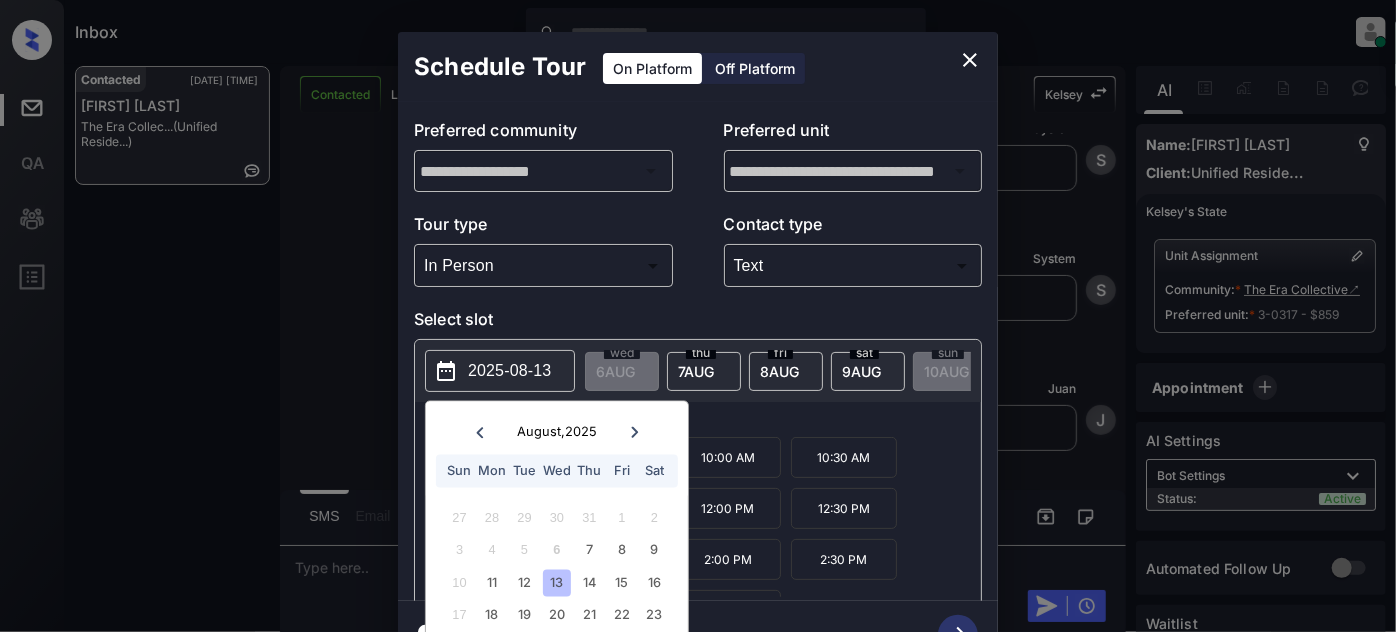 click on "*Available time slots" at bounding box center (712, 419) 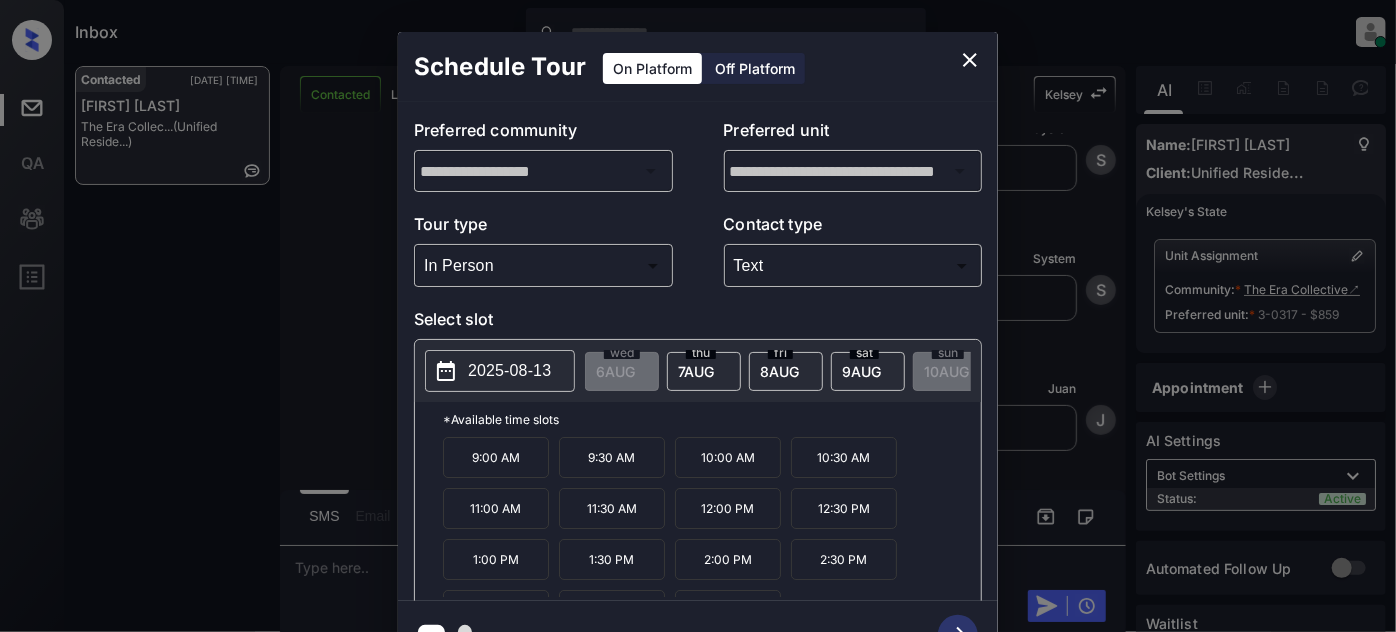 click on "9:00 AM" at bounding box center [496, 457] 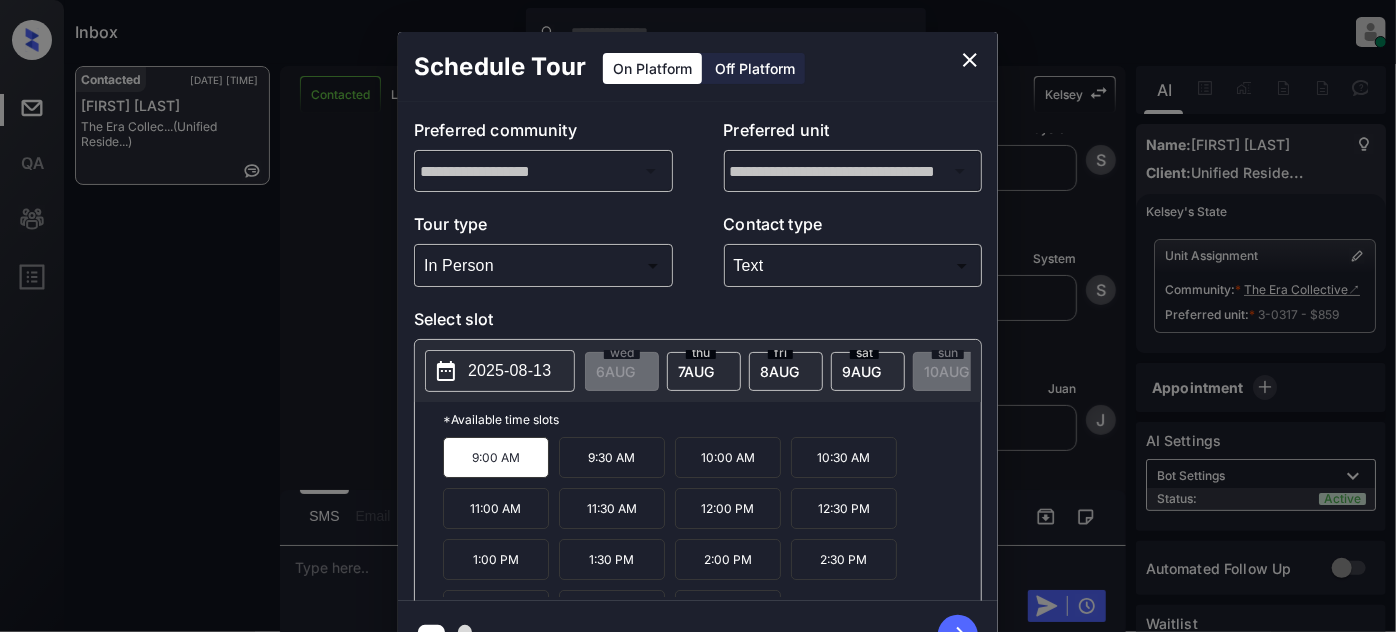 click 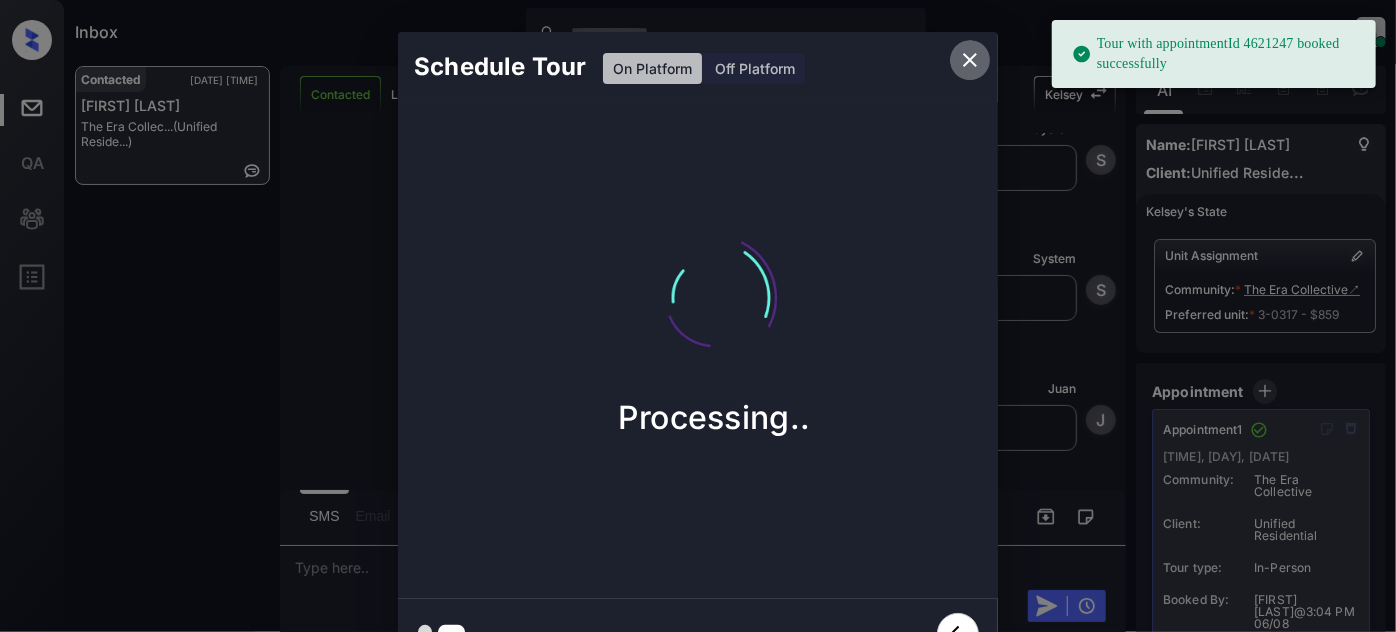 click 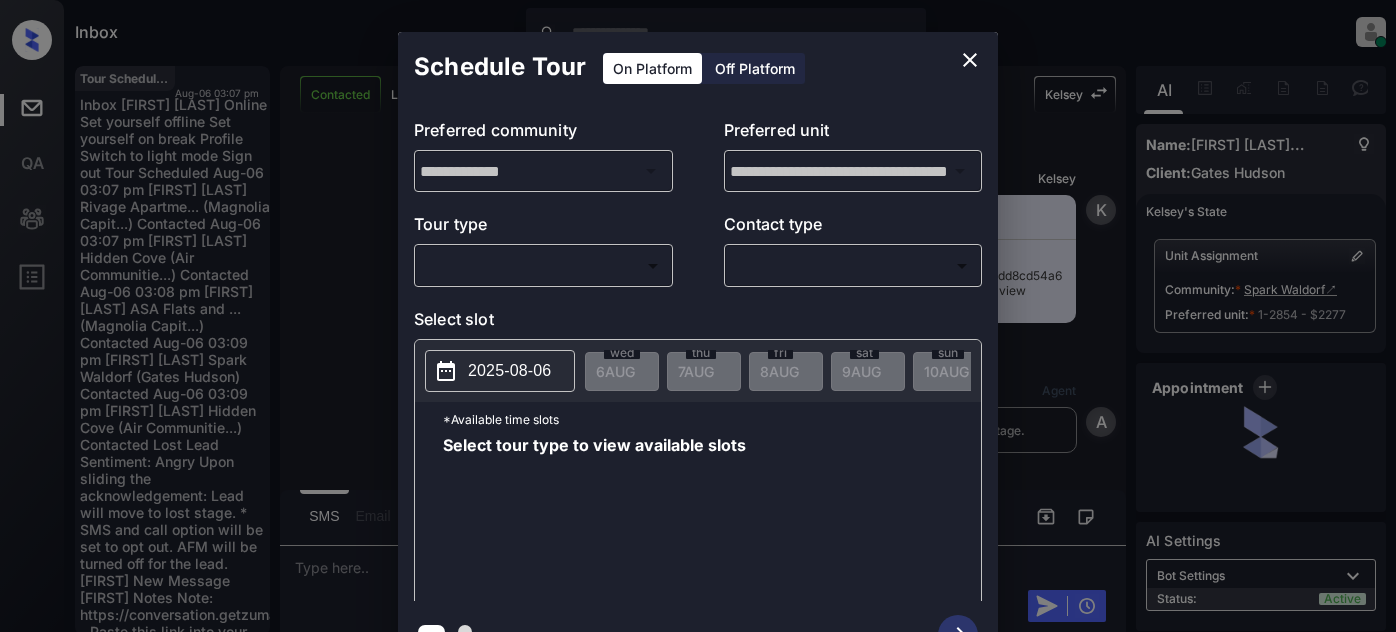 scroll, scrollTop: 0, scrollLeft: 0, axis: both 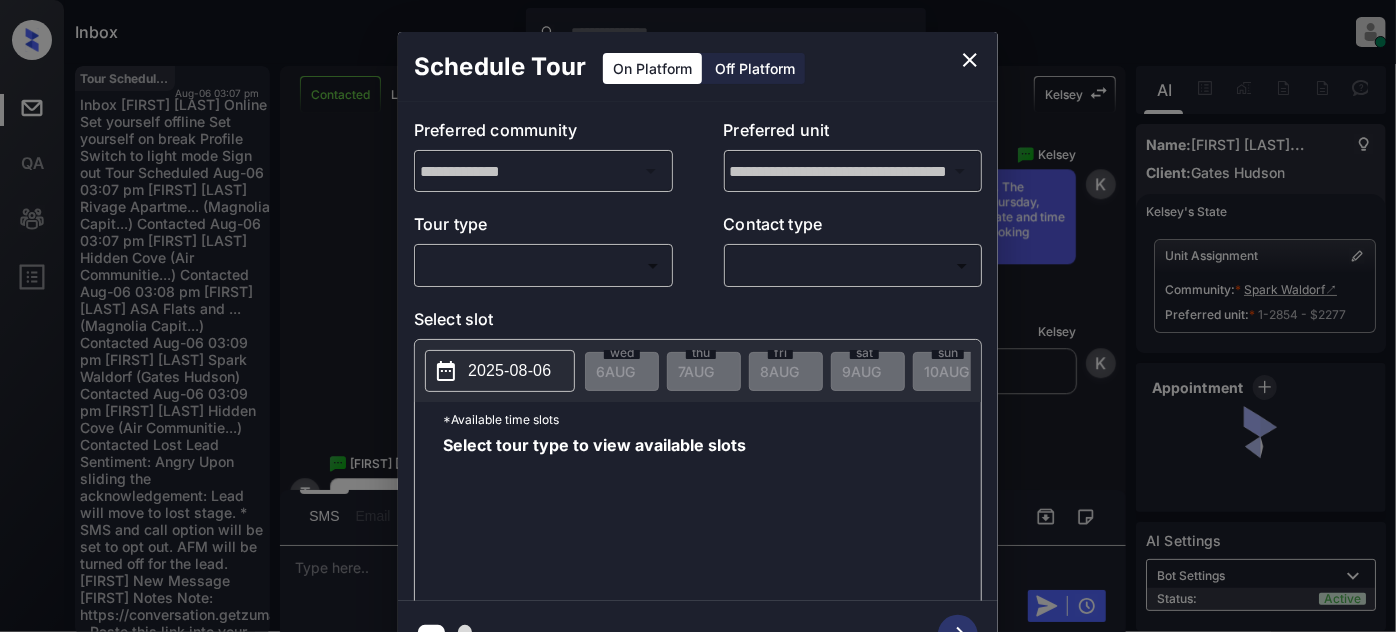 click on "Inbox [FIRST] [LAST] Online Set yourself   offline Set yourself   on break Profile Switch to  light  mode Sign out Tour Scheduled Aug-06 03:07 pm   [FIRST] [LAST] Rivage Apartme...  (Magnolia Capit...) Contacted Aug-06 03:07 pm   [FIRST] [LAST] Hidden Cove  (Air Communitie...) Contacted Aug-06 03:08 pm   [FIRST] [LAST] ASA Flats and ...  (Magnolia Capit...) Contacted Aug-06 03:09 pm   [FIRST] [LAST] Spark Waldorf  (Gates Hudson) Contacted Aug-06 03:09 pm   [FIRST] [LAST] Hidden Cove  (Air Communitie...) Contacted Lost Lead Sentiment: Angry Upon sliding the acknowledgement:  Lead will move to lost stage. * ​ SMS and call option will be set to opt out. AFM will be turned off for the lead. [FIRST] New Message [FIRST] Notes Note: https://conversation.getzuma.com/68908506dd8cd54a69de18bc - Paste this link into your browser to view [FIRST]’s conversation with the prospect Aug 04, 2025 03:01 am [FIRST] New Message Agent Lead created via leadPoller in Inbound stage. Aug 04, 2025 03:01 am [FIRST] New Message [FIRST]" at bounding box center [698, 316] 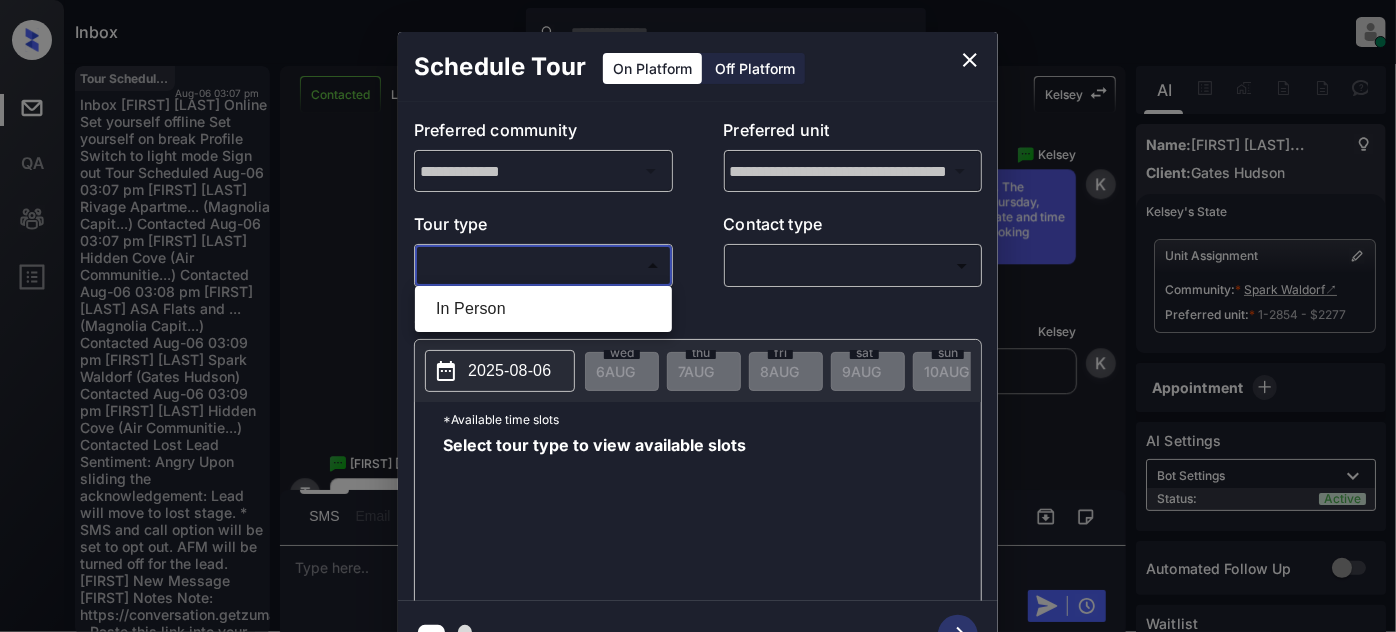 click on "In Person" at bounding box center (543, 309) 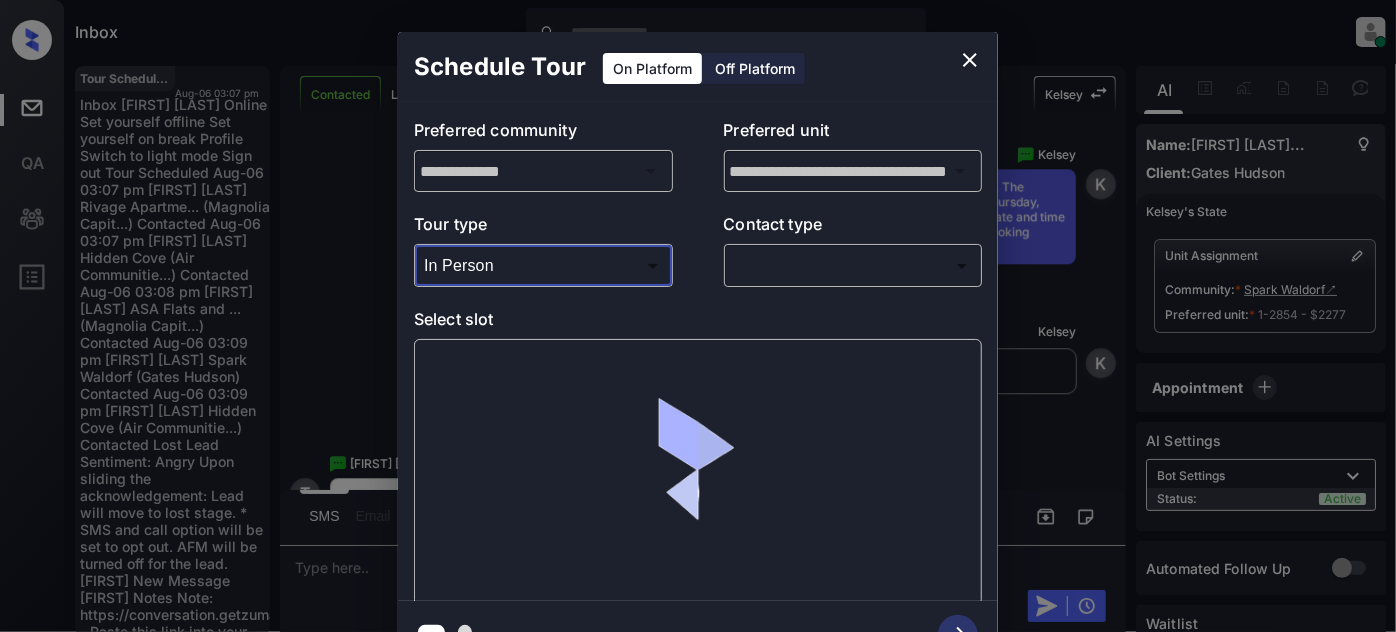 click on "Inbox [FIRST] [LAST] Online Set yourself   offline Set yourself   on break Profile Switch to  light  mode Sign out Tour Scheduled Aug-06 03:07 pm   [FIRST] [LAST] Rivage Apartme...  (Magnolia Capit...) Contacted Aug-06 03:07 pm   [FIRST] [LAST] Hidden Cove  (Air Communitie...) Contacted Aug-06 03:08 pm   [FIRST] [LAST] ASA Flats and ...  (Magnolia Capit...) Contacted Aug-06 03:09 pm   [FIRST] [LAST] Spark Waldorf  (Gates Hudson) Contacted Aug-06 03:09 pm   [FIRST] [LAST] Hidden Cove  (Air Communitie...) Contacted Lost Lead Sentiment: Angry Upon sliding the acknowledgement:  Lead will move to lost stage. * ​ SMS and call option will be set to opt out. AFM will be turned off for the lead. [FIRST] New Message [FIRST] Notes Note: https://conversation.getzuma.com/68908506dd8cd54a69de18bc - Paste this link into your browser to view [FIRST]’s conversation with the prospect Aug 04, 2025 03:01 am [FIRST] New Message Agent Lead created via leadPoller in Inbound stage. Aug 04, 2025 03:01 am [FIRST] New Message [FIRST]" at bounding box center [698, 316] 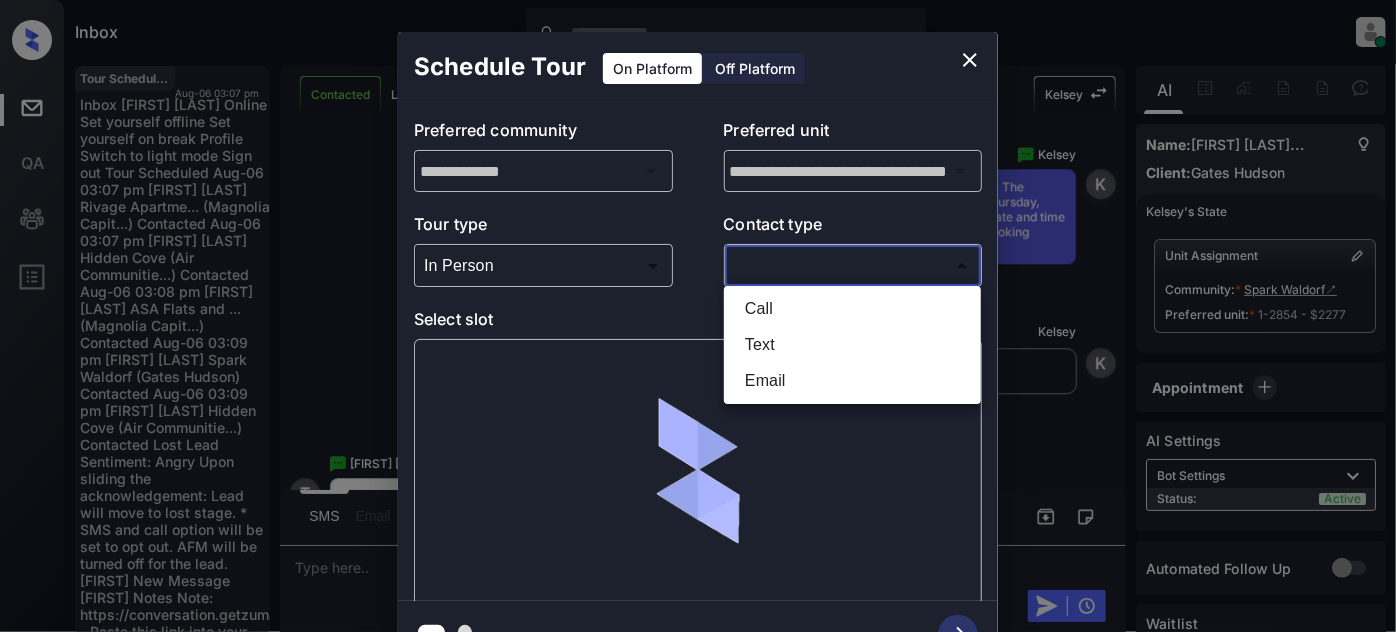 click on "Text" at bounding box center [852, 345] 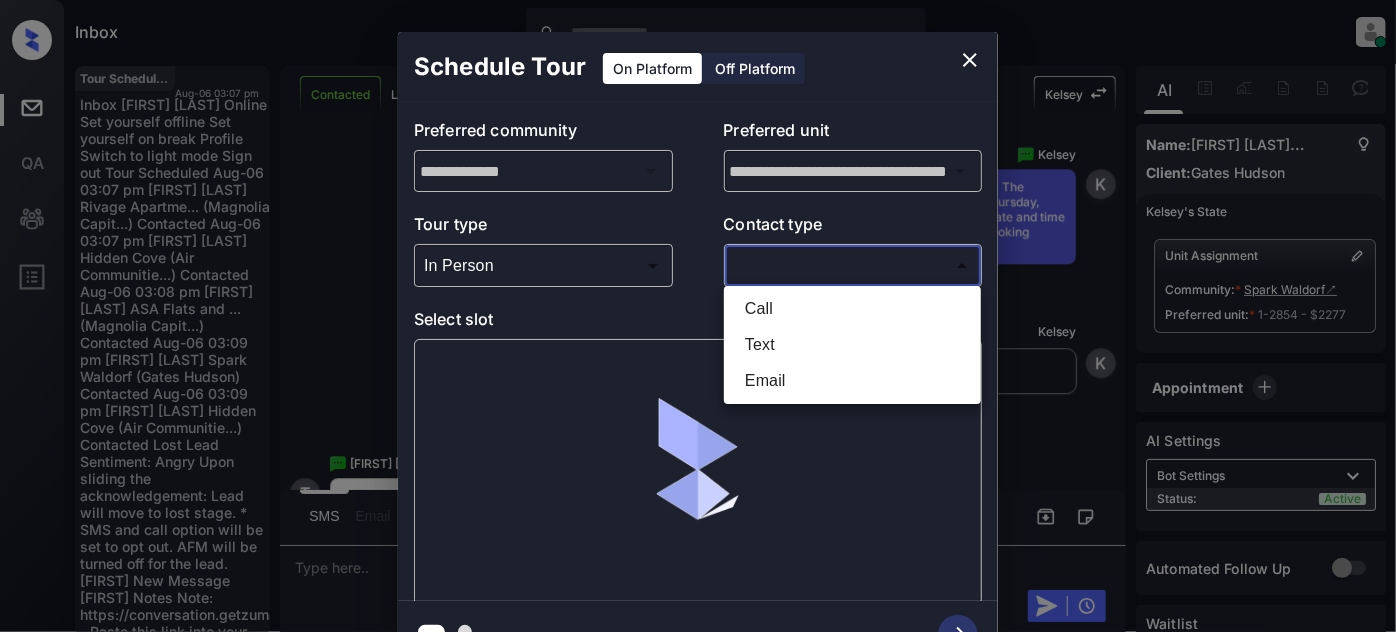 type on "****" 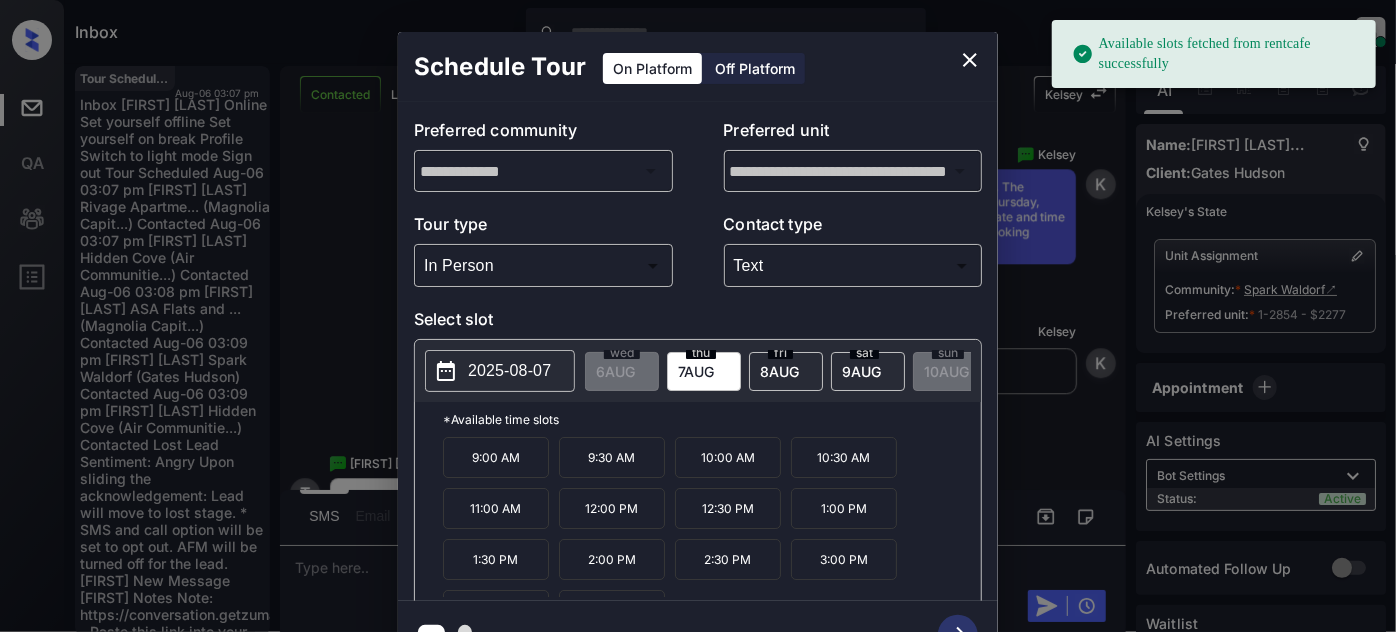 click on "2025-08-07" at bounding box center (509, 371) 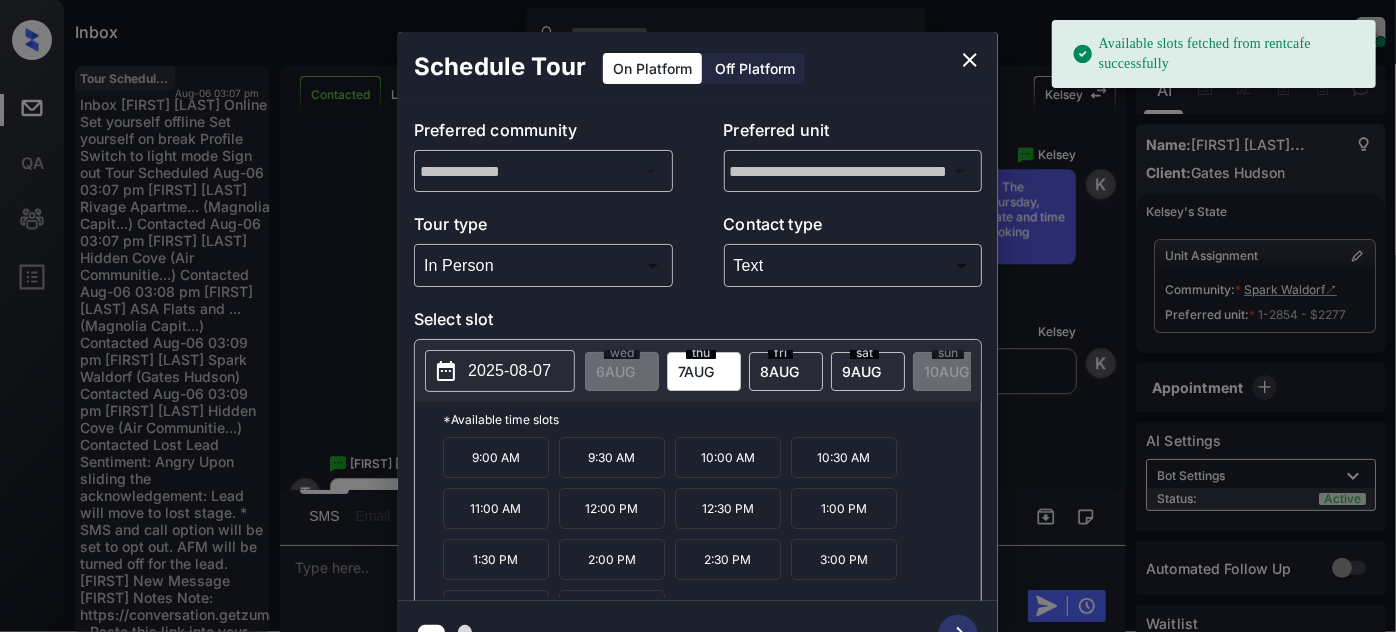 click on "thu 7 AUG" at bounding box center (704, 371) 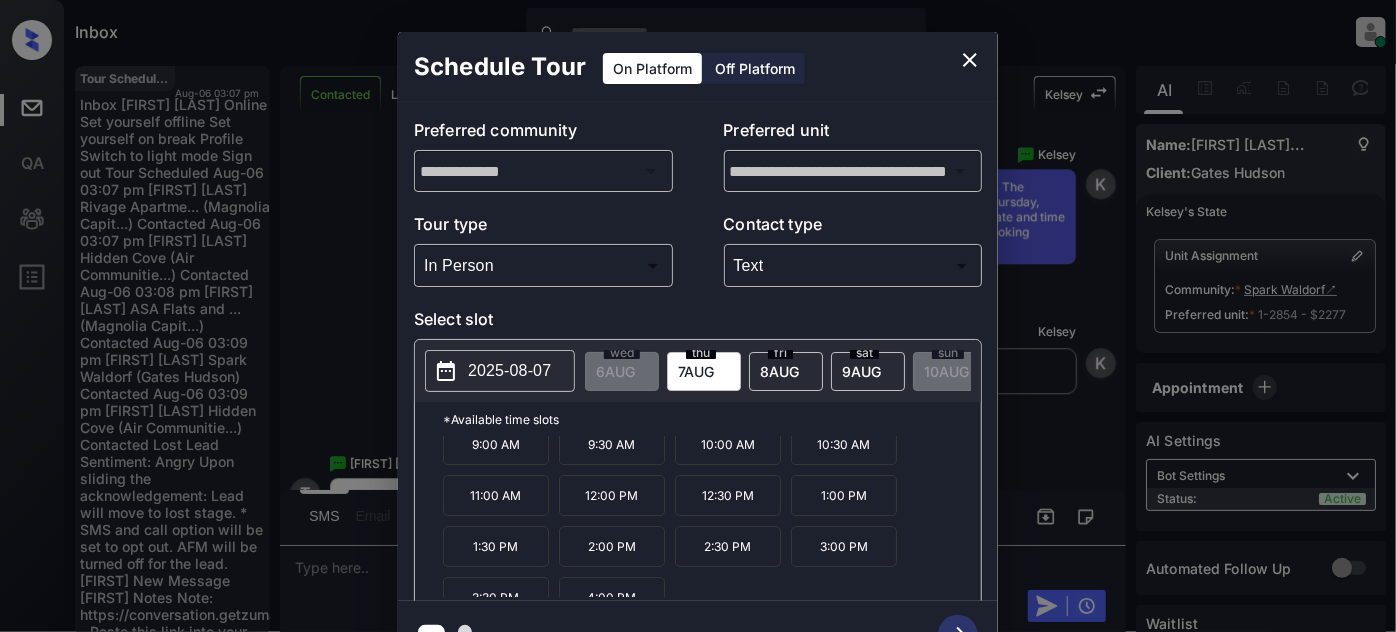 scroll, scrollTop: 31, scrollLeft: 0, axis: vertical 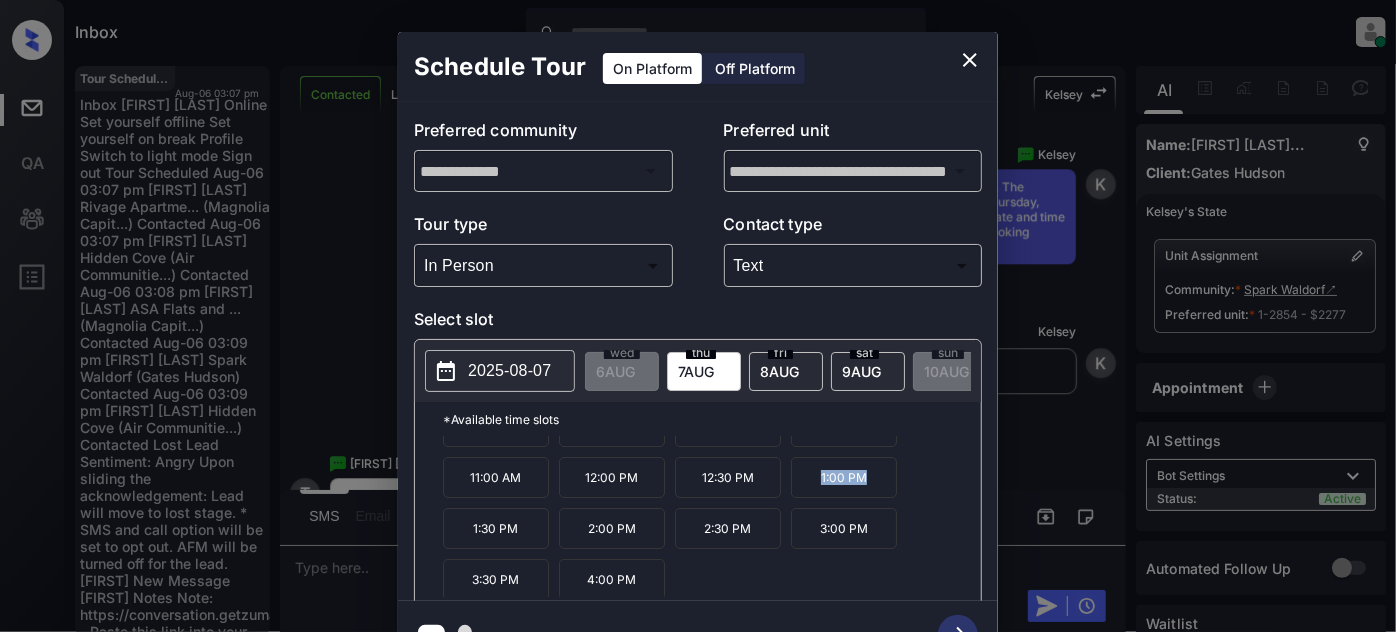 drag, startPoint x: 782, startPoint y: 490, endPoint x: 884, endPoint y: 490, distance: 102 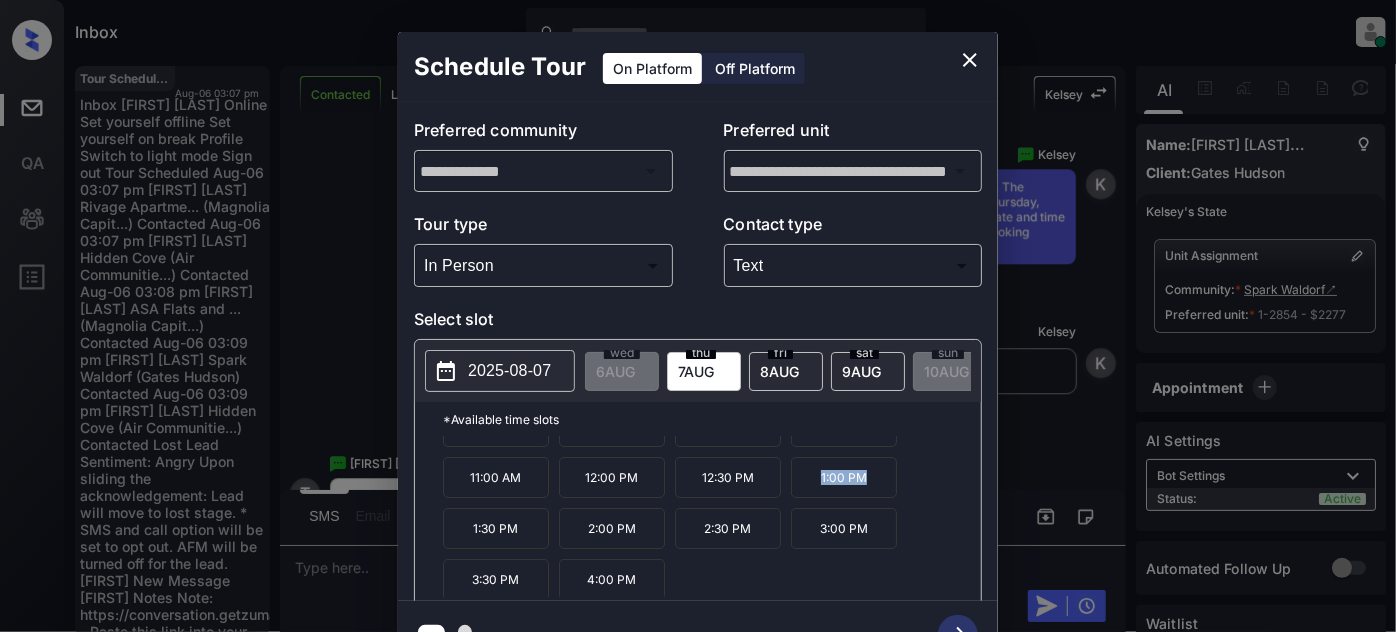 copy on "1:00 PM" 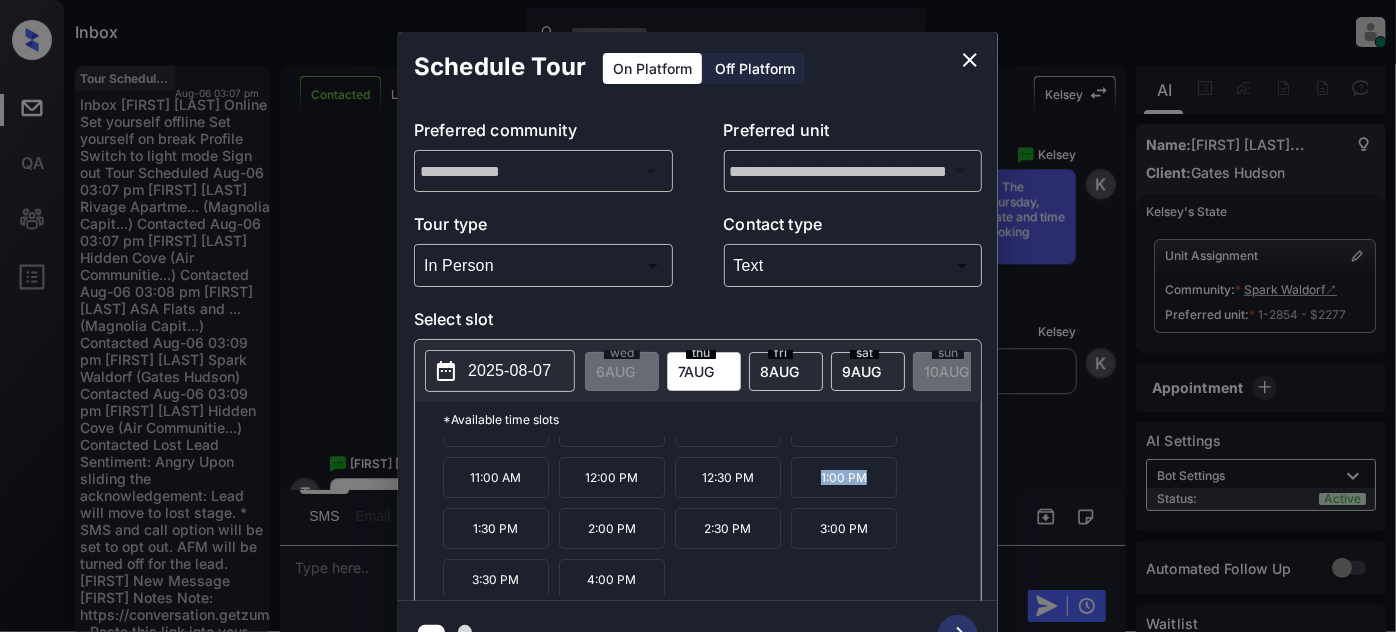 click 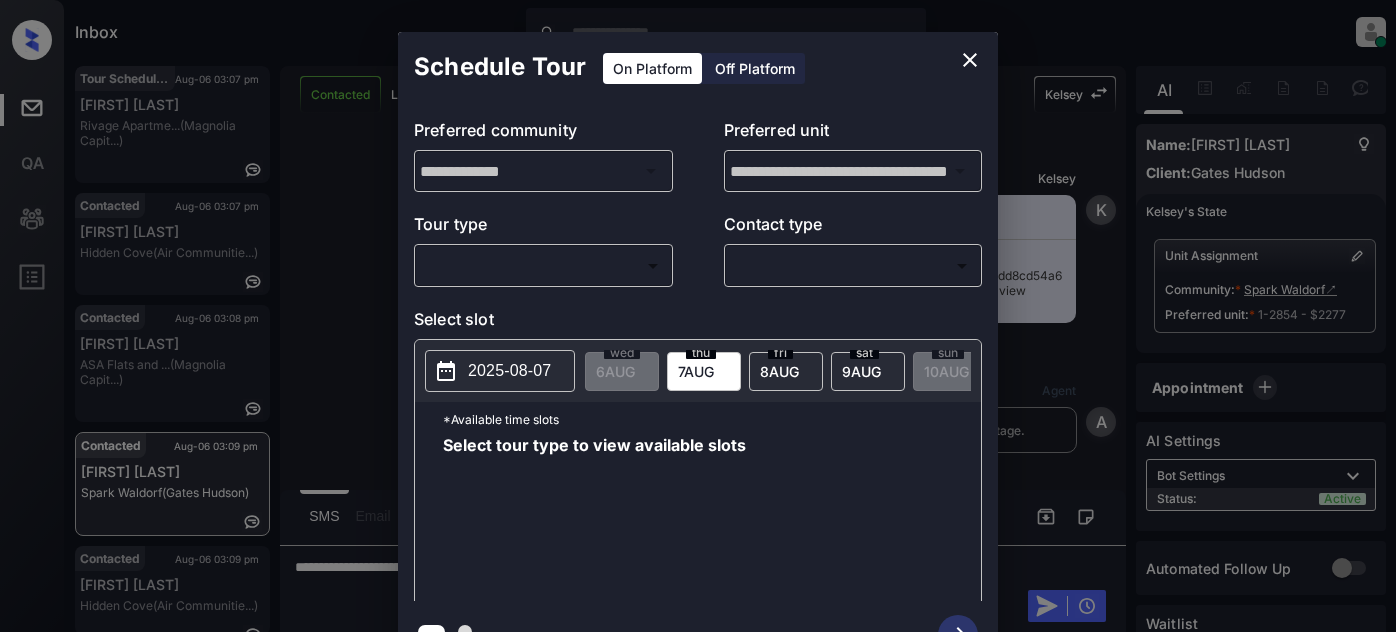 scroll, scrollTop: 0, scrollLeft: 0, axis: both 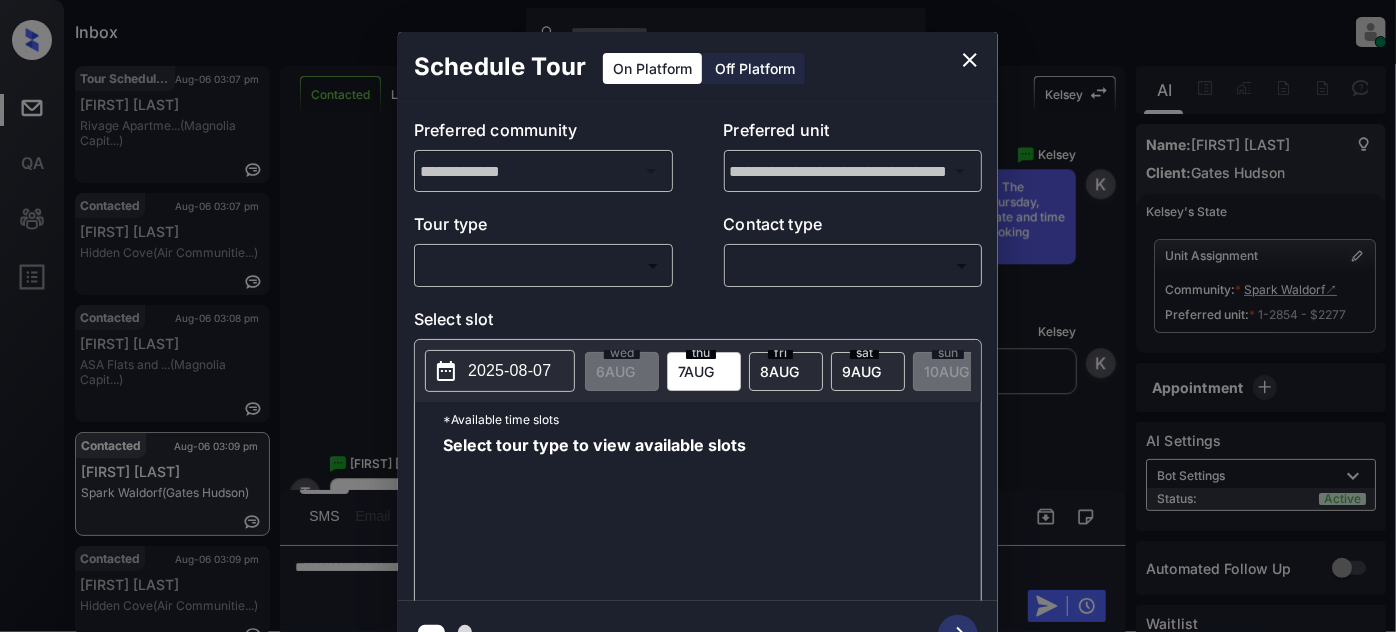 click on "Inbox Juan Carlos Manantan Online Set yourself   offline Set yourself   on break Profile Switch to  light  mode Sign out Tour Scheduled Aug-06 03:07 pm   Jesse Walmsley Rivage Apartme...  (Magnolia Capit...) Contacted Aug-06 03:07 pm   Carolyn Crevel... Hidden Cove  (Air Communitie...) Contacted Aug-06 03:08 pm   Christopher Co... ASA Flats and ...  (Magnolia Capit...) Contacted Aug-06 03:09 pm   Terii Anita Gr... Spark Waldorf  (Gates Hudson) Contacted Aug-06 03:09 pm   Belen Rodrigue... Hidden Cove  (Air Communitie...) Contacted Lost Lead Sentiment: Angry Upon sliding the acknowledgement:  Lead will move to lost stage. * ​ SMS and call option will be set to opt out. AFM will be turned off for the lead. Kelsey New Message Kelsey Notes Note: https://conversation.getzuma.com/68908506dd8cd54a69de18bc - Paste this link into your browser to view Kelsey’s conversation with the prospect Aug 04, 2025 03:01 am K New Message Agent Lead created via leadPoller in Inbound stage. Aug 04, 2025 03:01 am A New Message Z" at bounding box center (698, 316) 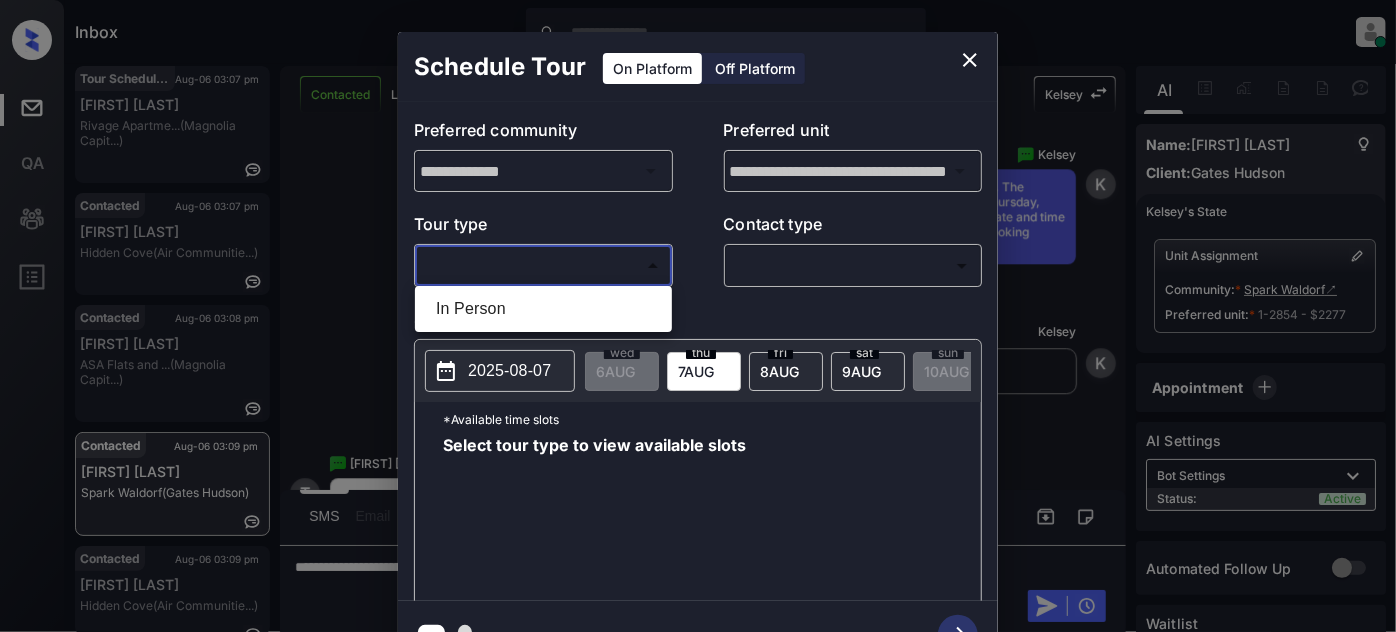 click on "In Person" at bounding box center [543, 309] 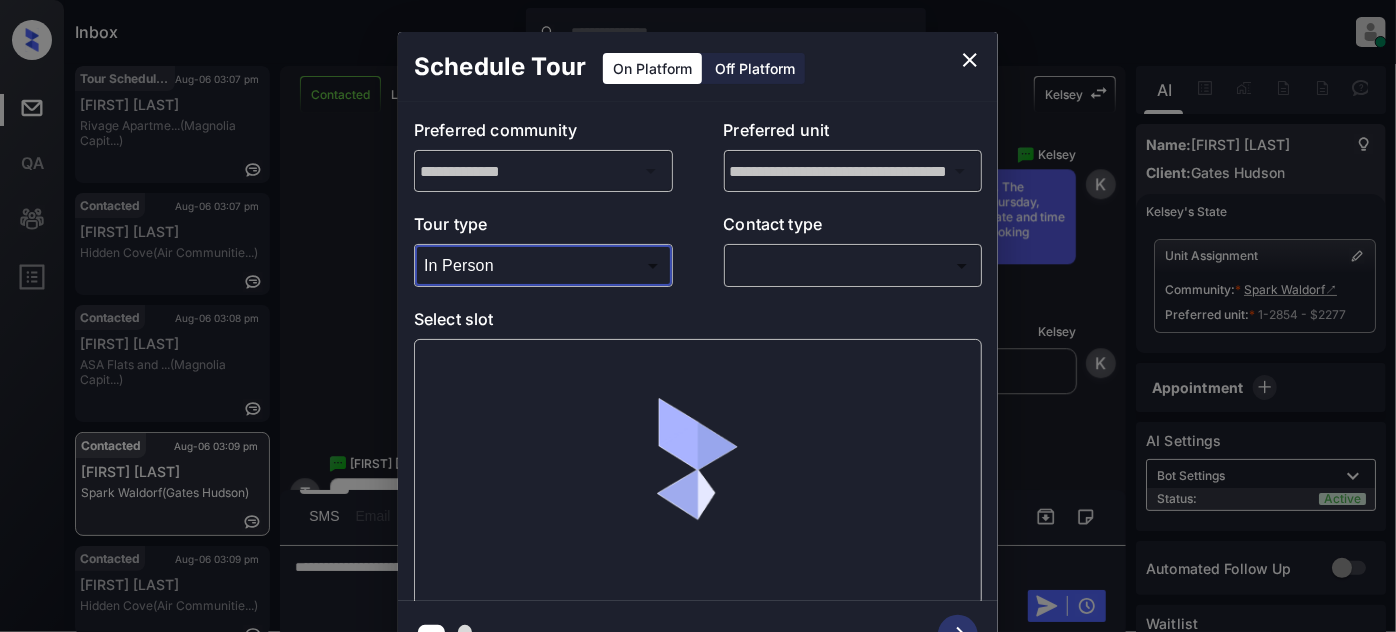 click on "Inbox Juan Carlos Manantan Online Set yourself   offline Set yourself   on break Profile Switch to  light  mode Sign out Tour Scheduled Aug-06 03:07 pm   Jesse Walmsley Rivage Apartme...  (Magnolia Capit...) Contacted Aug-06 03:07 pm   Carolyn Crevel... Hidden Cove  (Air Communitie...) Contacted Aug-06 03:08 pm   Christopher Co... ASA Flats and ...  (Magnolia Capit...) Contacted Aug-06 03:09 pm   Terii Anita Gr... Spark Waldorf  (Gates Hudson) Contacted Aug-06 03:09 pm   Belen Rodrigue... Hidden Cove  (Air Communitie...) Contacted Lost Lead Sentiment: Angry Upon sliding the acknowledgement:  Lead will move to lost stage. * ​ SMS and call option will be set to opt out. AFM will be turned off for the lead. Kelsey New Message Kelsey Notes Note: https://conversation.getzuma.com/68908506dd8cd54a69de18bc - Paste this link into your browser to view Kelsey’s conversation with the prospect Aug 04, 2025 03:01 am K New Message Agent Lead created via leadPoller in Inbound stage. Aug 04, 2025 03:01 am A New Message Z" at bounding box center (698, 316) 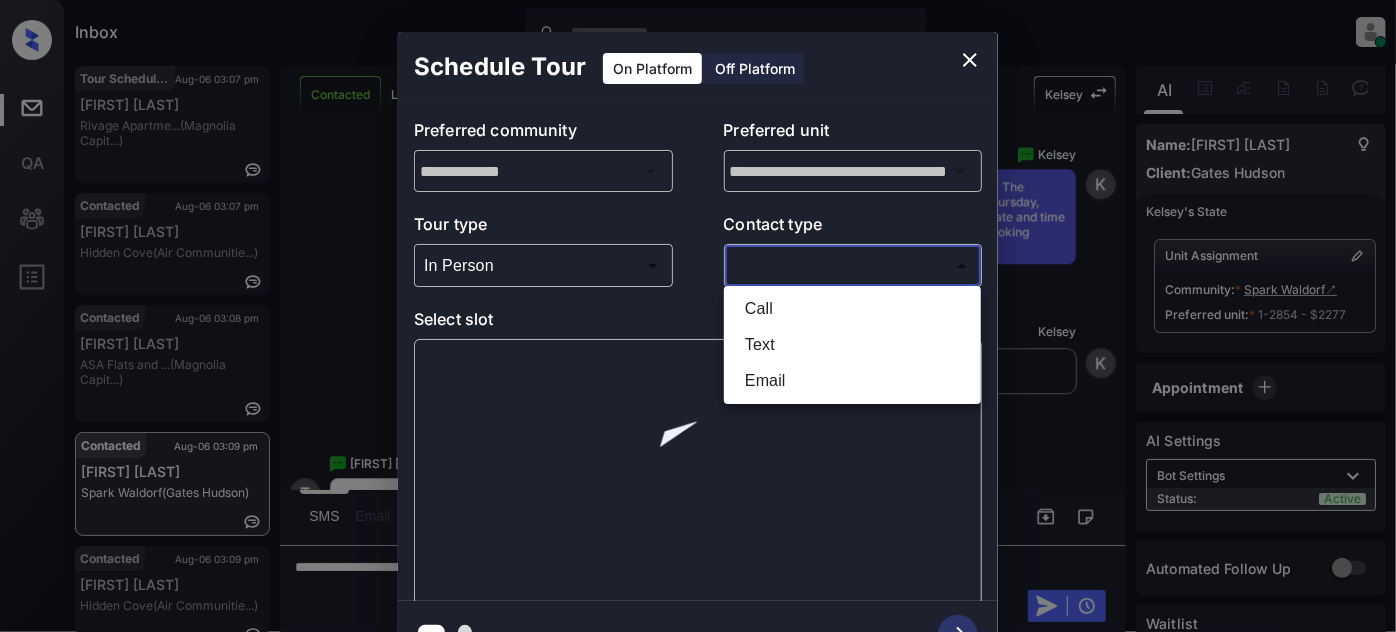 click on "Text" at bounding box center [852, 345] 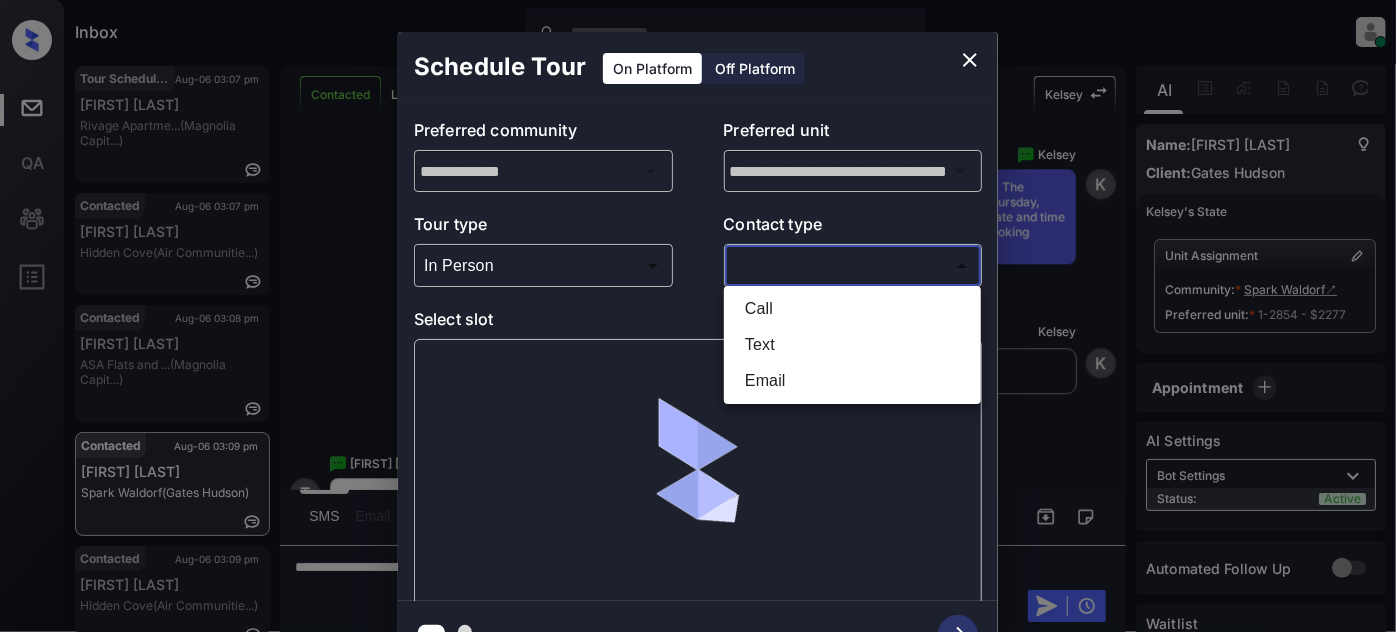 type on "****" 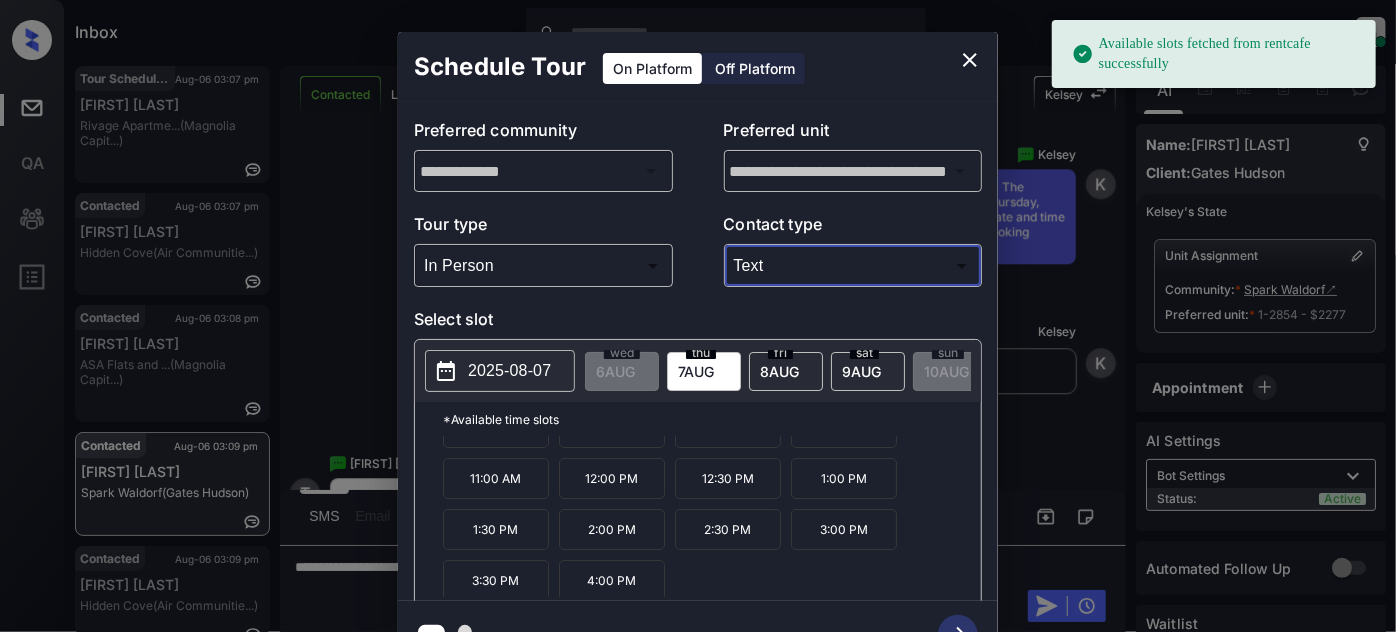 scroll, scrollTop: 31, scrollLeft: 0, axis: vertical 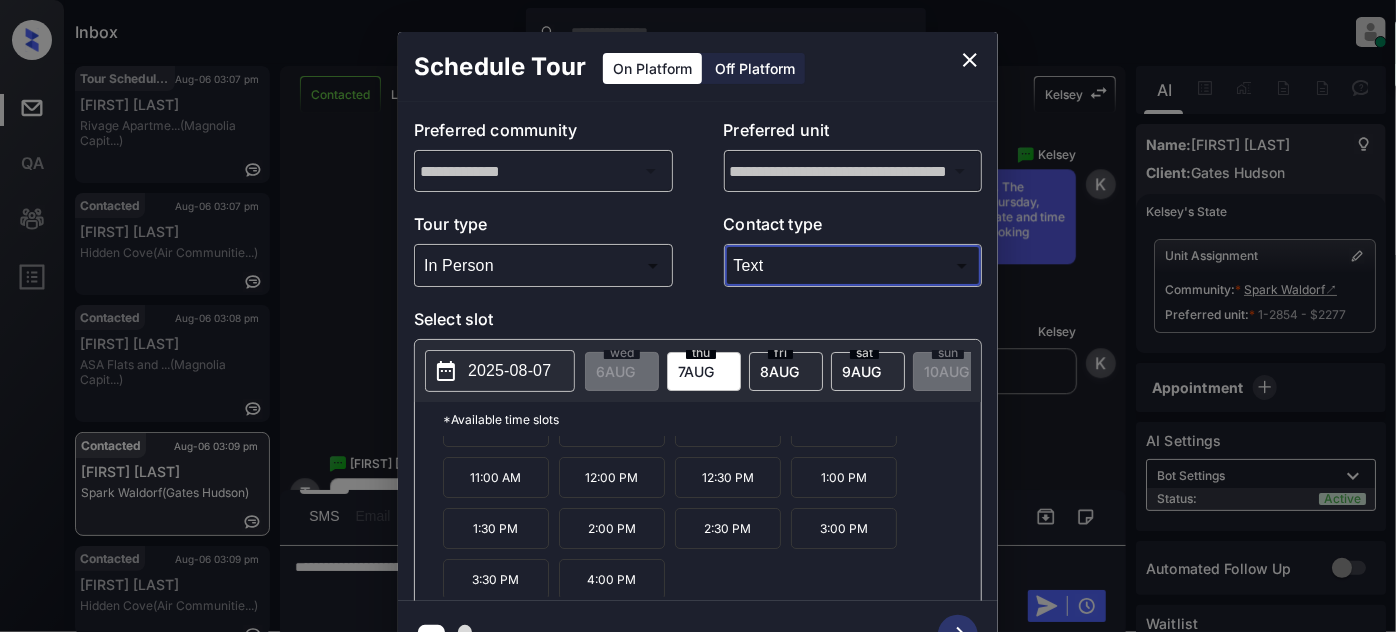 click 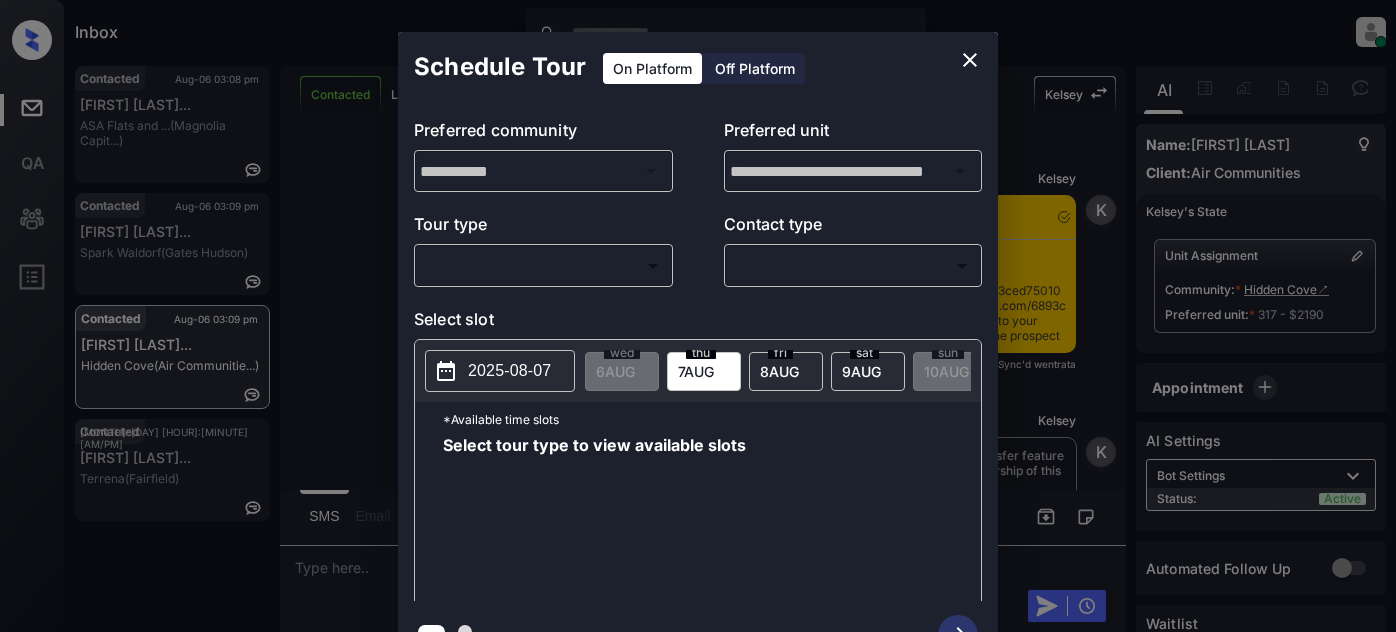 scroll, scrollTop: 0, scrollLeft: 0, axis: both 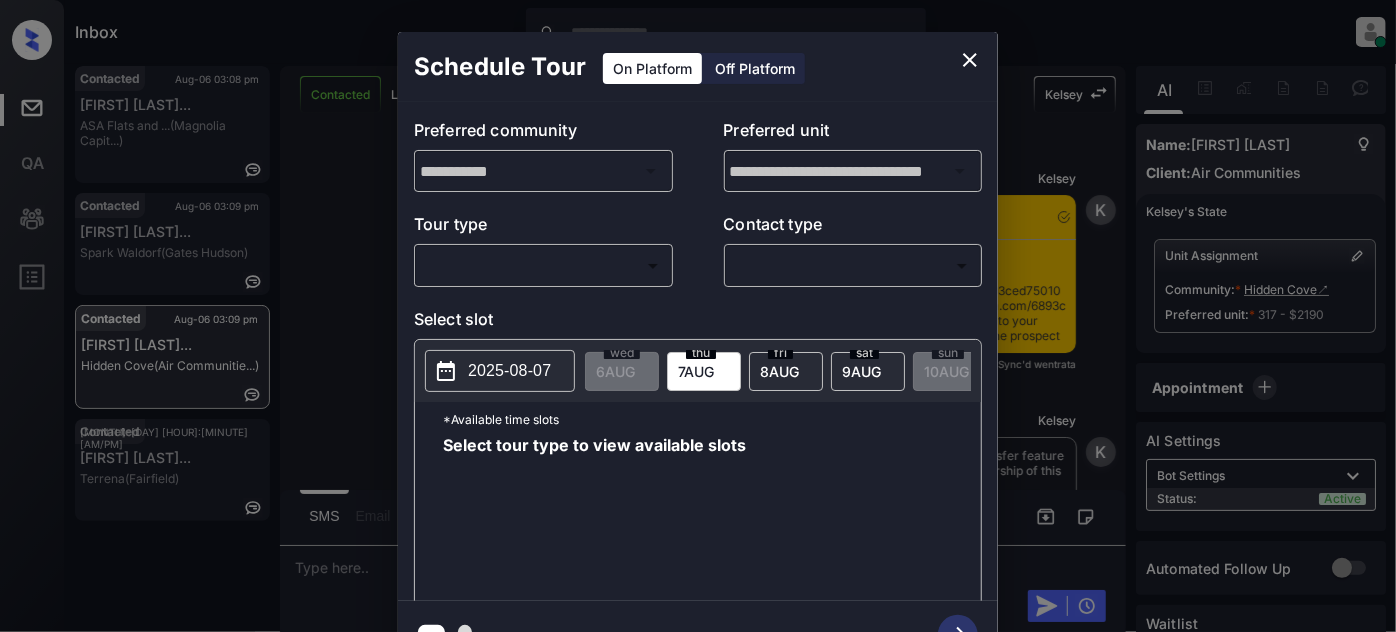 click on "Inbox [FIRST] [LAST] Online Set yourself   offline Set yourself   on break Profile Switch to  light  mode Sign out Contacted [MONTH]-[DAY] [HOUR]:[MINUTE] [AM/PM]   [FIRST] [LAST]... ASA Flats and ...  (Magnolia Capit...) Contacted [MONTH]-[DAY] [HOUR]:[MINUTE] [AM/PM]   [FIRST] [LAST]... Spark Waldorf  (Gates Hudson) Contacted [MONTH]-[DAY] [HOUR]:[MINUTE] [AM/PM]   [FIRST] [LAST]... Hidden Cove  (Air Communitie...) Contacted Lost Lead Sentiment: Angry Upon sliding the acknowledgement:  Lead will move to lost stage. * ​ SMS and call option will be set to opt out. AFM will be turned off for the lead. Kelsey New Message Kelsey Notes Note: <a href="https://conversation.getzuma.com/6893ced7501097dff8357db4">https://conversation.getzuma.com/6893ced7501097dff8357db4</a> - Paste this link into your browser to view Kelsey’s conversation with the prospect [MONTH] [DAY], [YEAR] [HOUR]:[MINUTE] [AM/PM]  Sync'd w  entrata K New Message Kelsey [MONTH] [DAY], [YEAR] [HOUR]:[MINUTE] [AM/PM] K New Message Zuma Lead transferred to leasing agent: kelsey Z Agent" at bounding box center [698, 316] 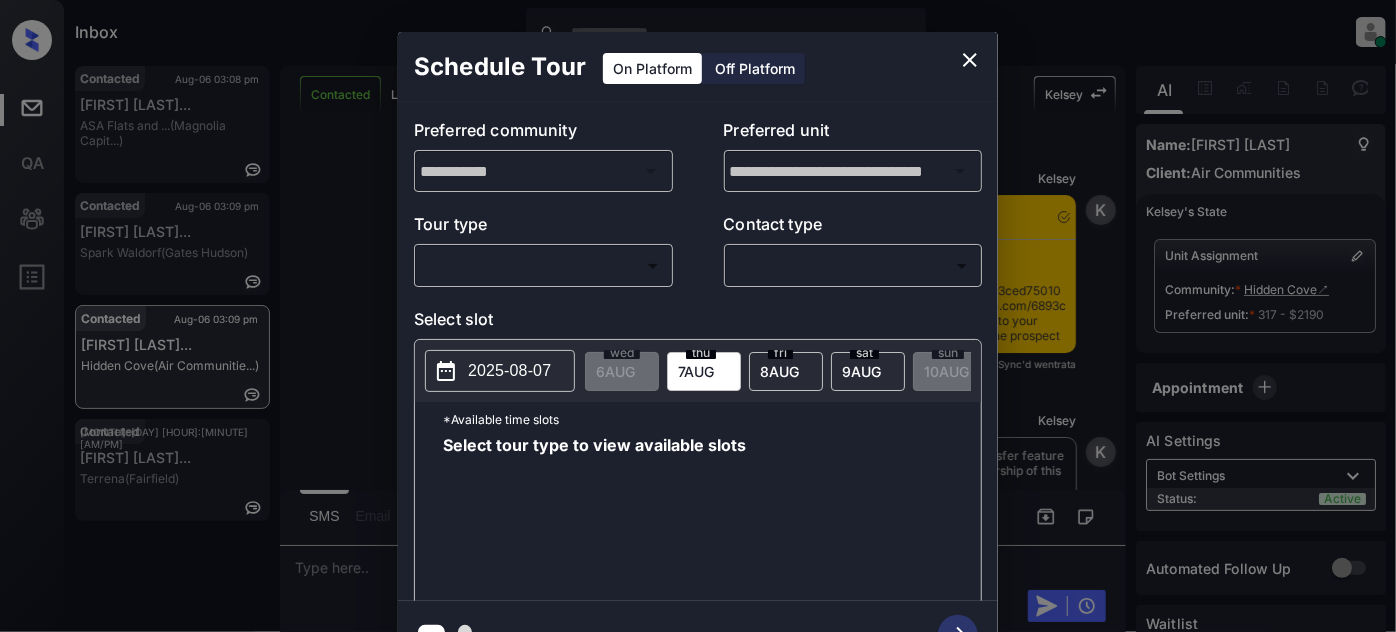 scroll, scrollTop: 3774, scrollLeft: 0, axis: vertical 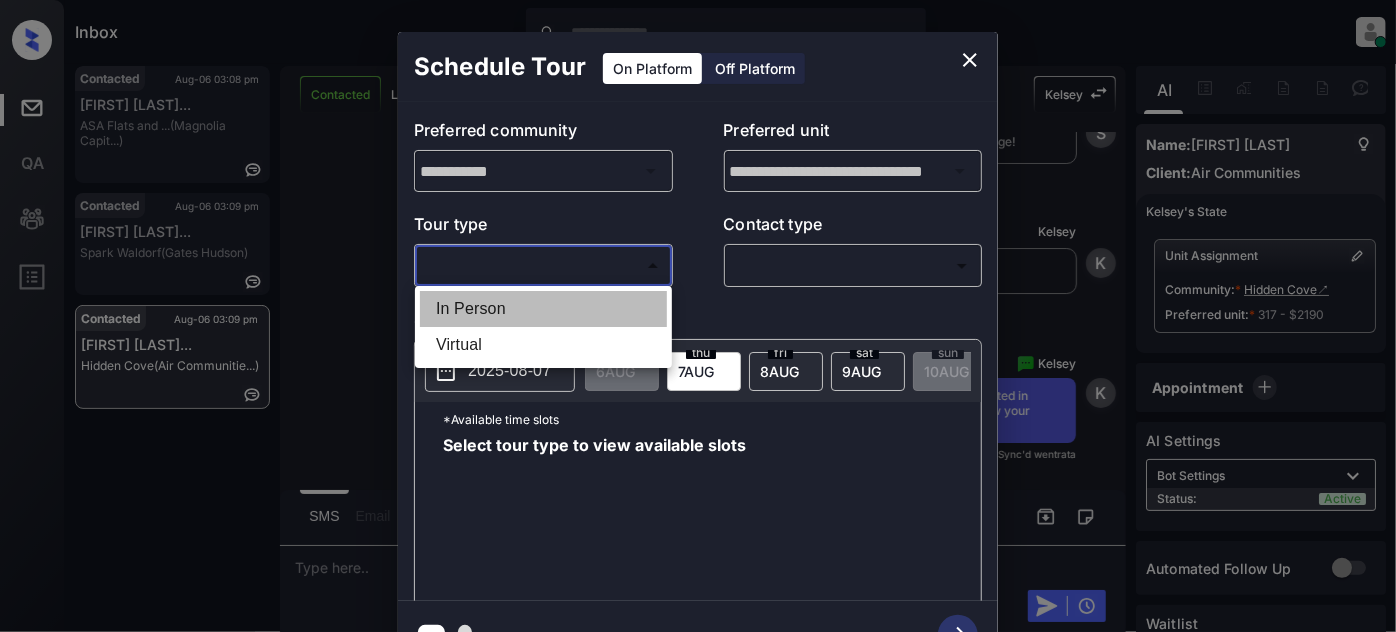 click on "In Person" at bounding box center (543, 309) 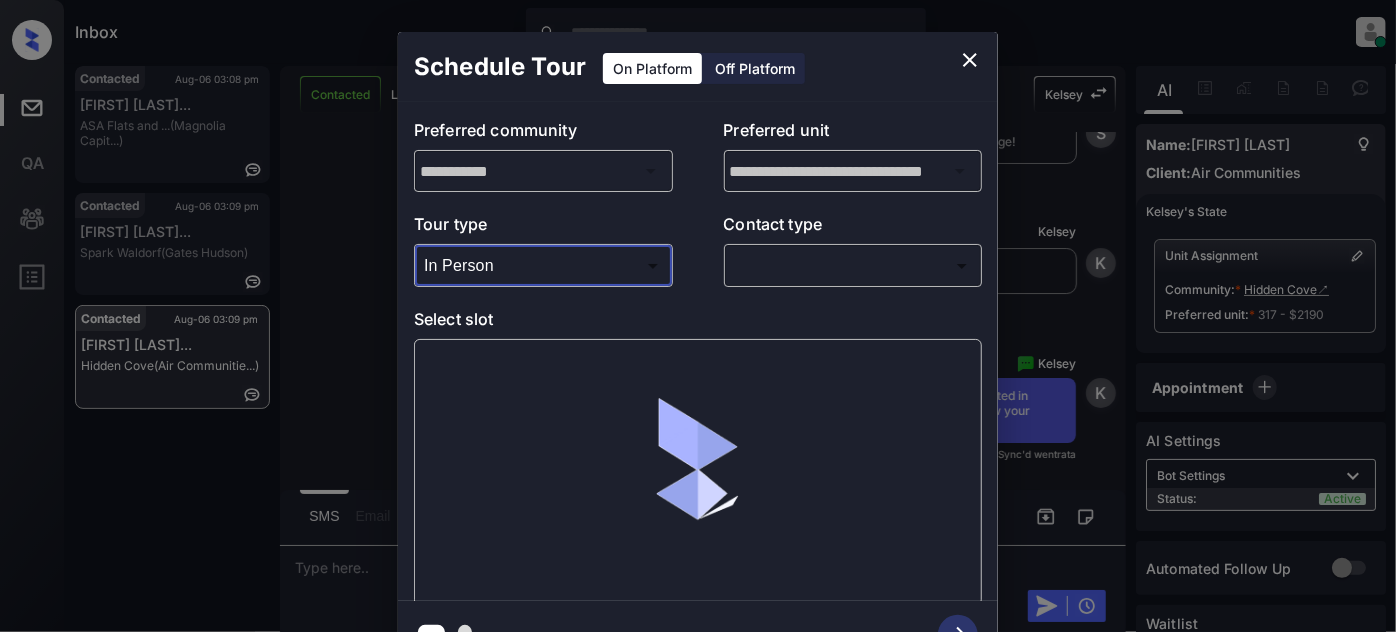 click on "Inbox Juan Carlos Manantan Online Set yourself   offline Set yourself   on break Profile Switch to  light  mode Sign out Contacted Aug-06 03:08 pm   Christopher Co... ASA Flats and ...  (Magnolia Capit...) Contacted Aug-06 03:09 pm   Terii Anita Gr... Spark Waldorf  (Gates Hudson) Contacted Aug-06 03:09 pm   Belen Rodrigue... Hidden Cove  (Air Communitie...) Contacted Lost Lead Sentiment: Angry Upon sliding the acknowledgement:  Lead will move to lost stage. * ​ SMS and call option will be set to opt out. AFM will be turned off for the lead. Kelsey New Message Kelsey Notes Note: <a href="https://conversation.getzuma.com/6893ced7501097dff8357db4">https://conversation.getzuma.com/6893ced7501097dff8357db4</a> - Paste this link into your browser to view Kelsey’s conversation with the prospect Aug 06, 2025 02:53 pm  Sync'd w  entrata K New Message Kelsey Due to the activation of disableLeadTransfer feature flag, Kelsey will no longer transfer ownership of this CRM guest card Aug 06, 2025 02:53 pm K New Message" at bounding box center (698, 316) 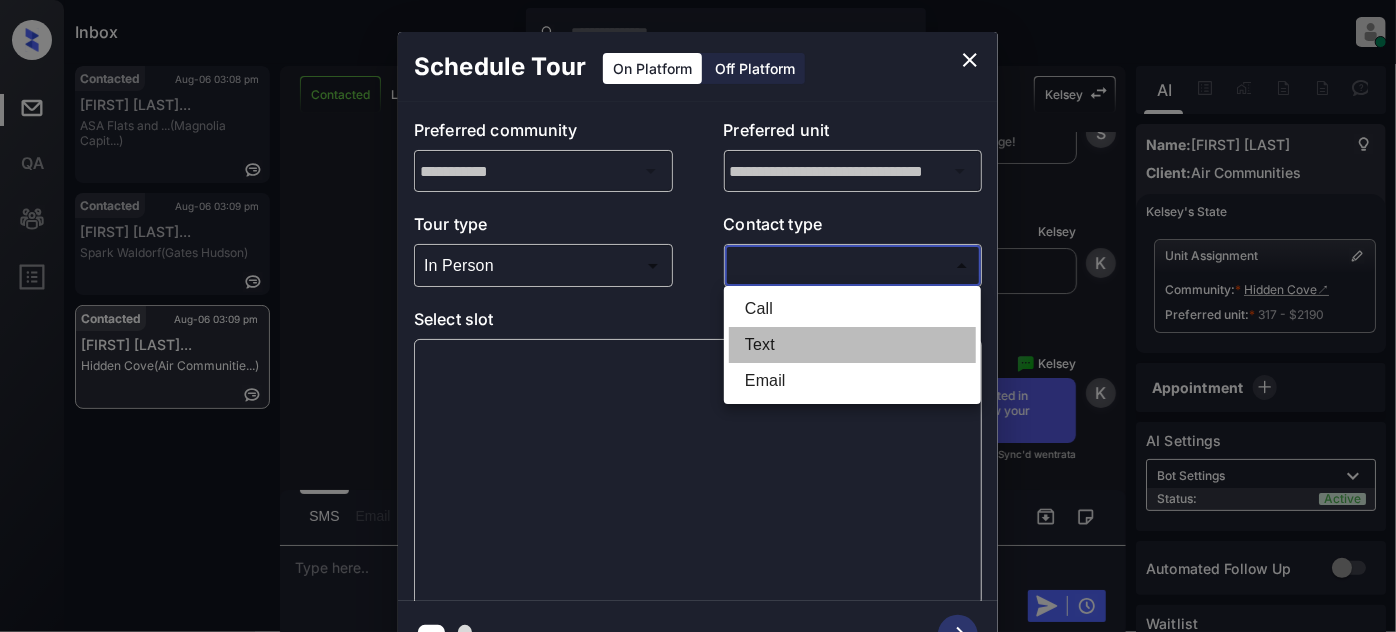 click on "Text" at bounding box center [852, 345] 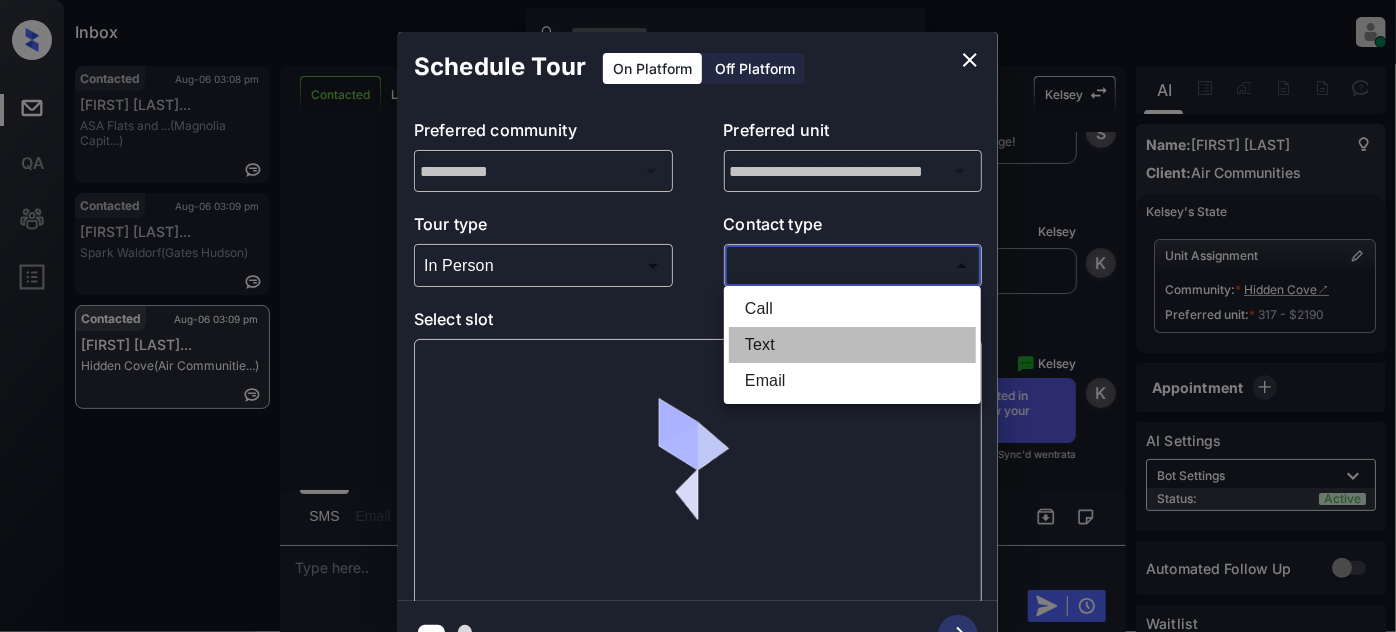 type on "****" 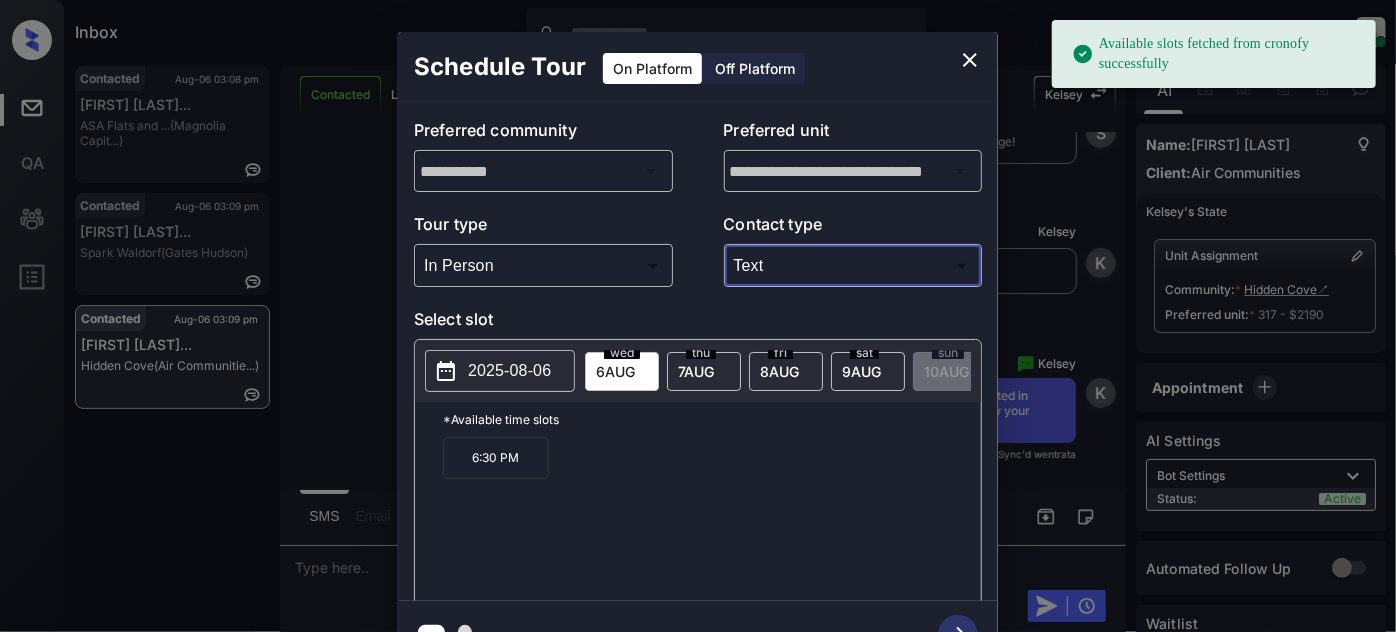 click on "fri 8 AUG" at bounding box center [786, 371] 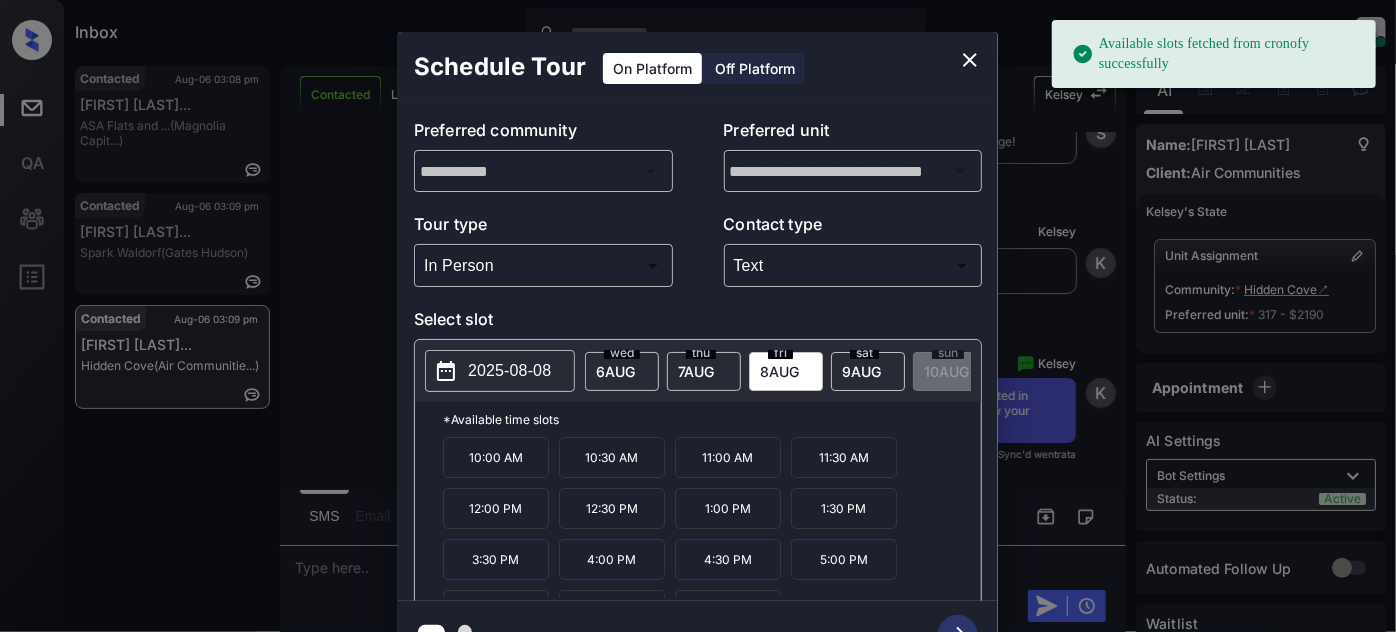 click on "4:00 PM" at bounding box center (612, 559) 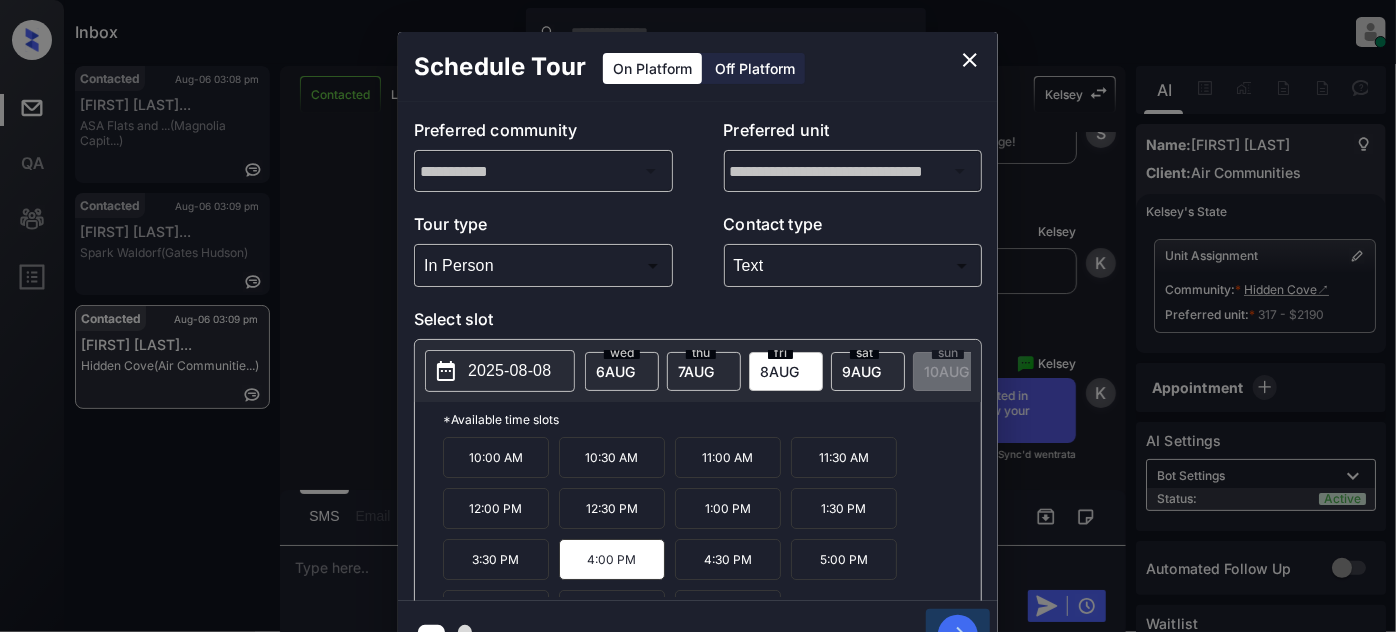 click 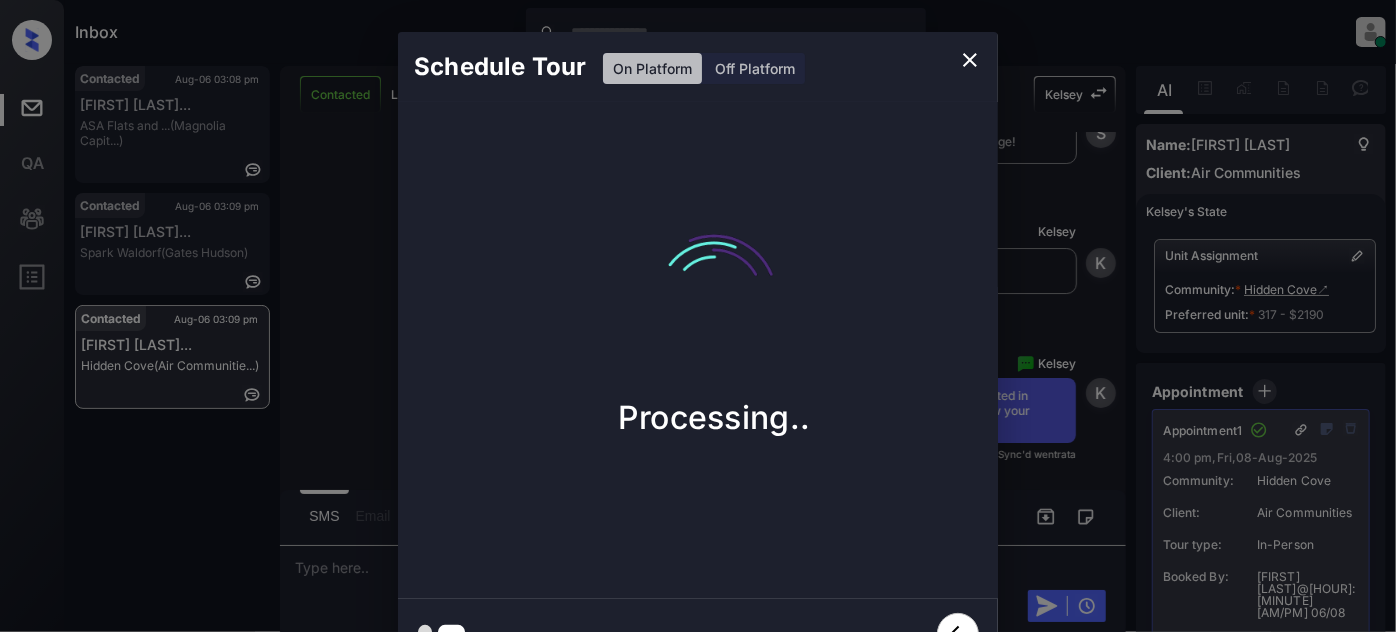 click 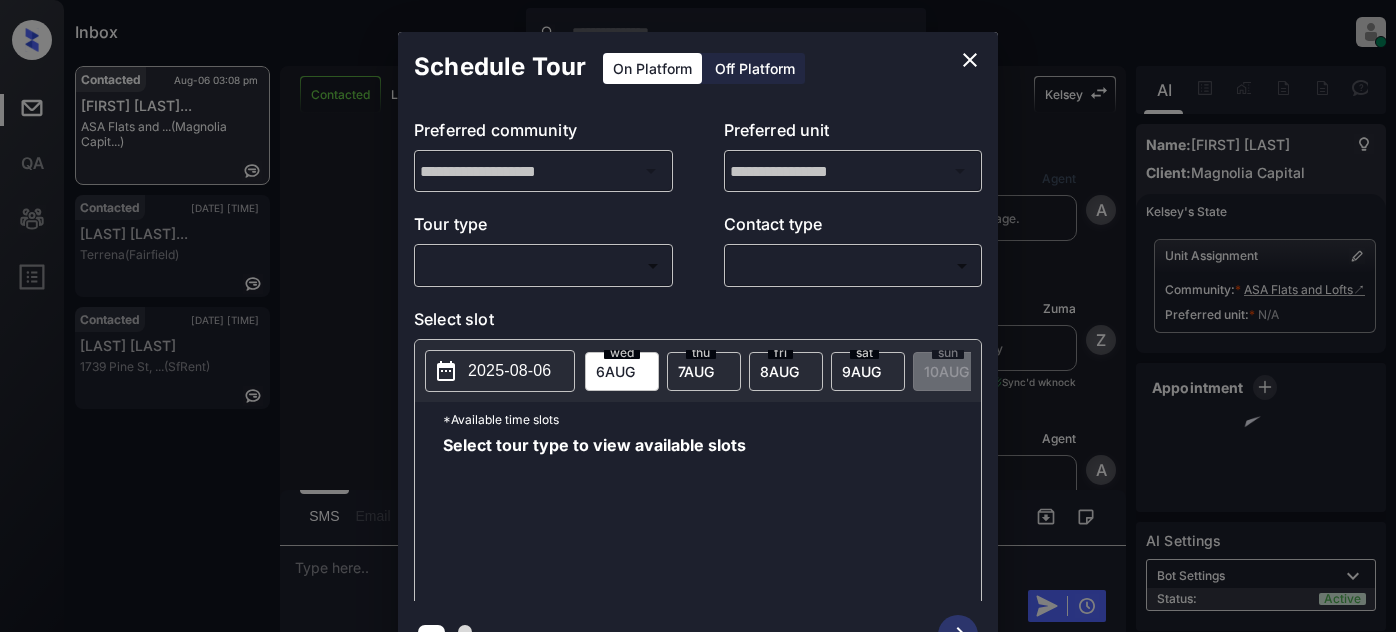 scroll, scrollTop: 0, scrollLeft: 0, axis: both 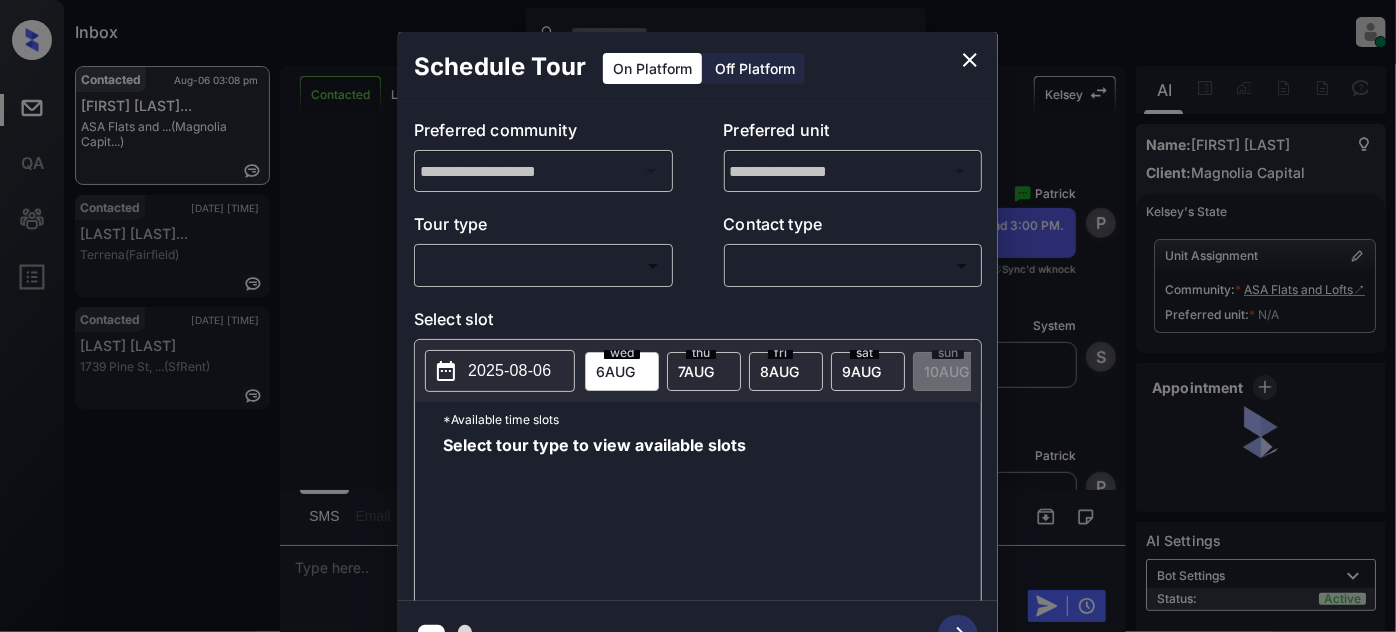 click on "Inbox [FIRST] [LAST] Online Set yourself   offline Set yourself   on break Profile Switch to  light  mode Sign out Contacted [DATE] [TIME]   [FIRST] [LAST]... ASA Flats and ...  (Magnolia Capit...) Contacted [DATE] [TIME]   [FIRST] [LAST] Terrena  (Fairfield) Contacted [DATE] [TIME]   [LAST] [LAST] [NUMBER] [STREET], ...  (SfRent) Contacted Lost Lead Sentiment: Angry Upon sliding the acknowledgement:  Lead will move to lost stage. * ​ SMS and call option will be set to opt out. AFM will be turned off for the lead. [FIRST] New Message Agent Lead created via webhook in Inbound stage. [DATE] [TIME] A New Message [FIRST] Lead transferred to leasing agent: [FIRST] [DATE] [TIME]  Sync'd w  knock Z New Message Agent AFM Request sent to [FIRST]. [DATE] [TIME] A New Message Agent Notes Note: Structured Note:
Move In Date: 2025-08-15
[DATE] [TIME] A New Message Agent Lead Details Updated
Move In Date:  15-8-2025
[DATE] [TIME] K New Message [FIRST]   | SmarterAFMV2Sms" at bounding box center [698, 316] 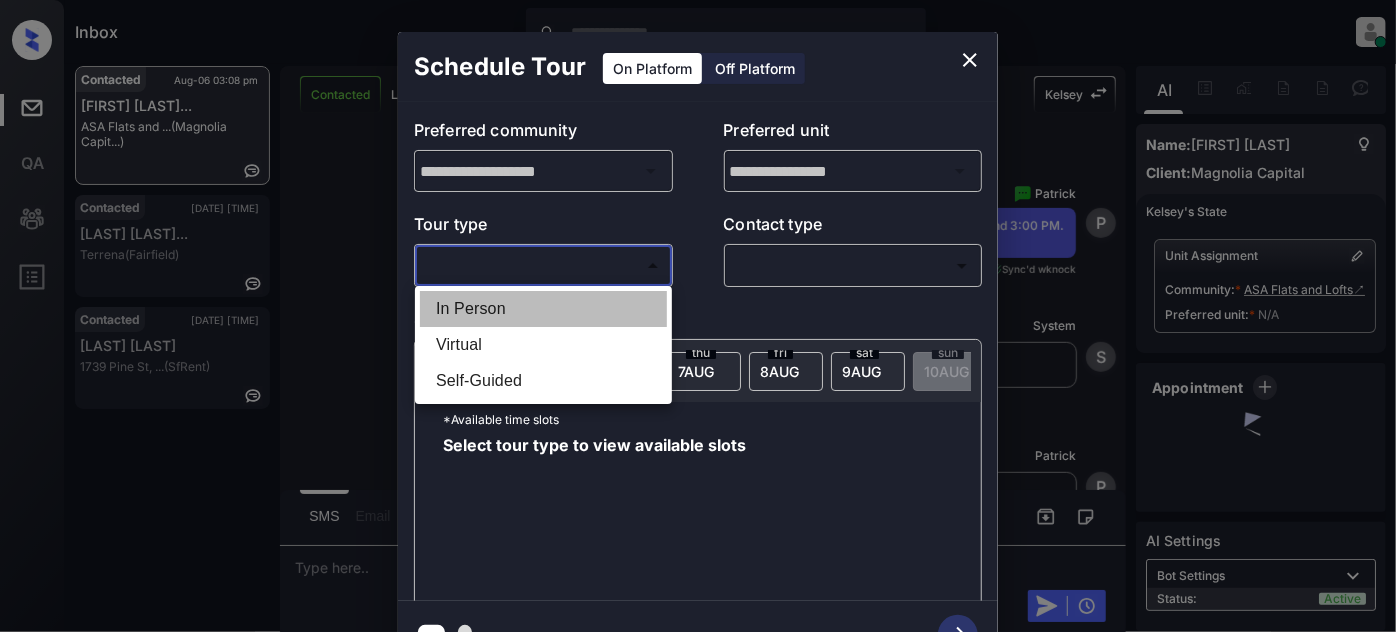 click on "In Person" at bounding box center [543, 309] 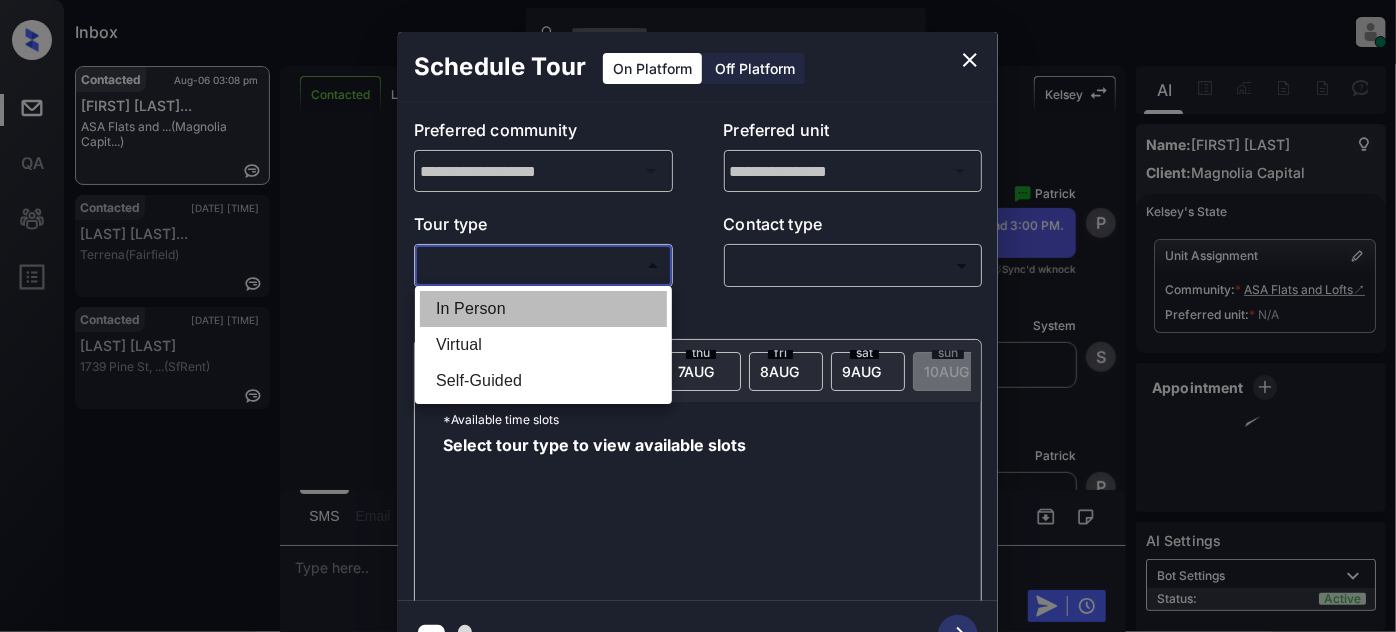type on "********" 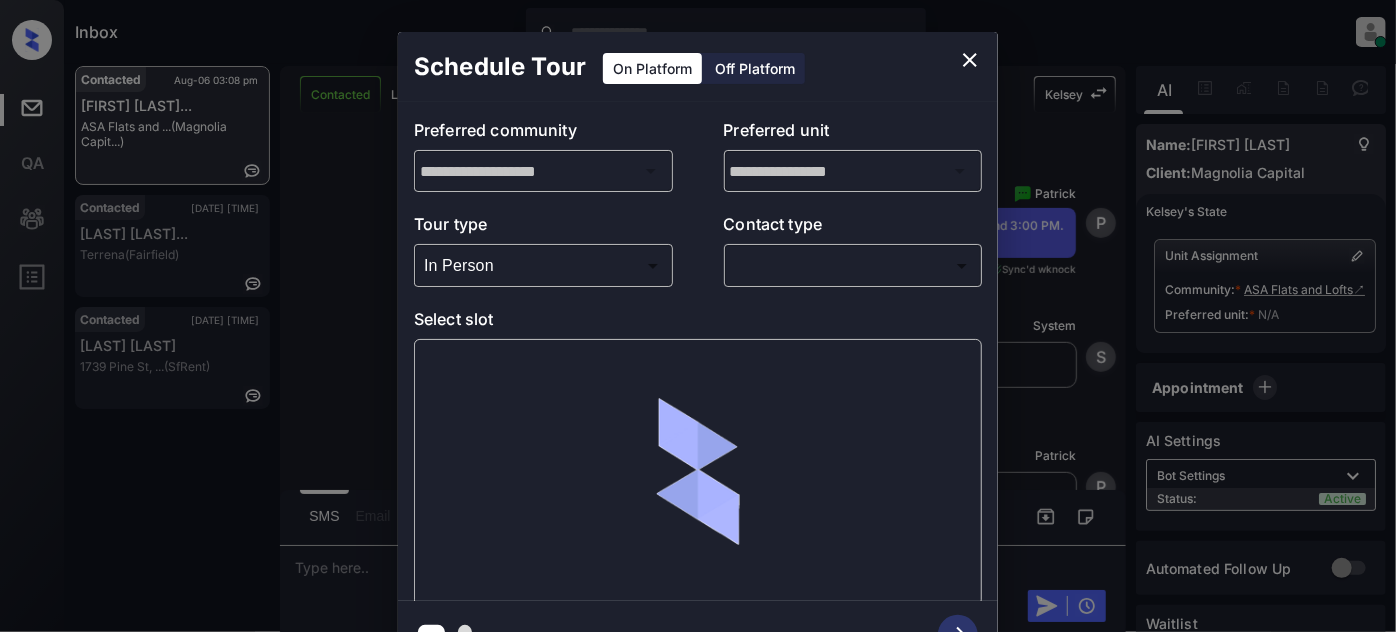 click at bounding box center [698, 316] 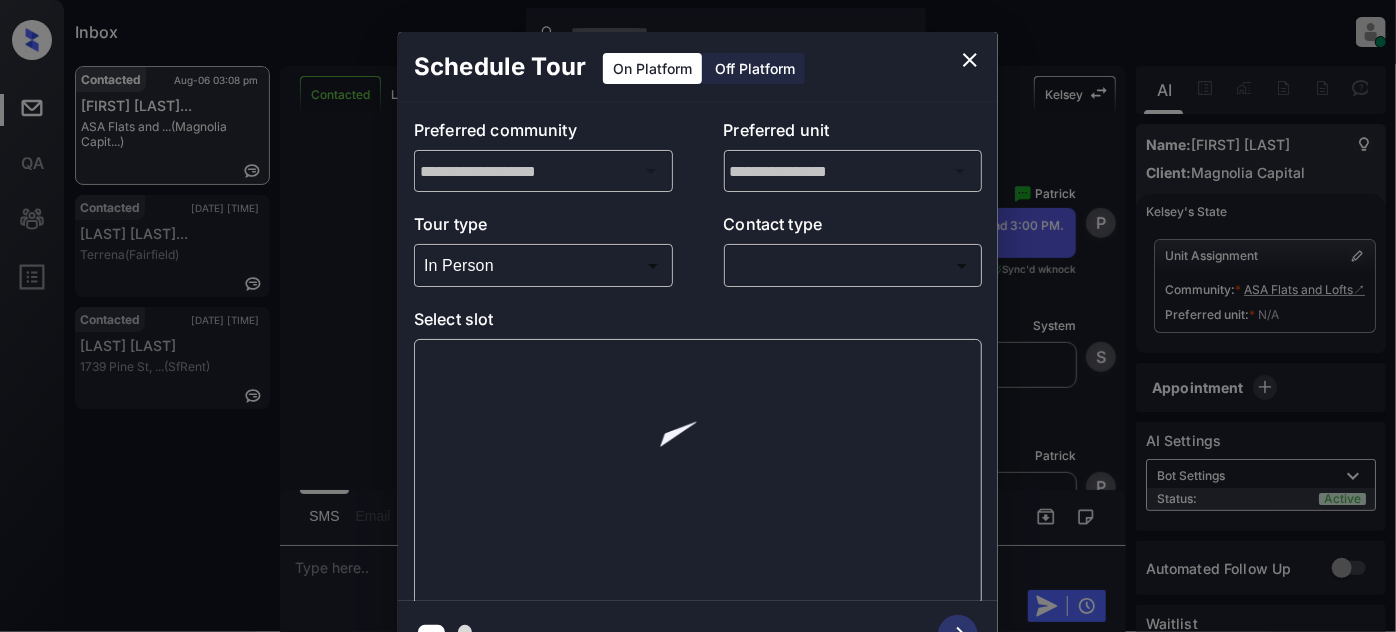 click on "Inbox [FIRST] [LAST] Online Set yourself   offline Set yourself   on break Profile Switch to  light  mode Sign out Contacted [DATE] [TIME]   [FIRST] [LAST]... ASA Flats and ...  (Magnolia Capit...) Contacted [DATE] [TIME]   [FIRST] [LAST] Terrena  (Fairfield) Contacted [DATE] [TIME]   [LAST] [LAST] [NUMBER] [STREET], ...  (SfRent) Contacted Lost Lead Sentiment: Angry Upon sliding the acknowledgement:  Lead will move to lost stage. * ​ SMS and call option will be set to opt out. AFM will be turned off for the lead. [FIRST] New Message Agent Lead created via webhook in Inbound stage. [DATE] [TIME] A New Message [FIRST] Lead transferred to leasing agent: [FIRST] [DATE] [TIME]  Sync'd w  knock Z New Message Agent AFM Request sent to [FIRST]. [DATE] [TIME] A New Message Agent Notes Note: Structured Note:
Move In Date: 2025-08-15
[DATE] [TIME] A New Message Agent Lead Details Updated
Move In Date:  15-8-2025
[DATE] [TIME] K New Message [FIRST]   | SmarterAFMV2Sms" at bounding box center [698, 316] 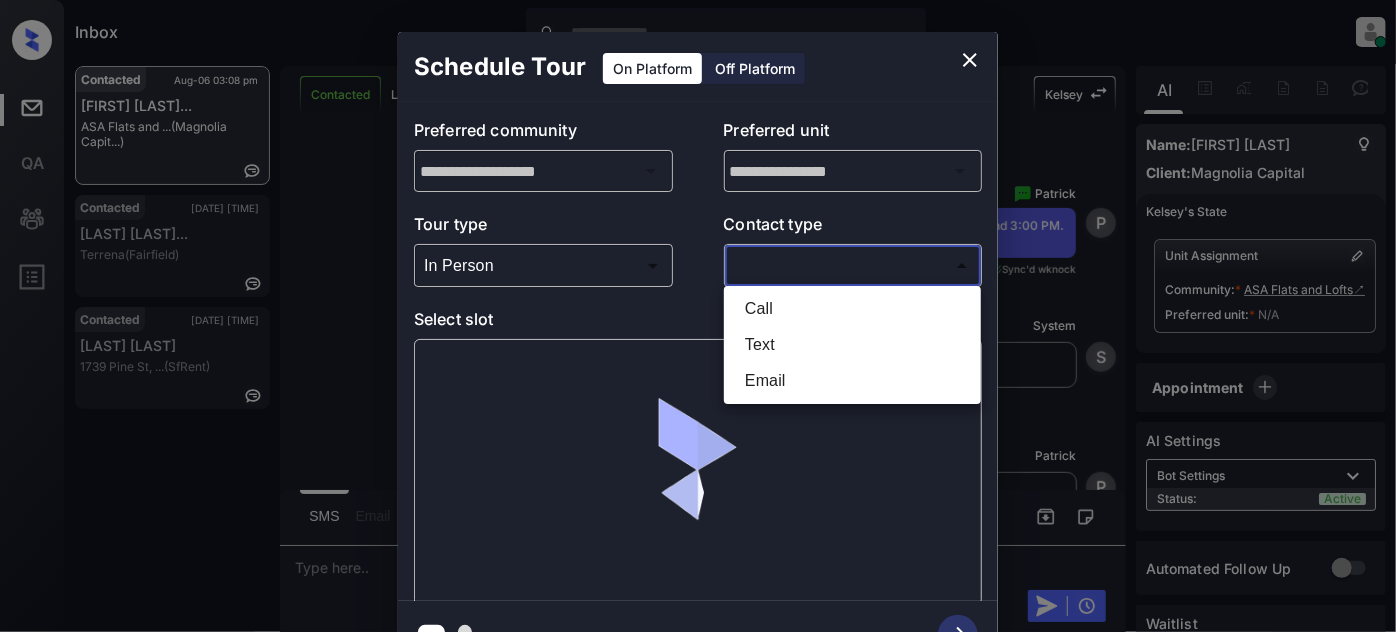 click on "Text" at bounding box center (852, 345) 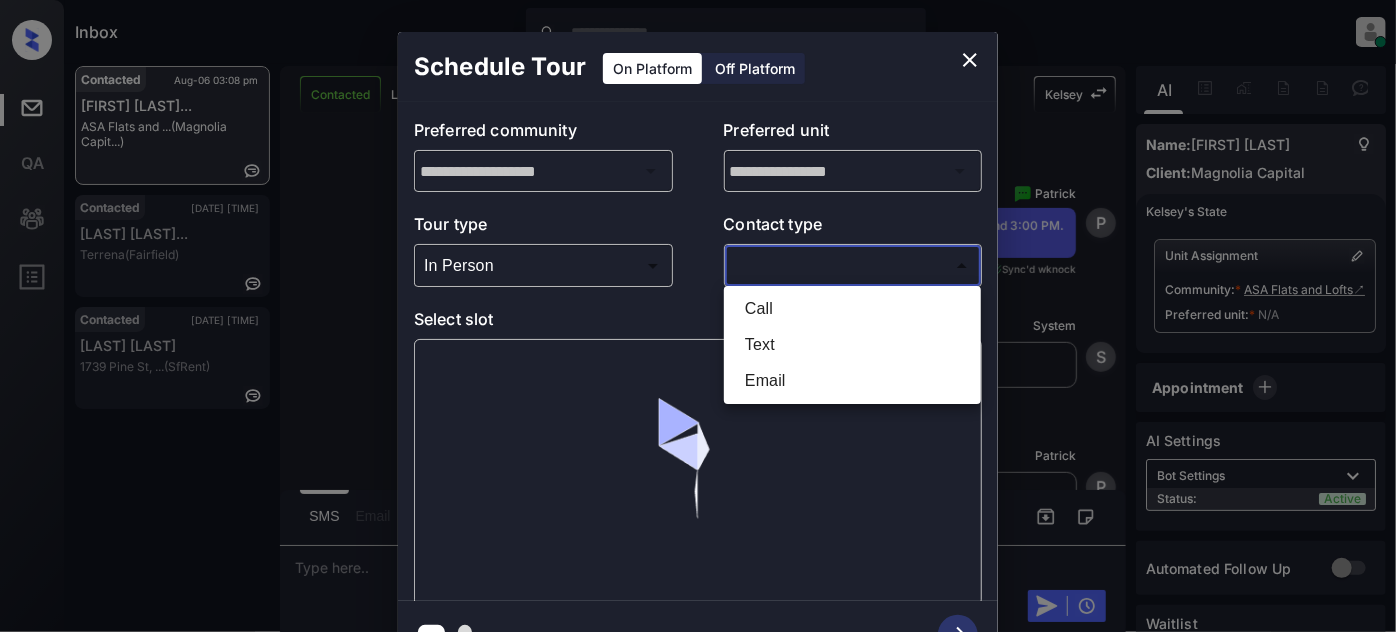 type on "****" 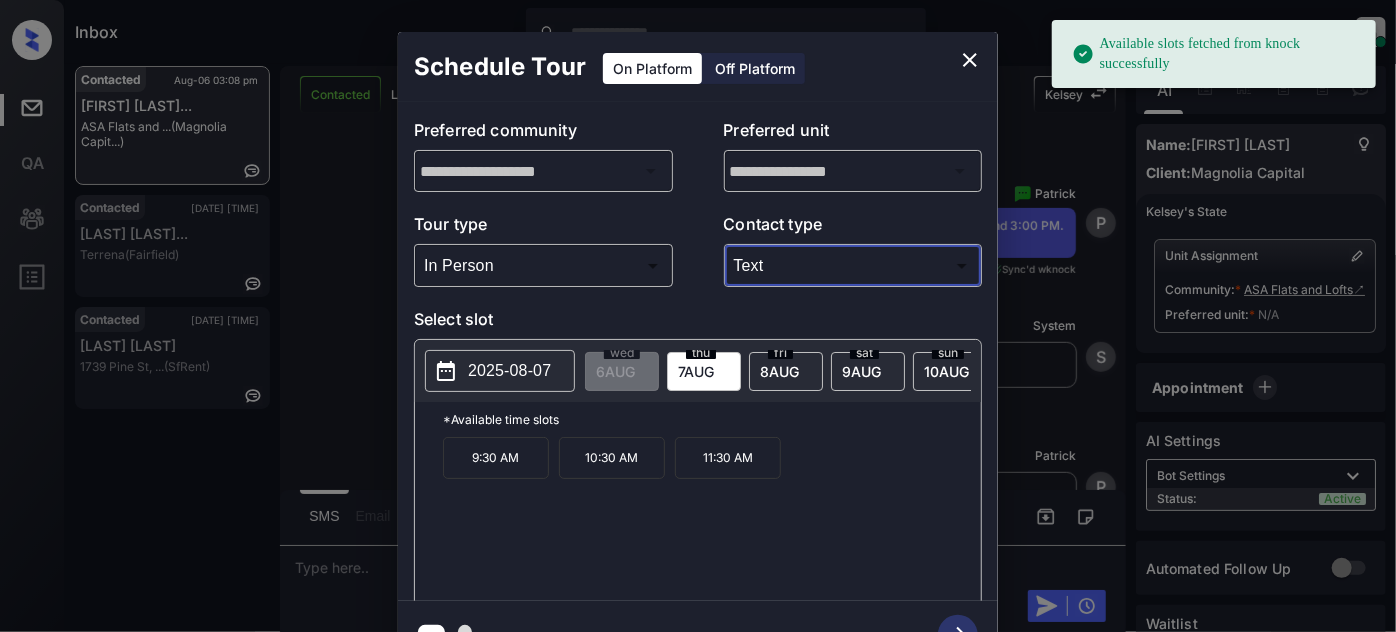 click on "2025-08-07" at bounding box center (509, 371) 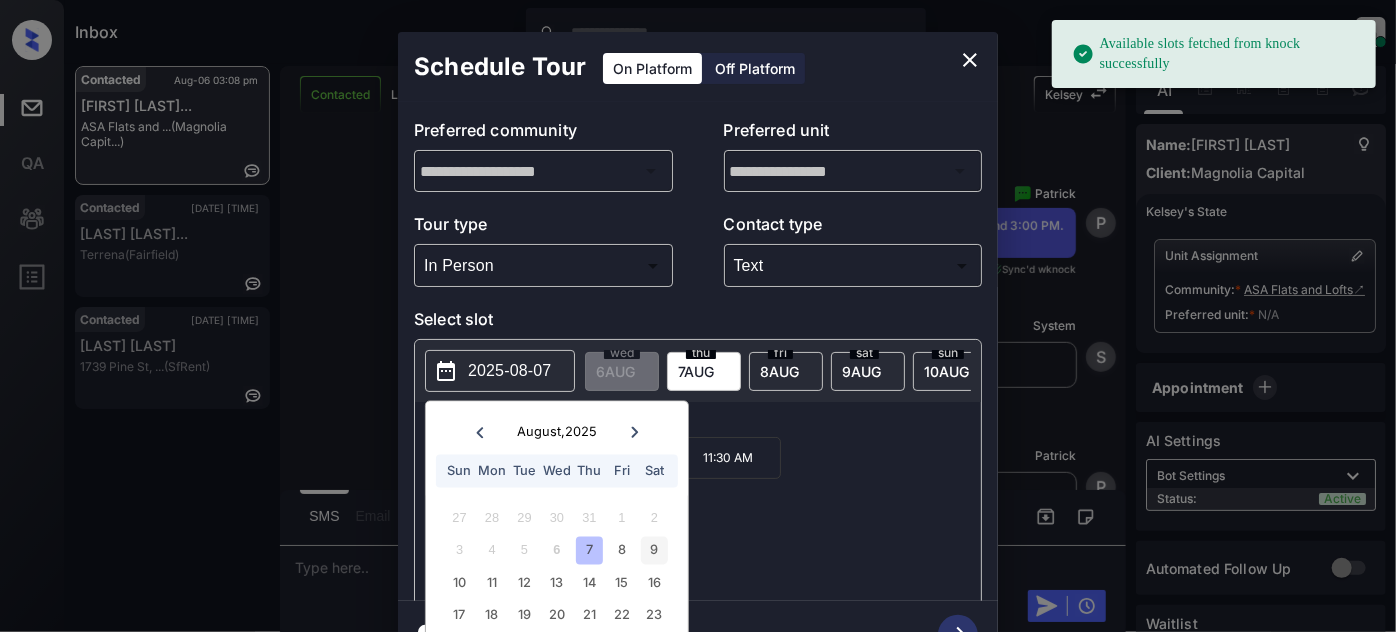 click on "9" at bounding box center (654, 550) 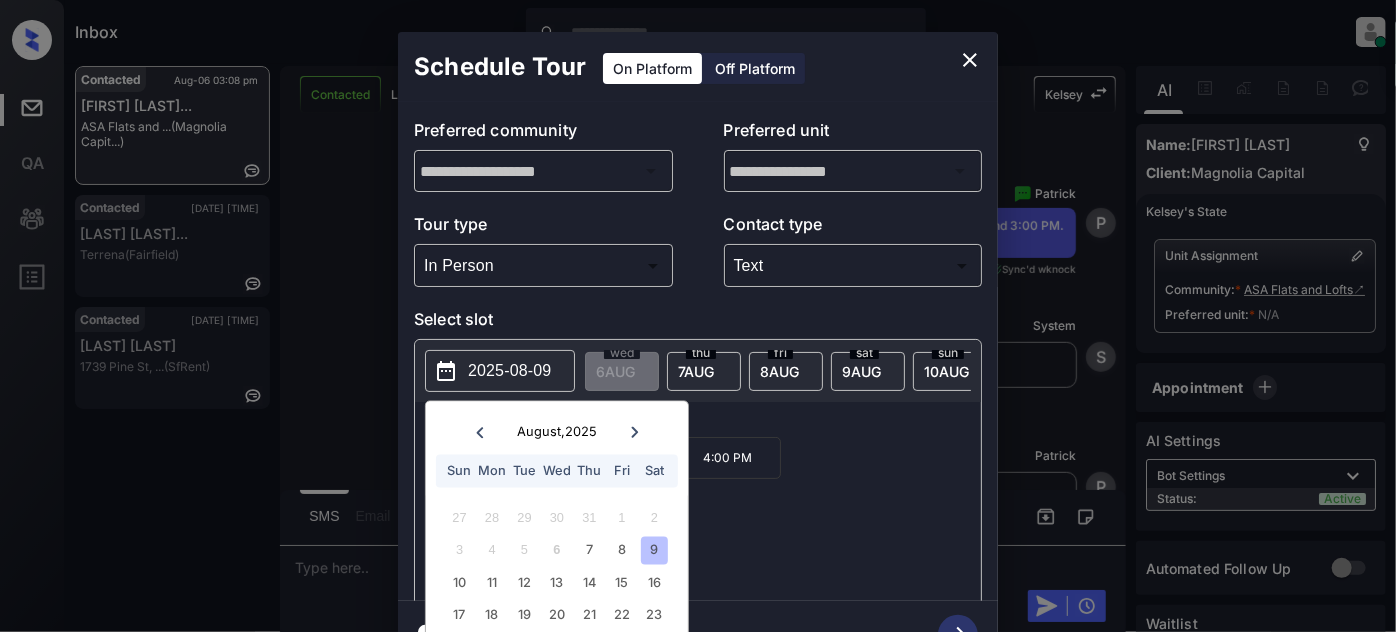 click on "9:30 AM 3:00 PM 4:00 PM" at bounding box center [712, 517] 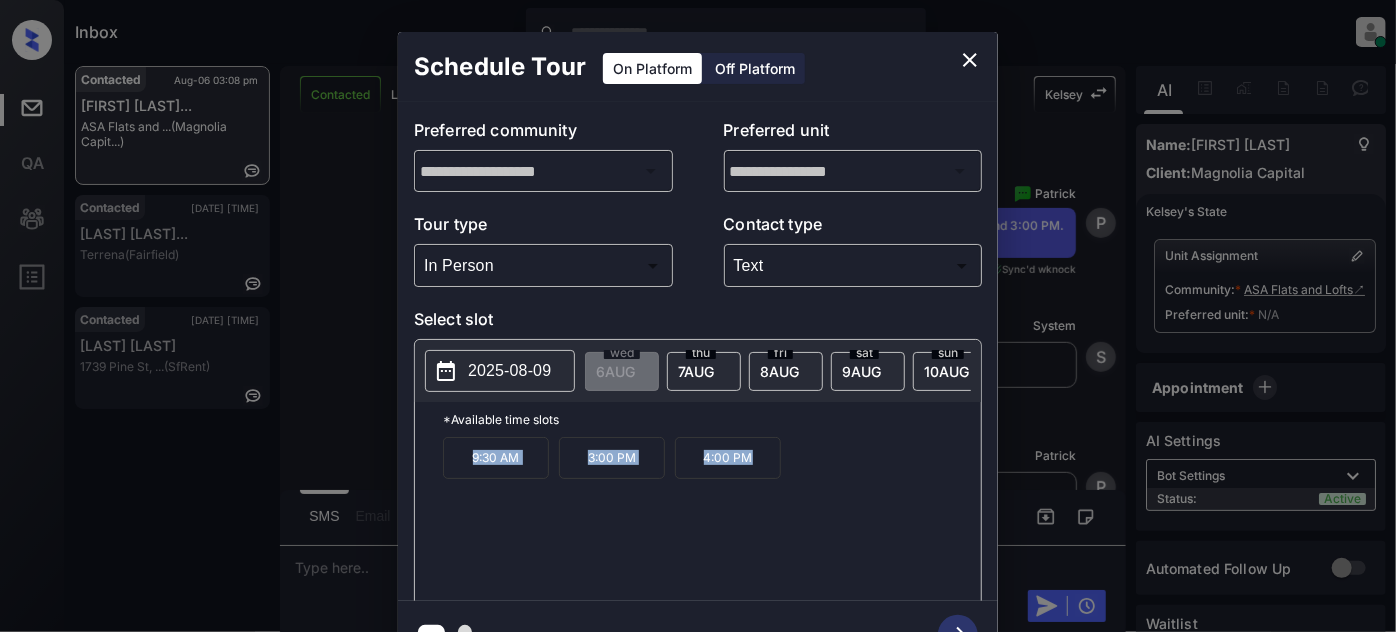 drag, startPoint x: 821, startPoint y: 467, endPoint x: 420, endPoint y: 479, distance: 401.1795 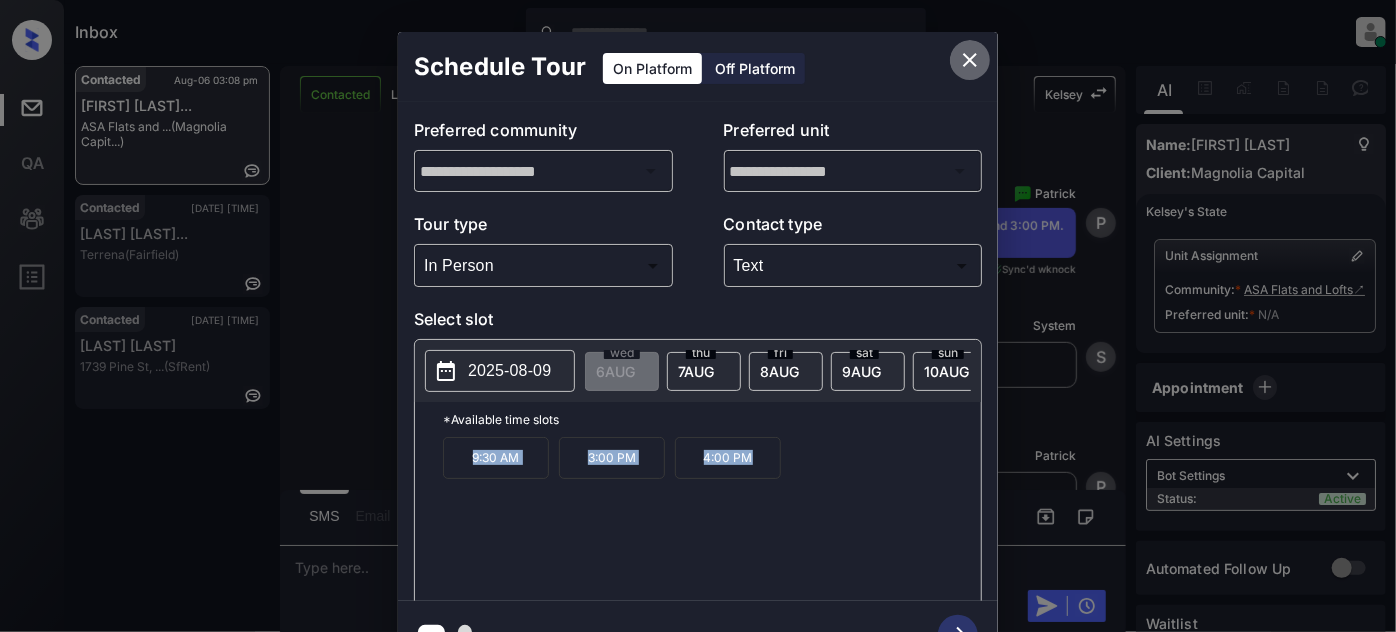 click 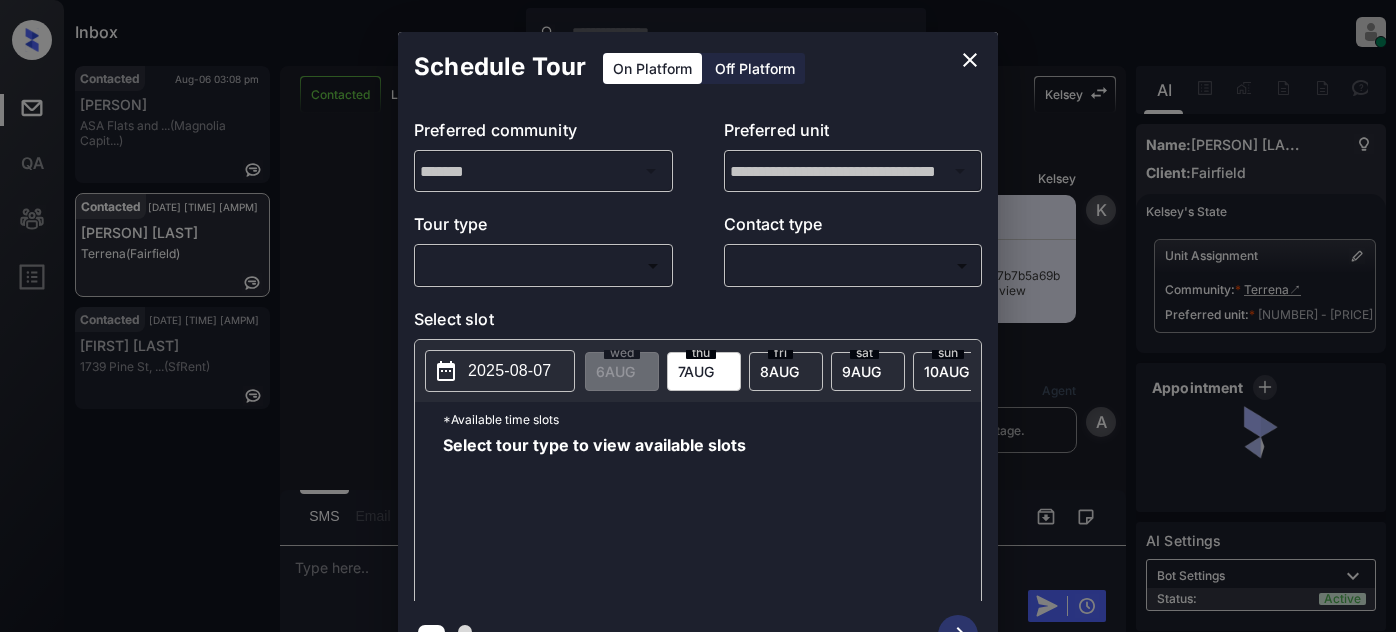 scroll, scrollTop: 0, scrollLeft: 0, axis: both 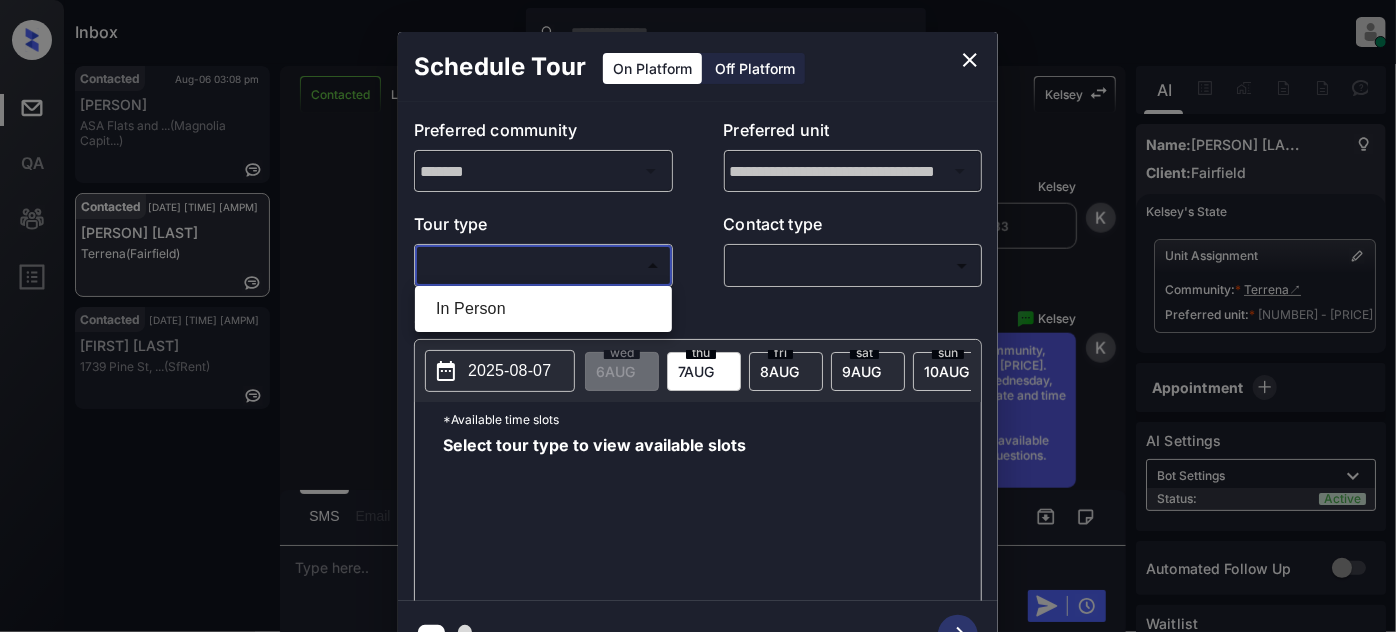 click on "Inbox Juan Carlos Manantan Online Set yourself   offline Set yourself   on break Profile Switch to  light  mode Sign out Contacted Aug-06 03:08 pm   Christopher Co... ASA Flats and ...  (Magnolia Capit...) Contacted Aug-06 03:10 pm   Ida Akopdzhani... Terrena  (Fairfield) Contacted Aug-06 03:12 pm   balkrishna KC 1739 Pine St, ...  (SfRent) Contacted Lost Lead Sentiment: Angry Upon sliding the acknowledgement:  Lead will move to lost stage. * ​ SMS and call option will be set to opt out. AFM will be turned off for the lead. Kelsey New Message Kelsey Notes Note: https://conversation.getzuma.com/6893cd077b7b5a69bb1d487e - Paste this link into your browser to view Kelsey’s conversation with the prospect Aug 06, 2025 02:45 pm K New Message Agent Lead created via leadPoller in Inbound stage. Aug 06, 2025 02:45 pm A New Message Zuma Lead transferred to leasing agent: kelsey Aug 06, 2025 02:45 pm  Sync'd w  yardi Z New Message Agent AFM Request sent to Kelsey. Aug 06, 2025 02:45 pm A New Message Agent Notes A K" at bounding box center (698, 316) 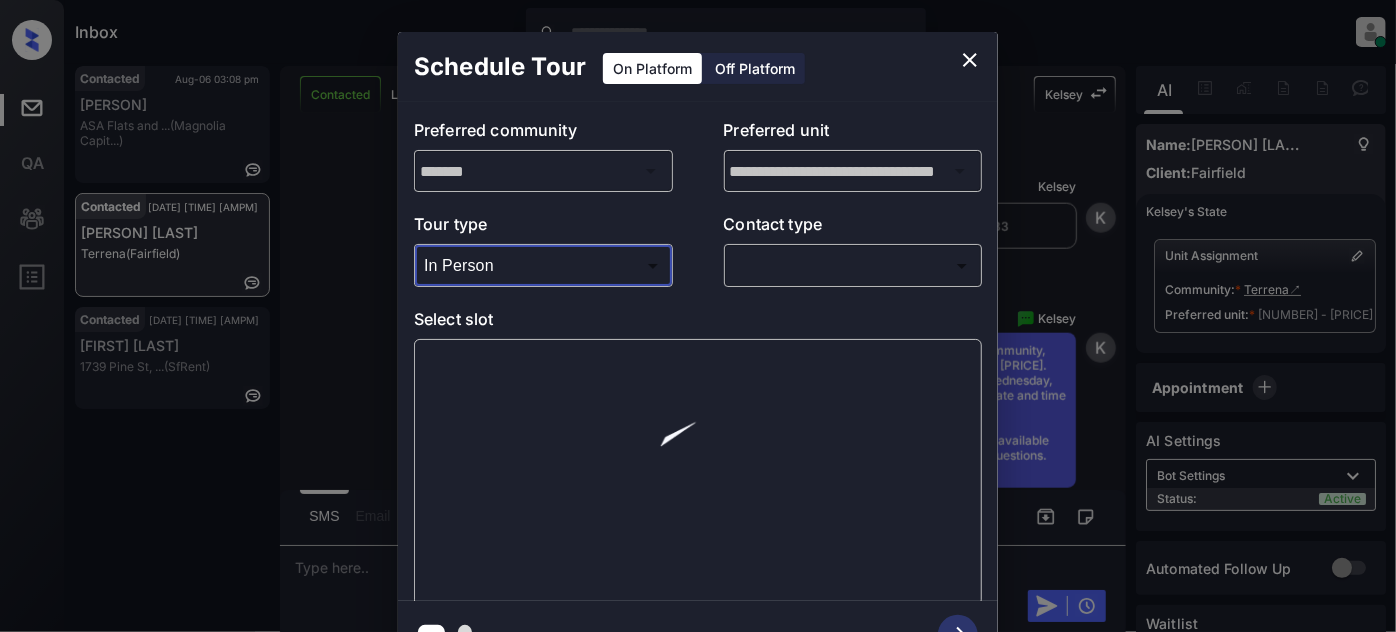 click on "Inbox Juan Carlos Manantan Online Set yourself   offline Set yourself   on break Profile Switch to  light  mode Sign out Contacted Aug-06 03:08 pm   Christopher Co... ASA Flats and ...  (Magnolia Capit...) Contacted Aug-06 03:10 pm   Ida Akopdzhani... Terrena  (Fairfield) Contacted Aug-06 03:12 pm   balkrishna KC 1739 Pine St, ...  (SfRent) Contacted Lost Lead Sentiment: Angry Upon sliding the acknowledgement:  Lead will move to lost stage. * ​ SMS and call option will be set to opt out. AFM will be turned off for the lead. Kelsey New Message Kelsey Notes Note: https://conversation.getzuma.com/6893cd077b7b5a69bb1d487e - Paste this link into your browser to view Kelsey’s conversation with the prospect Aug 06, 2025 02:45 pm K New Message Agent Lead created via leadPoller in Inbound stage. Aug 06, 2025 02:45 pm A New Message Zuma Lead transferred to leasing agent: kelsey Aug 06, 2025 02:45 pm  Sync'd w  yardi Z New Message Agent AFM Request sent to Kelsey. Aug 06, 2025 02:45 pm A New Message Agent Notes A K" at bounding box center (698, 316) 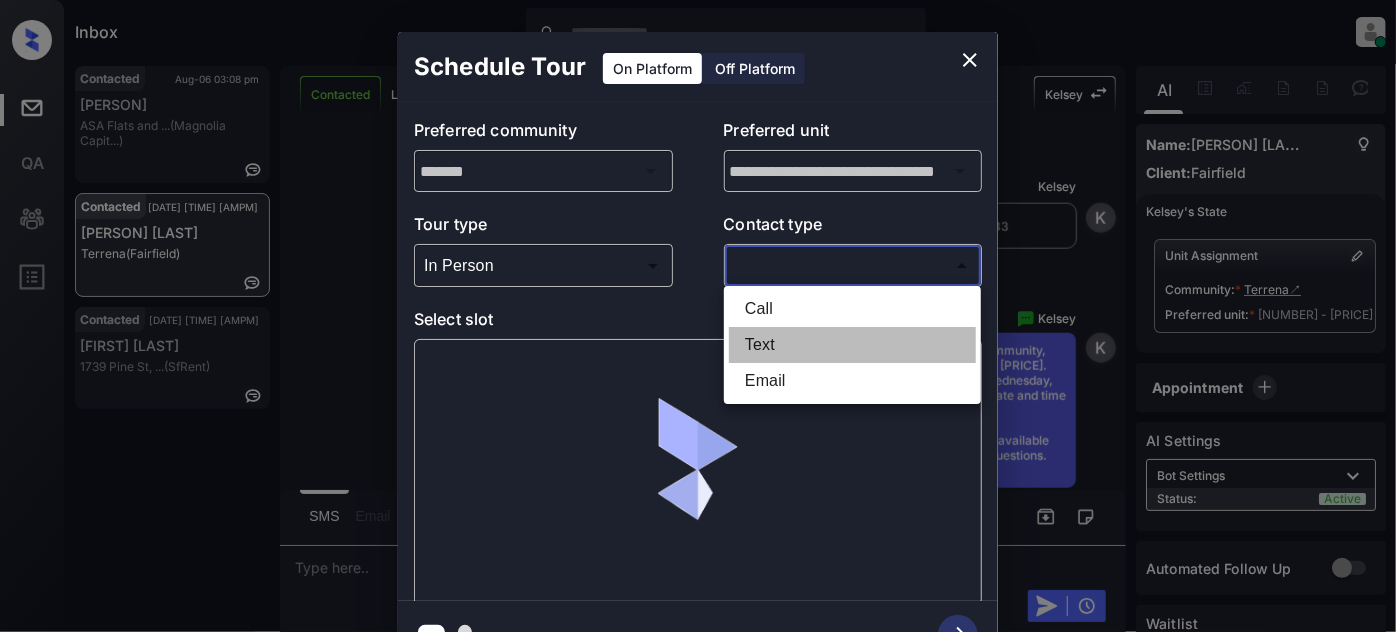 click on "Text" at bounding box center (852, 345) 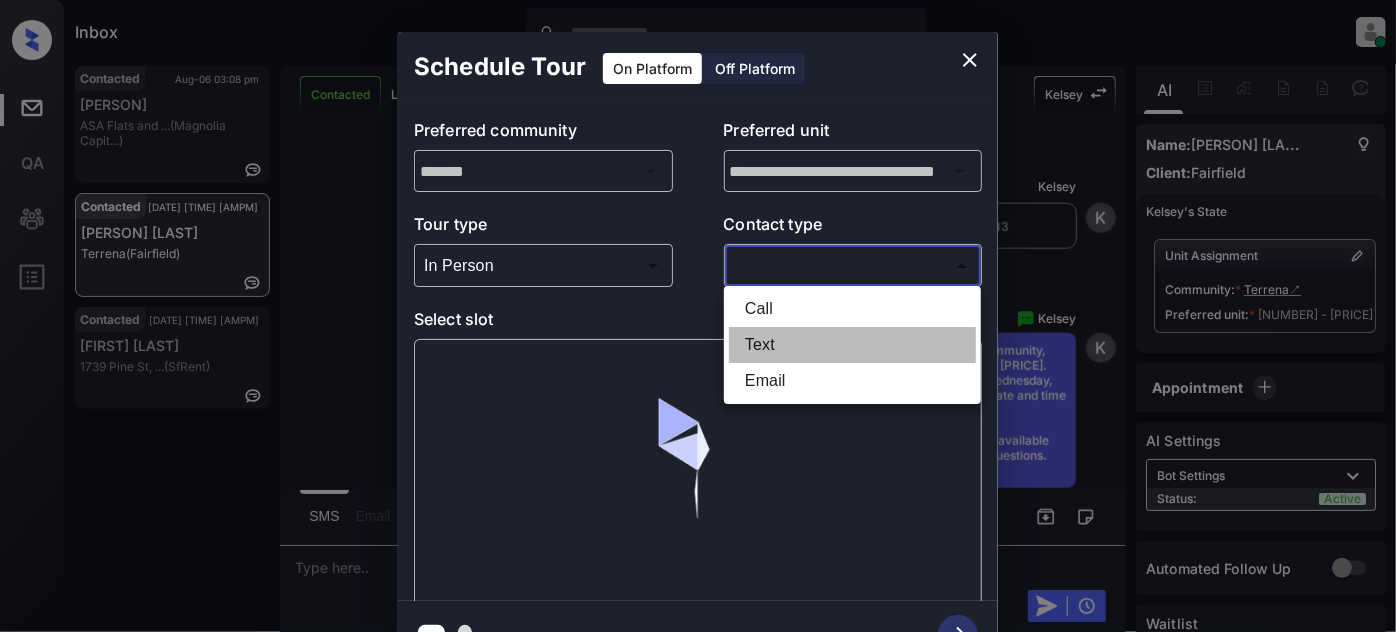 type on "****" 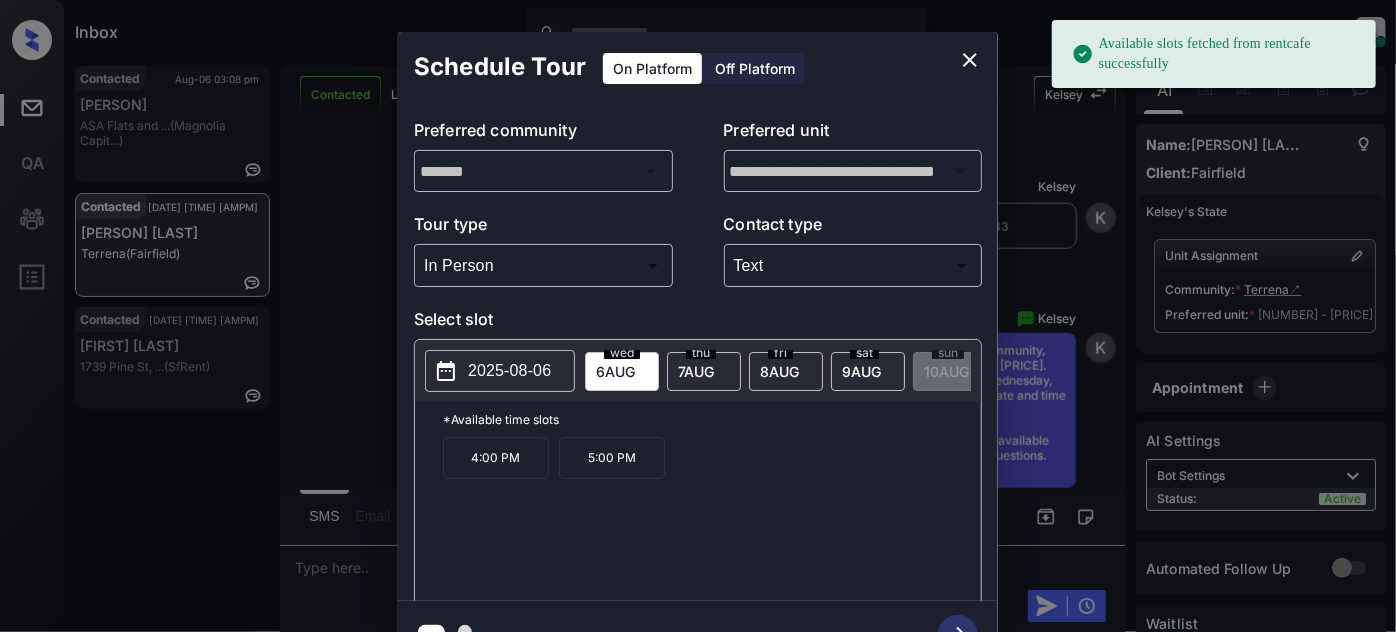 click on "9 AUG" at bounding box center (615, 371) 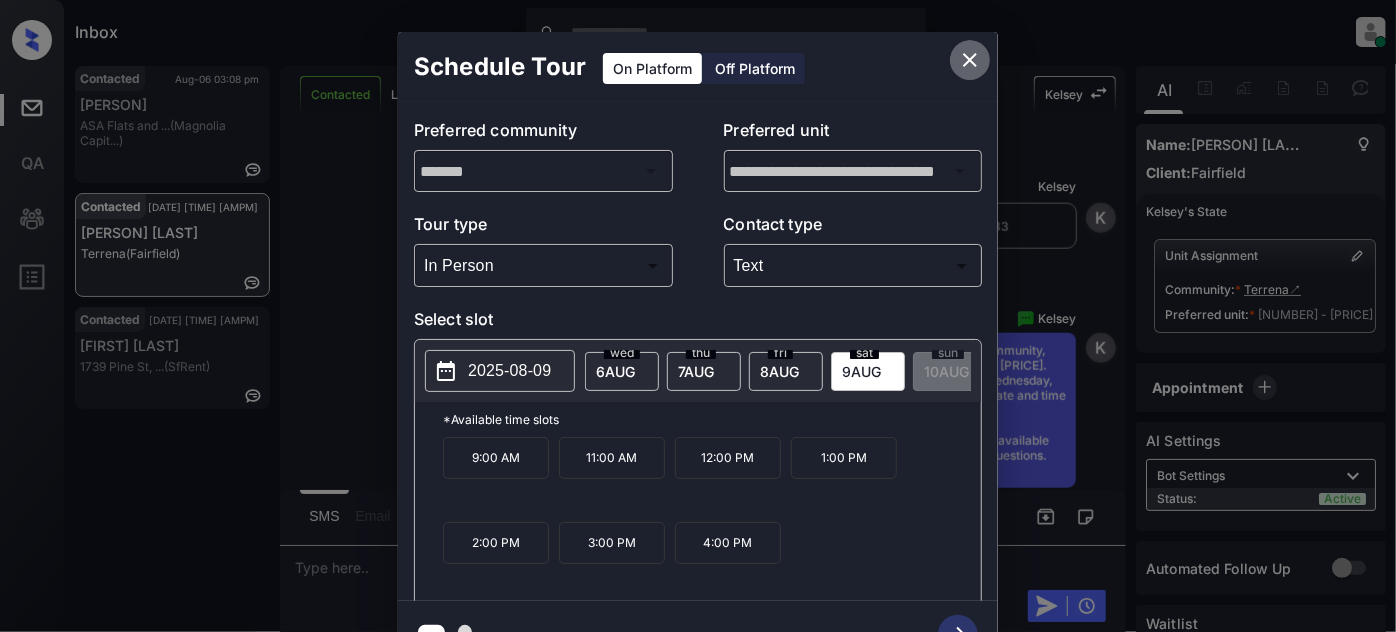 click 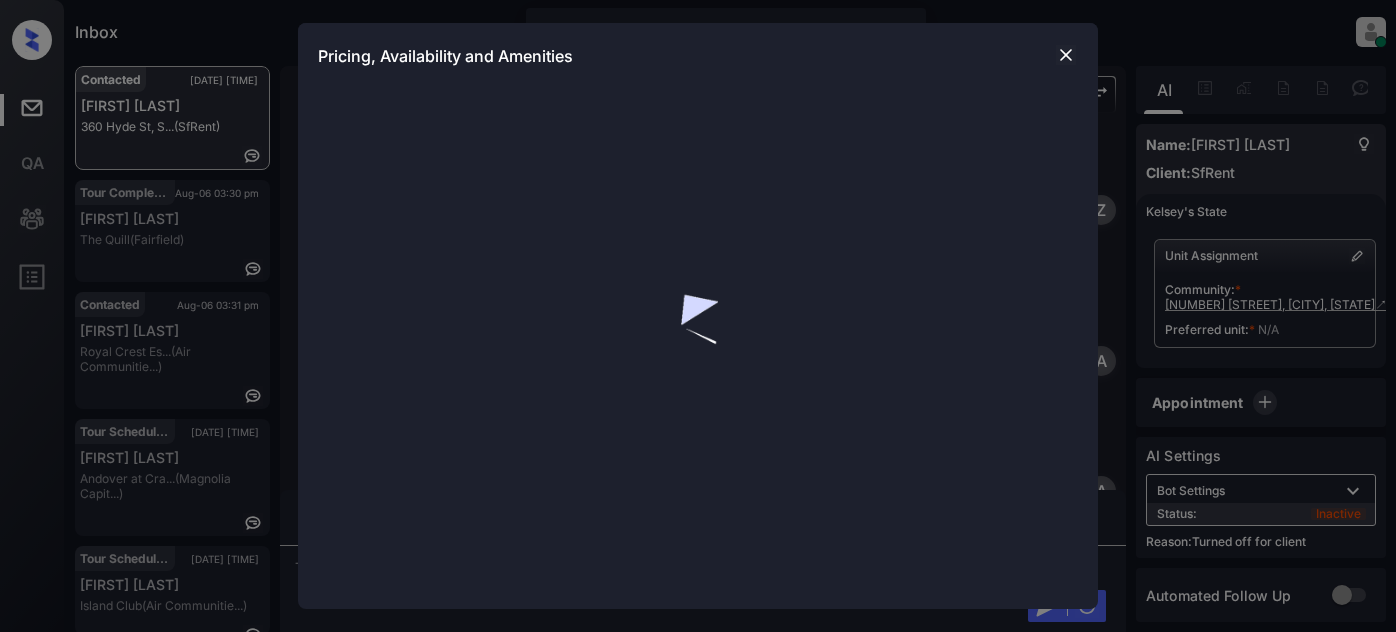 scroll, scrollTop: 0, scrollLeft: 0, axis: both 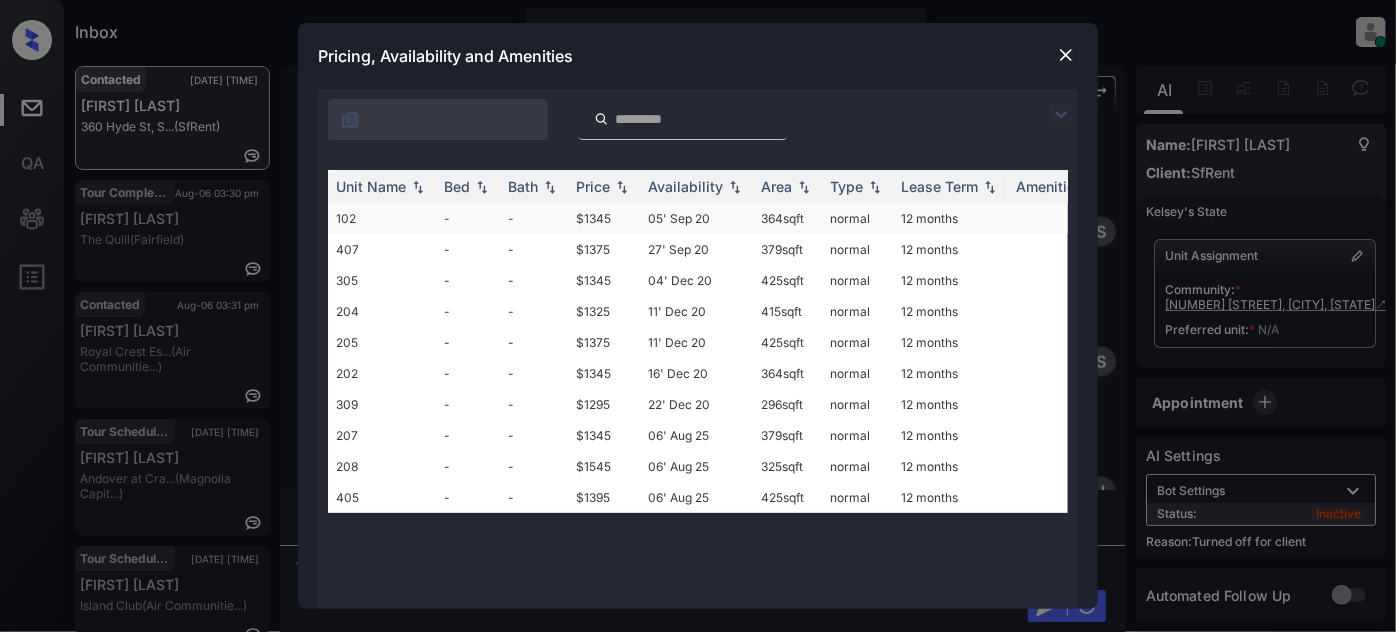 click on "05' Sep 20" at bounding box center (696, 218) 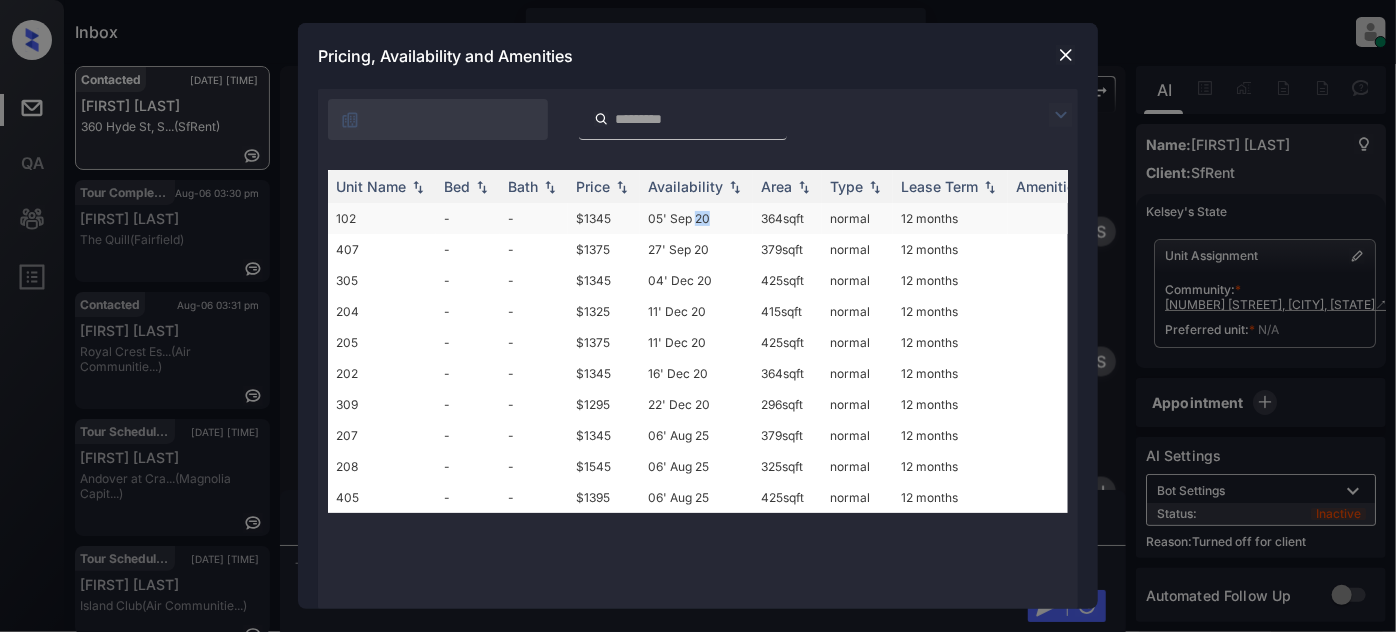 click on "05' Sep 20" at bounding box center [696, 218] 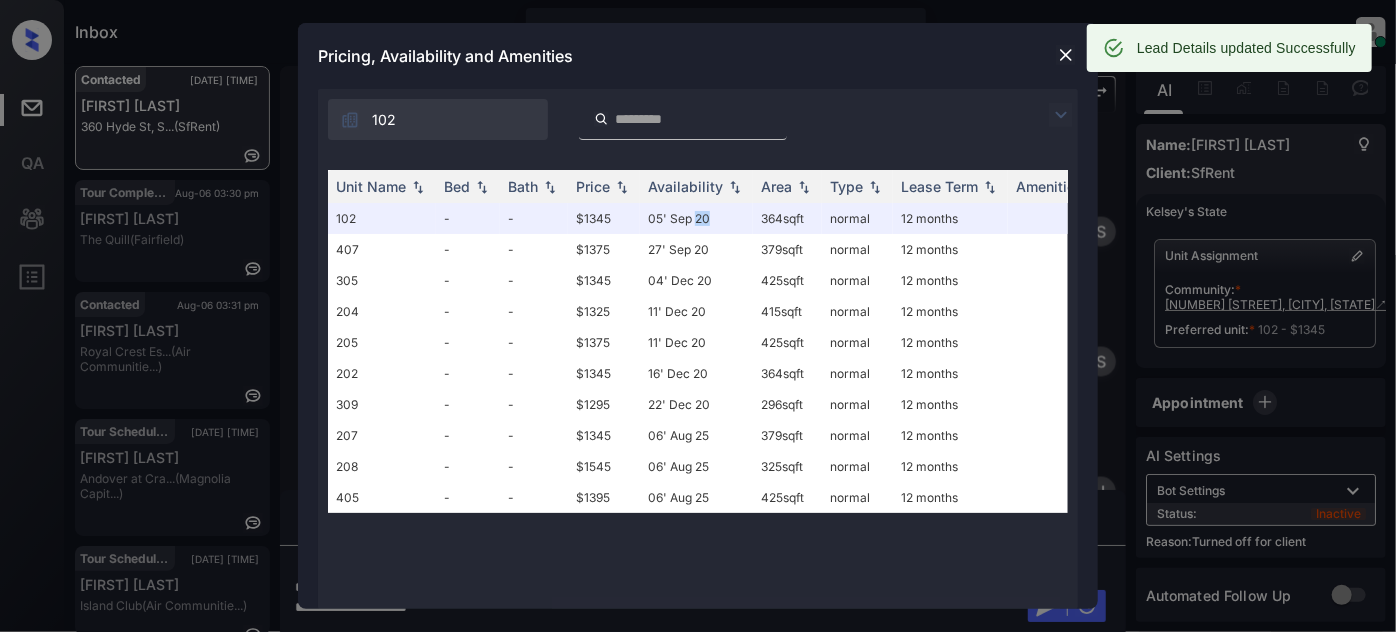 click at bounding box center (1066, 55) 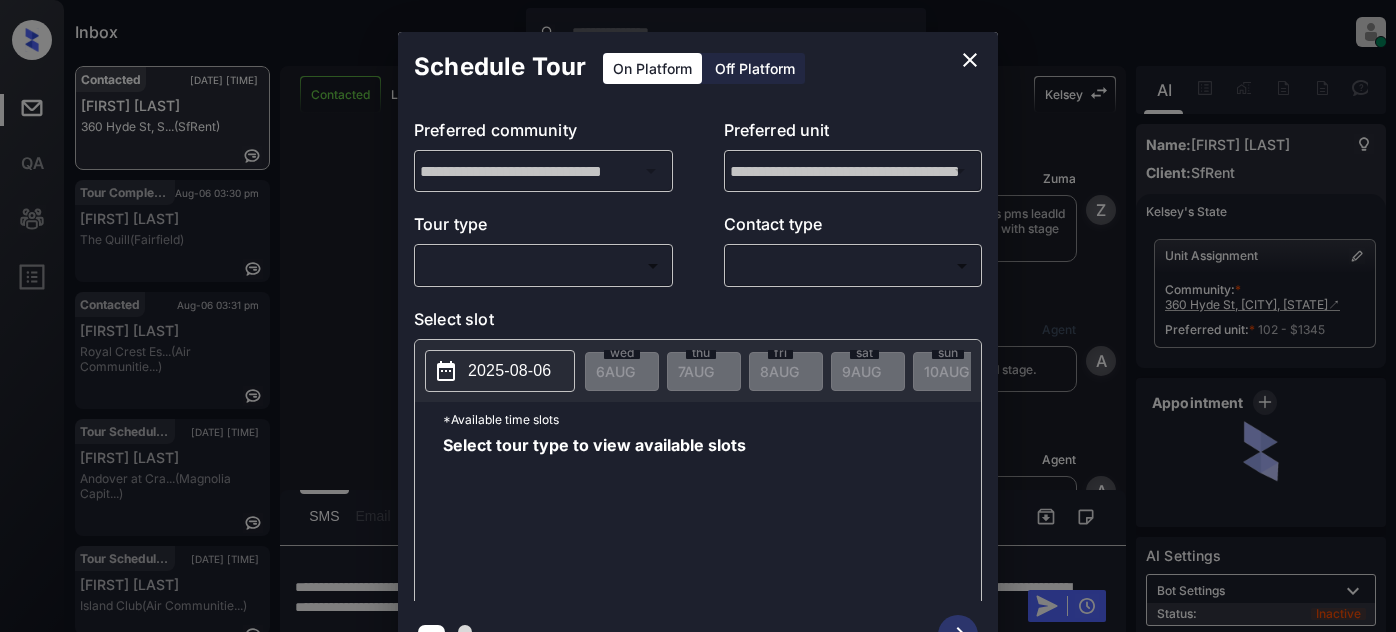 scroll, scrollTop: 0, scrollLeft: 0, axis: both 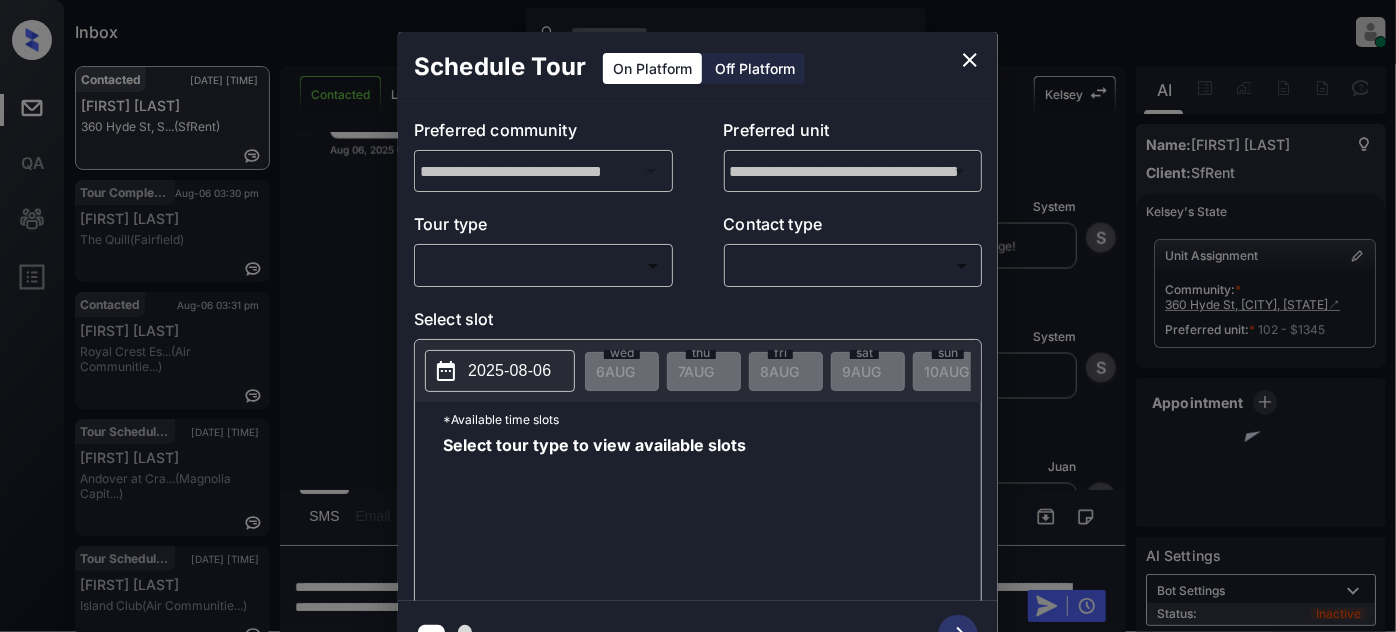 click on "Off Platform" at bounding box center [755, 68] 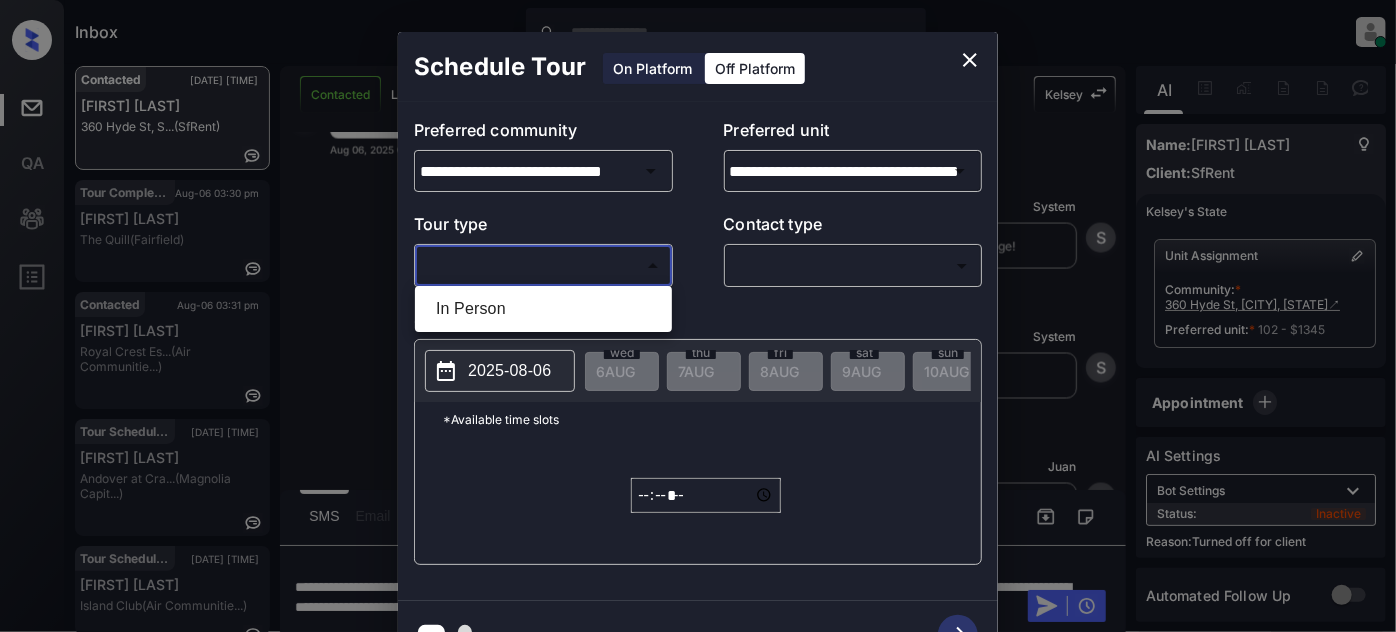 click on "Inbox [FIRST] [LAST] Online Set yourself   offline Set yourself   on break Profile Switch to  light  mode Sign out Contacted [DATE] [TIME]   [FIRST] [LAST] 360 Hyde St, S...  (SfRent) Tour Completed [DATE] [TIME]   [FIRST] [LAST] The Quill  (Fairfield) Contacted [DATE] [TIME]   [FIRST] [LAST] Royal Crest Es...  (Air Communitie...) Tour Scheduled [DATE] [TIME]   [FIRST] [LAST] Andover at Cra...  (Magnolia Capit...) Tour Scheduled [DATE] [TIME]   [FIRST] [LAST] Island Club  (Air Communitie...) Tour Scheduled [DATE] [TIME]   [FIRST] [LAST] Island Club  (Air Communitie...) Contacted Lost Lead Sentiment: Angry Upon sliding the acknowledgement:  Lead will move to lost stage. * ​ SMS and call option will be set to opt out. AFM will be turned off for the lead. Kelsey New Message Zuma Lead transfer skipped to agent: Kelsey as pms leadId does not exists for leadType emailParser with stage Inbound [DATE] [TIME] Z New Message Agent Lead created via emailParser in Inbound stage. A" at bounding box center (698, 316) 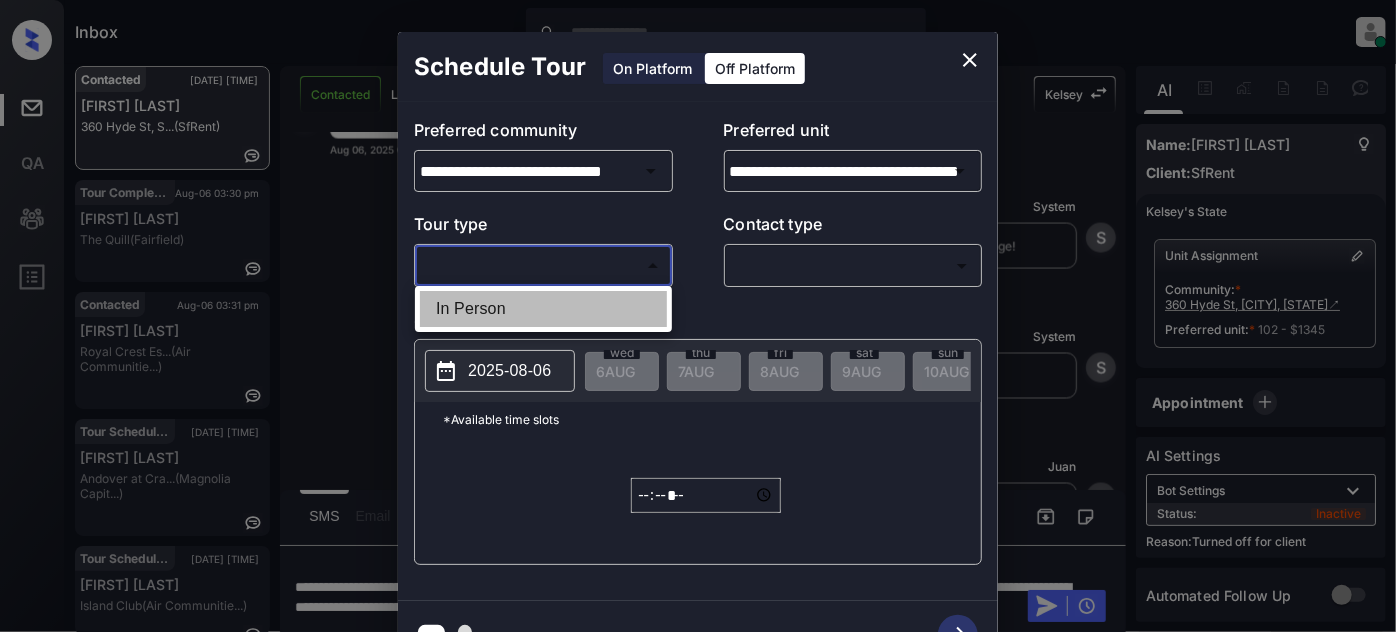 click on "In Person" at bounding box center [543, 309] 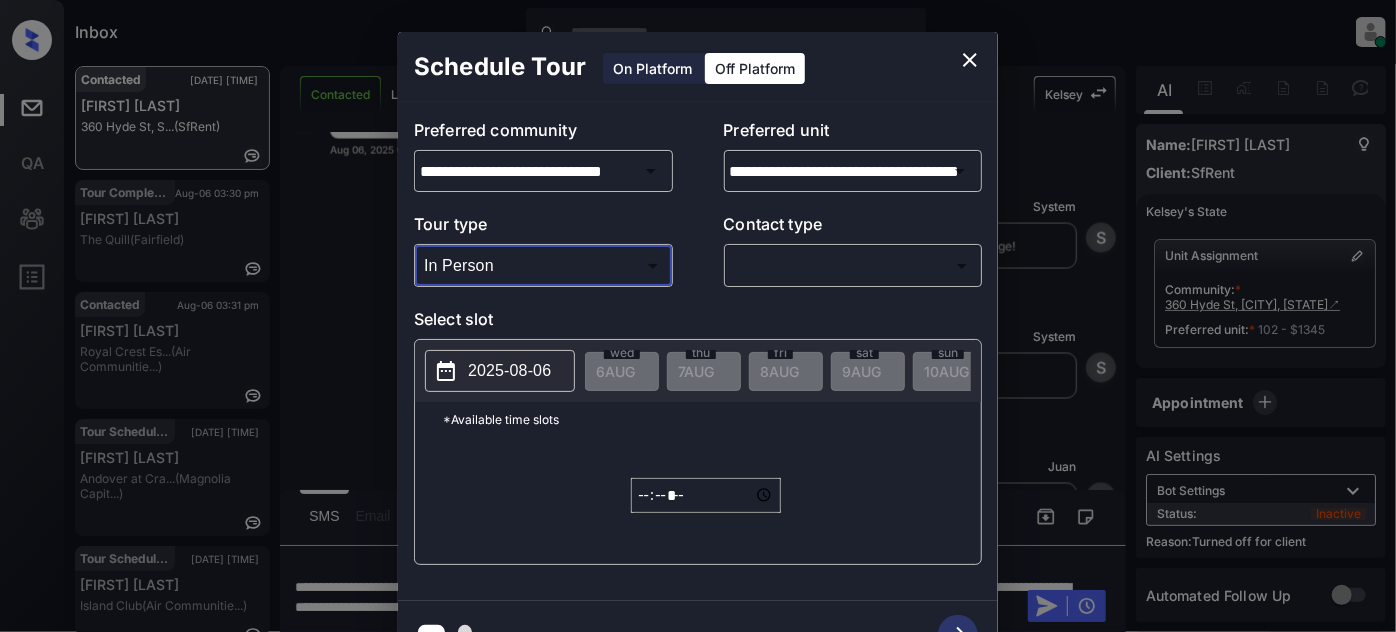 click on "Inbox [FIRST] [LAST] Online Set yourself   offline Set yourself   on break Profile Switch to  light  mode Sign out Contacted [DATE] [TIME]   [FIRST] [LAST] 360 Hyde St, S...  (SfRent) Tour Completed [DATE] [TIME]   [FIRST] [LAST] The Quill  (Fairfield) Contacted [DATE] [TIME]   [FIRST] [LAST] Royal Crest Es...  (Air Communitie...) Tour Scheduled [DATE] [TIME]   [FIRST] [LAST] Andover at Cra...  (Magnolia Capit...) Tour Scheduled [DATE] [TIME]   [FIRST] [LAST] Island Club  (Air Communitie...) Tour Scheduled [DATE] [TIME]   [FIRST] [LAST] Island Club  (Air Communitie...) Contacted Lost Lead Sentiment: Angry Upon sliding the acknowledgement:  Lead will move to lost stage. * ​ SMS and call option will be set to opt out. AFM will be turned off for the lead. Kelsey New Message Zuma Lead transfer skipped to agent: Kelsey as pms leadId does not exists for leadType emailParser with stage Inbound [DATE] [TIME] Z New Message Agent Lead created via emailParser in Inbound stage. A" at bounding box center (698, 316) 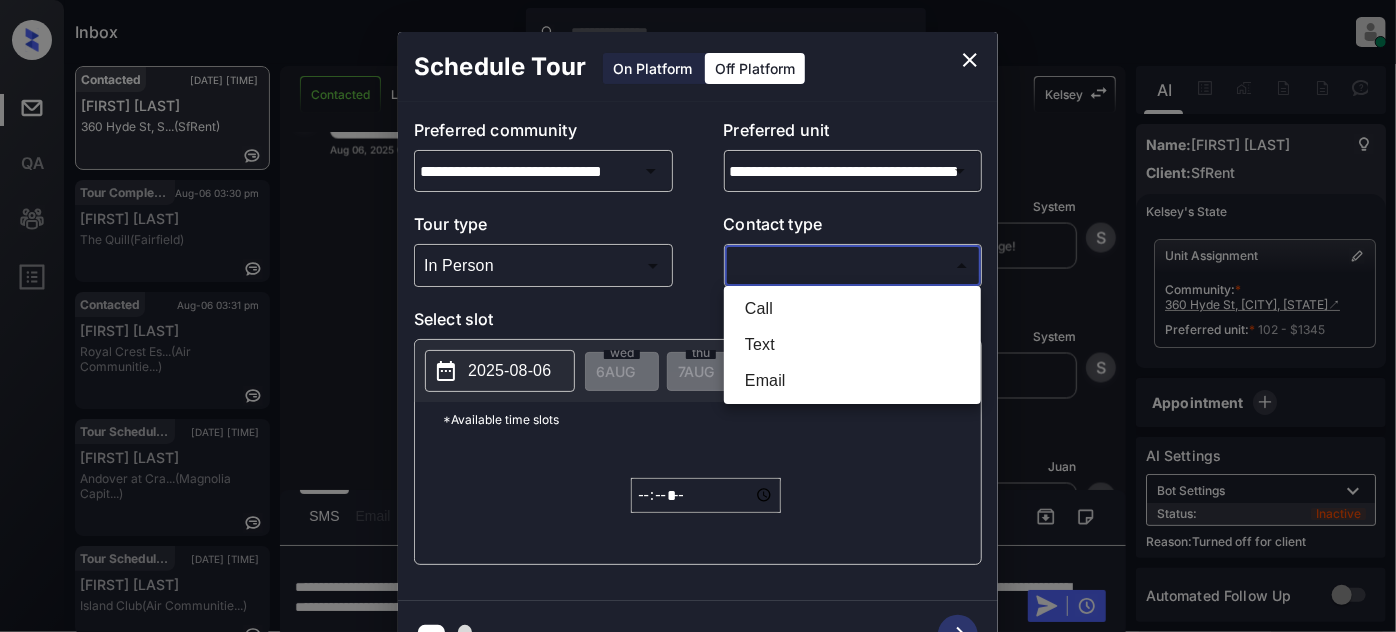 click on "Text" at bounding box center [852, 345] 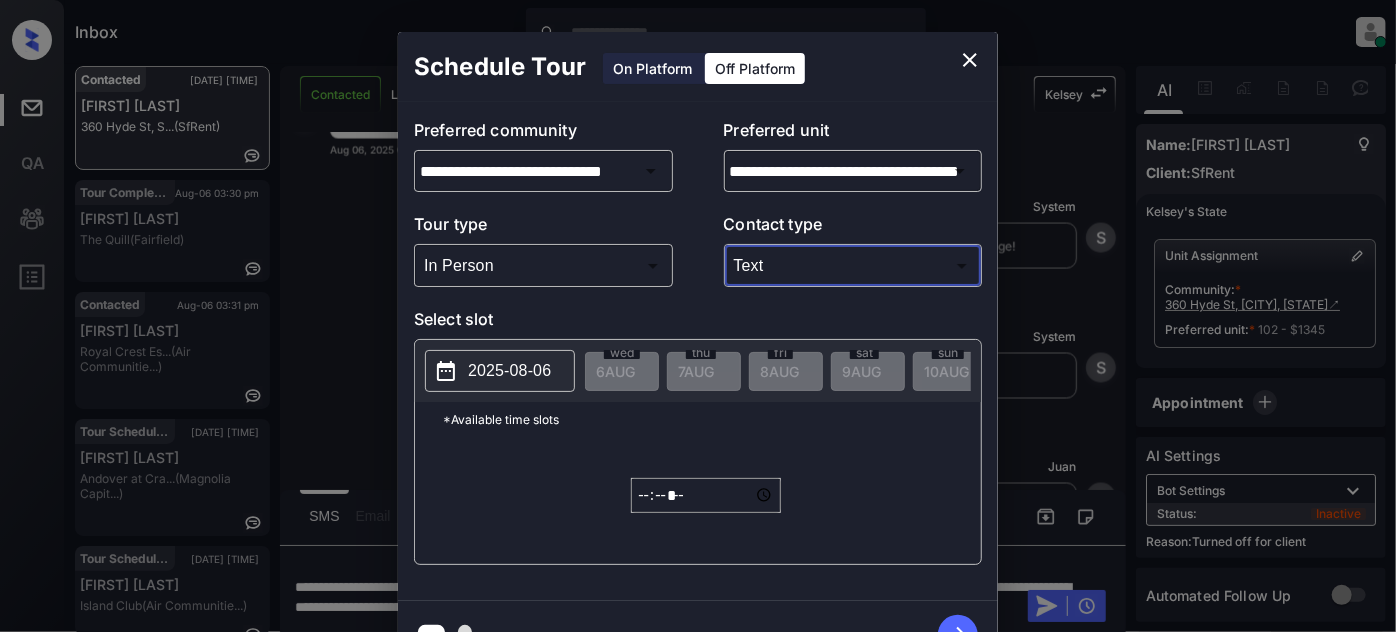 click on "2025-08-06" at bounding box center (509, 371) 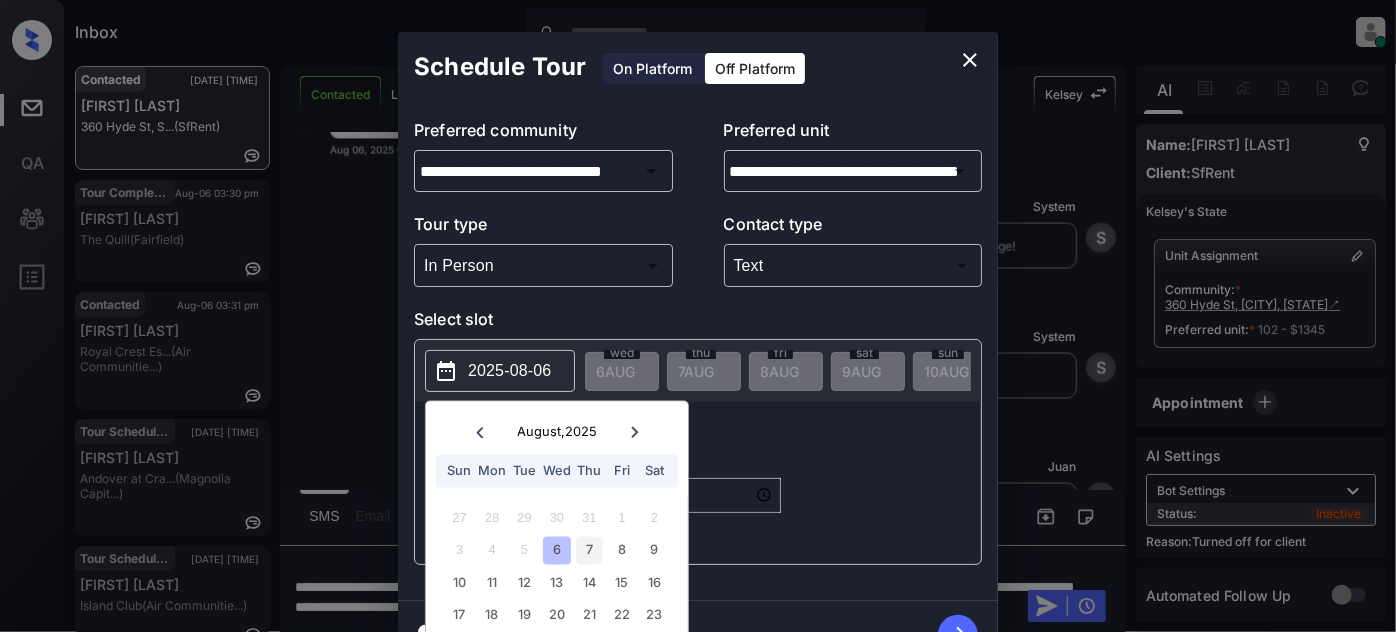 click on "7" at bounding box center [589, 550] 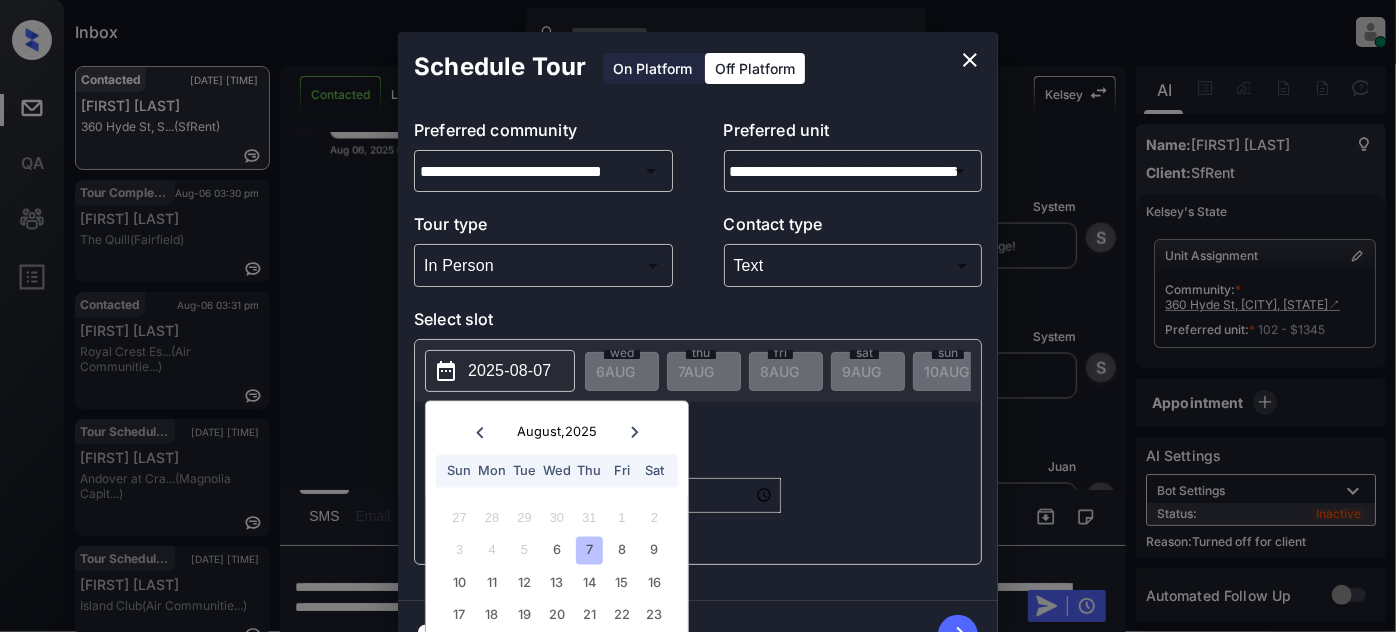 click on "***** ​" at bounding box center [706, 495] 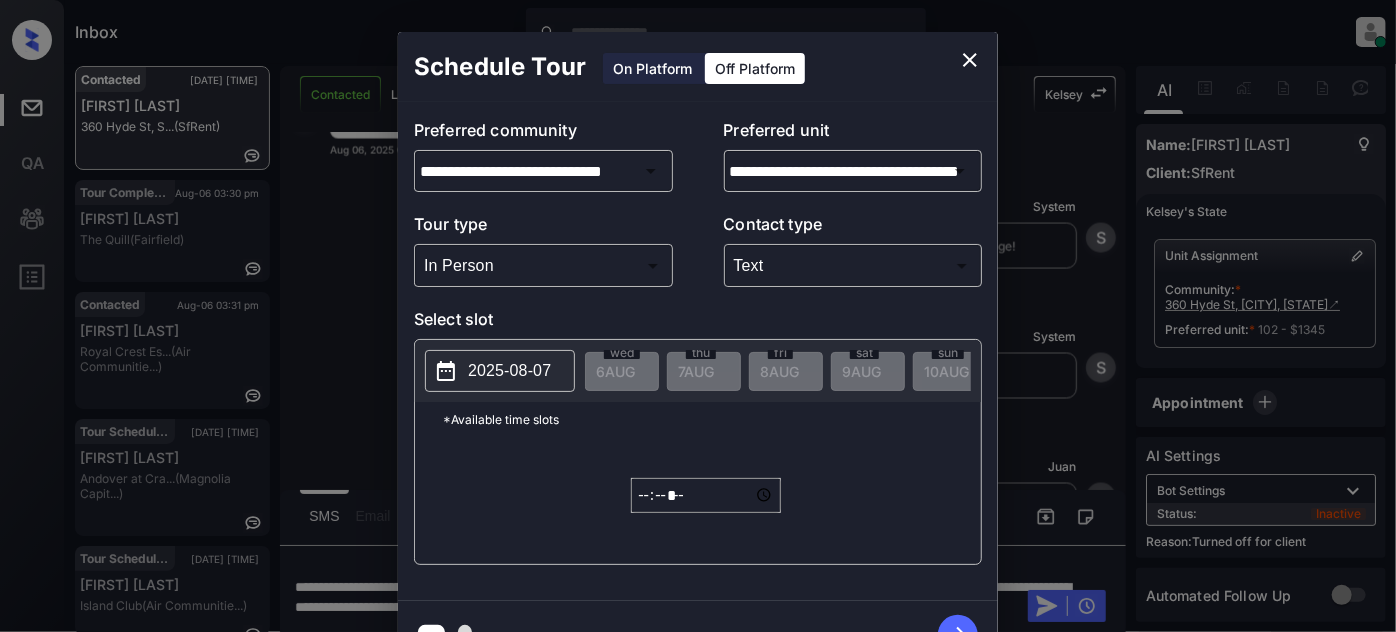 click on "*****" at bounding box center (706, 495) 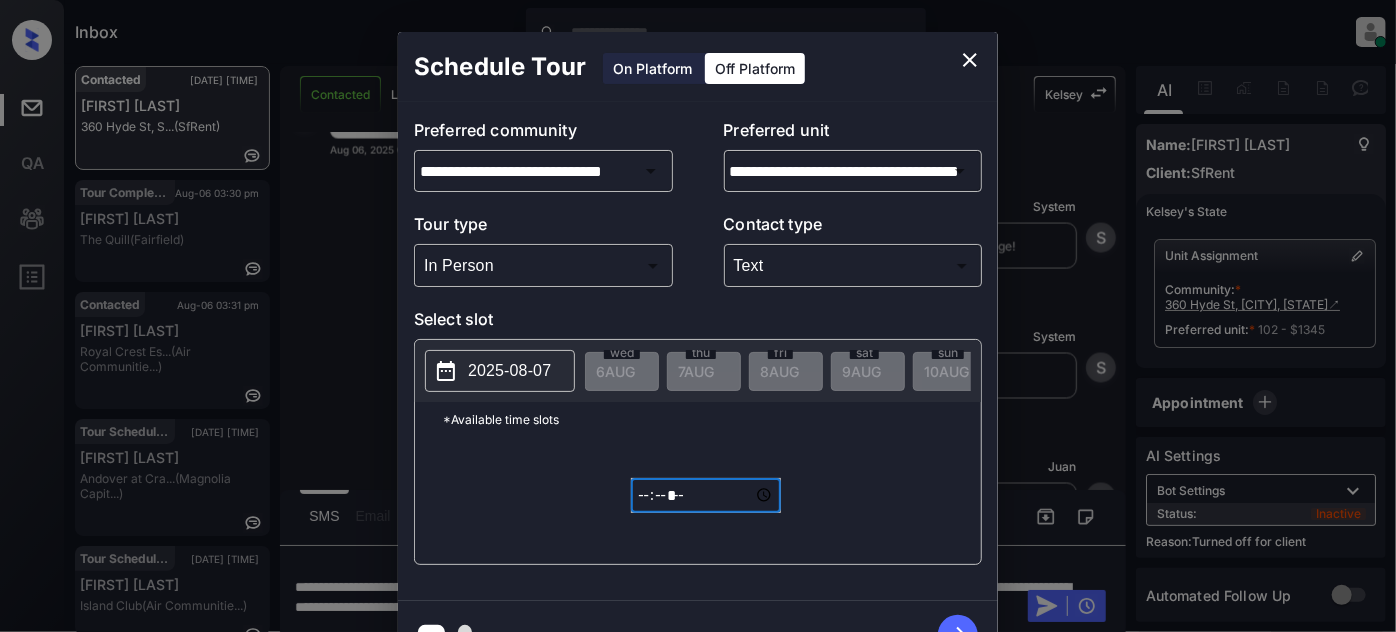 type on "*****" 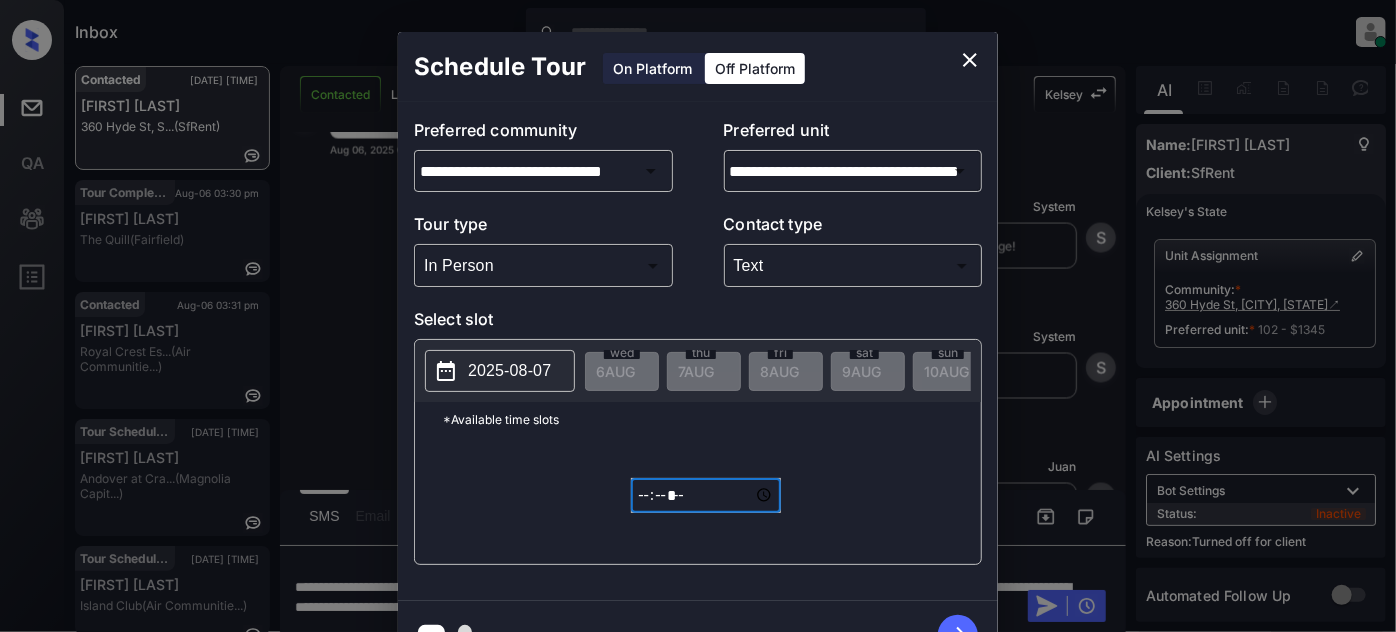 click 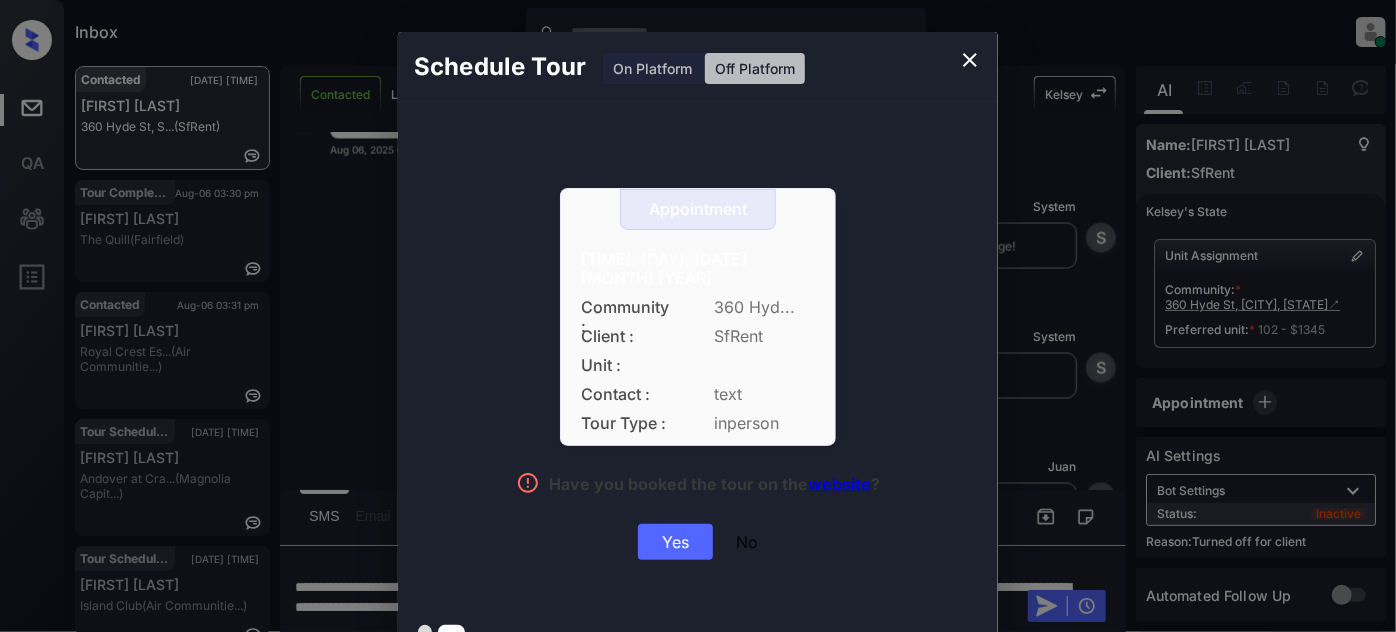 click on "Yes" at bounding box center [675, 542] 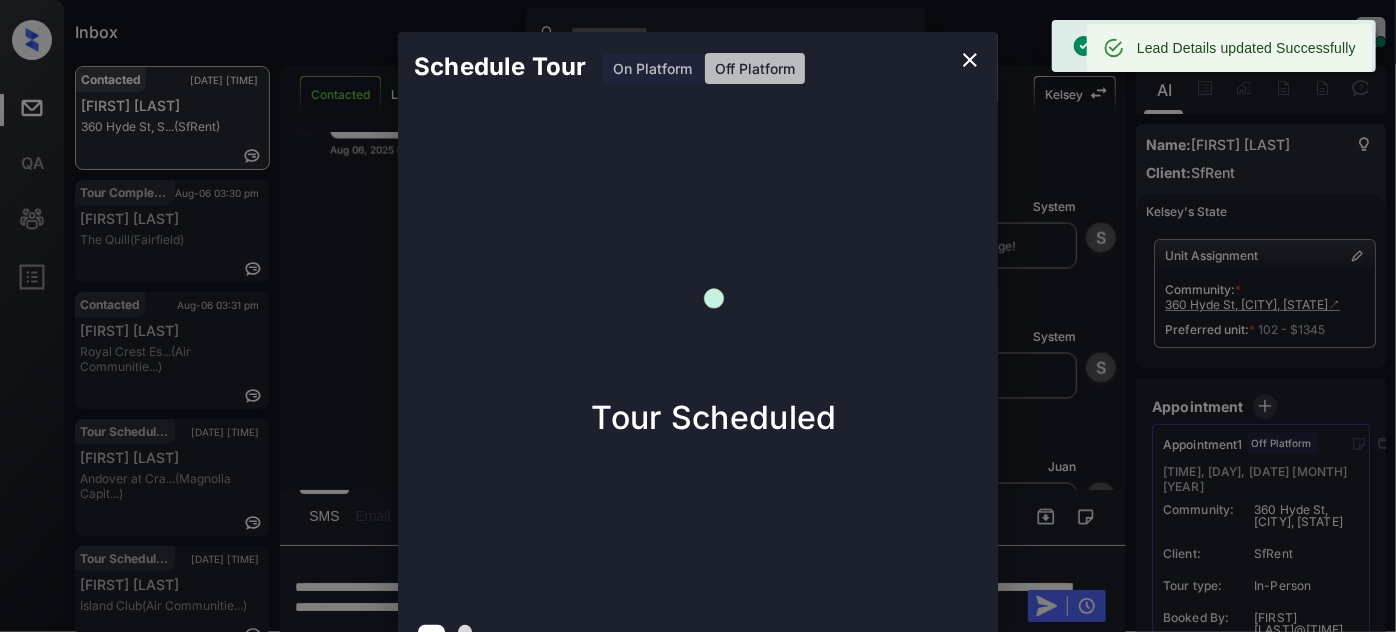 click 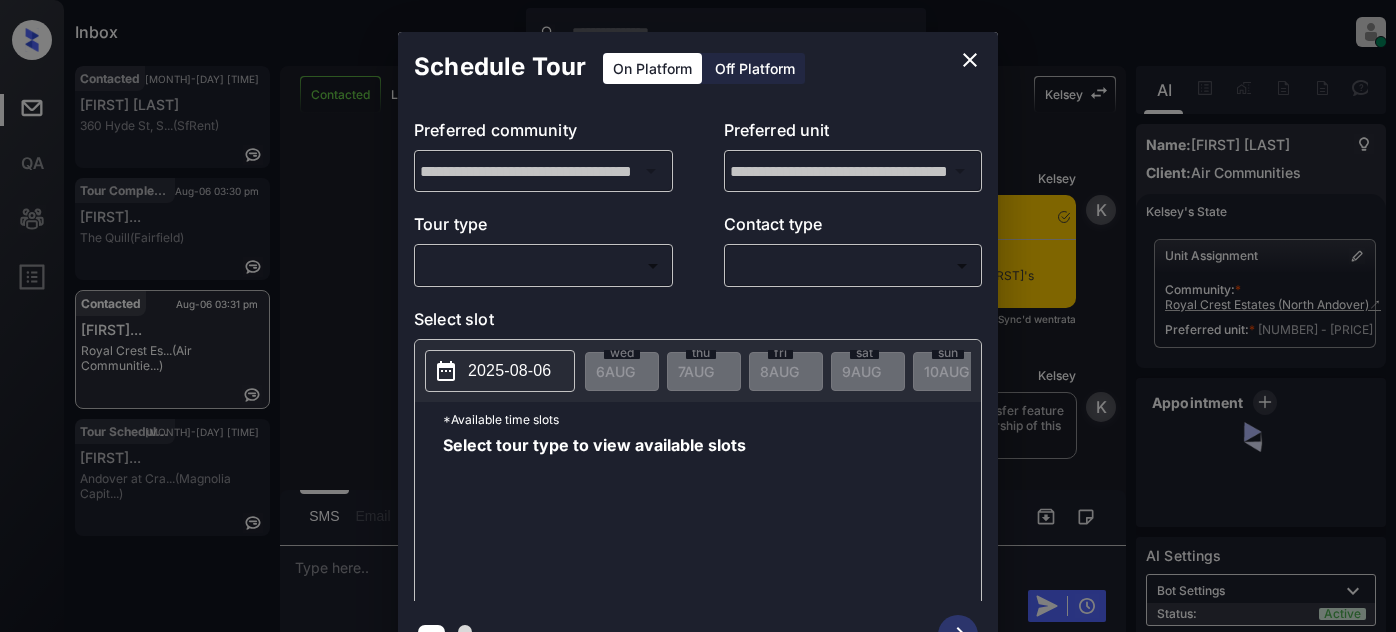 scroll, scrollTop: 0, scrollLeft: 0, axis: both 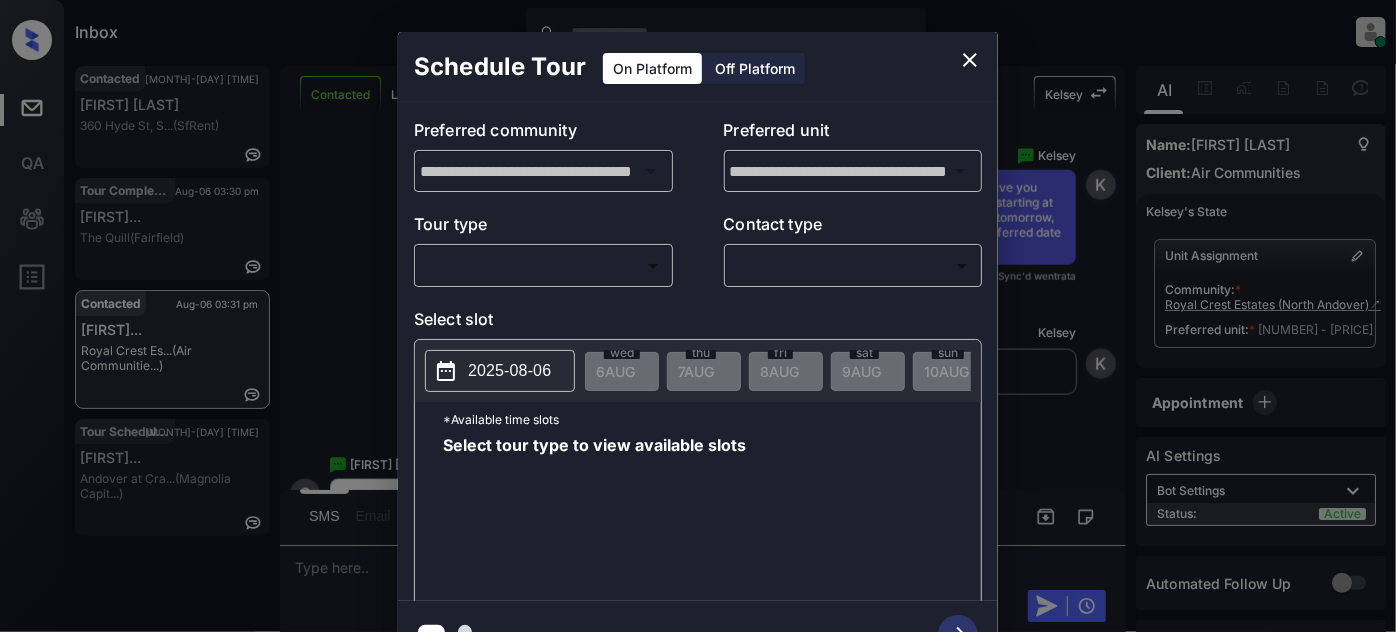drag, startPoint x: 622, startPoint y: 239, endPoint x: 612, endPoint y: 270, distance: 32.572994 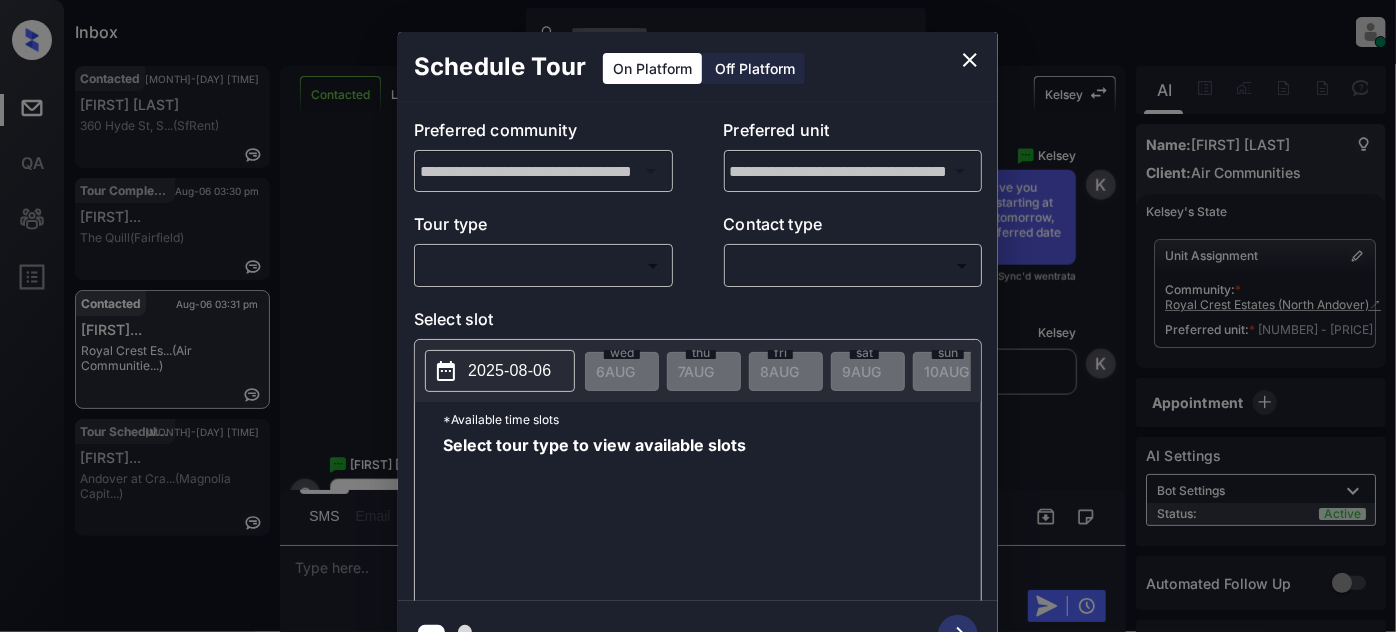 click on "Tour type" at bounding box center [543, 228] 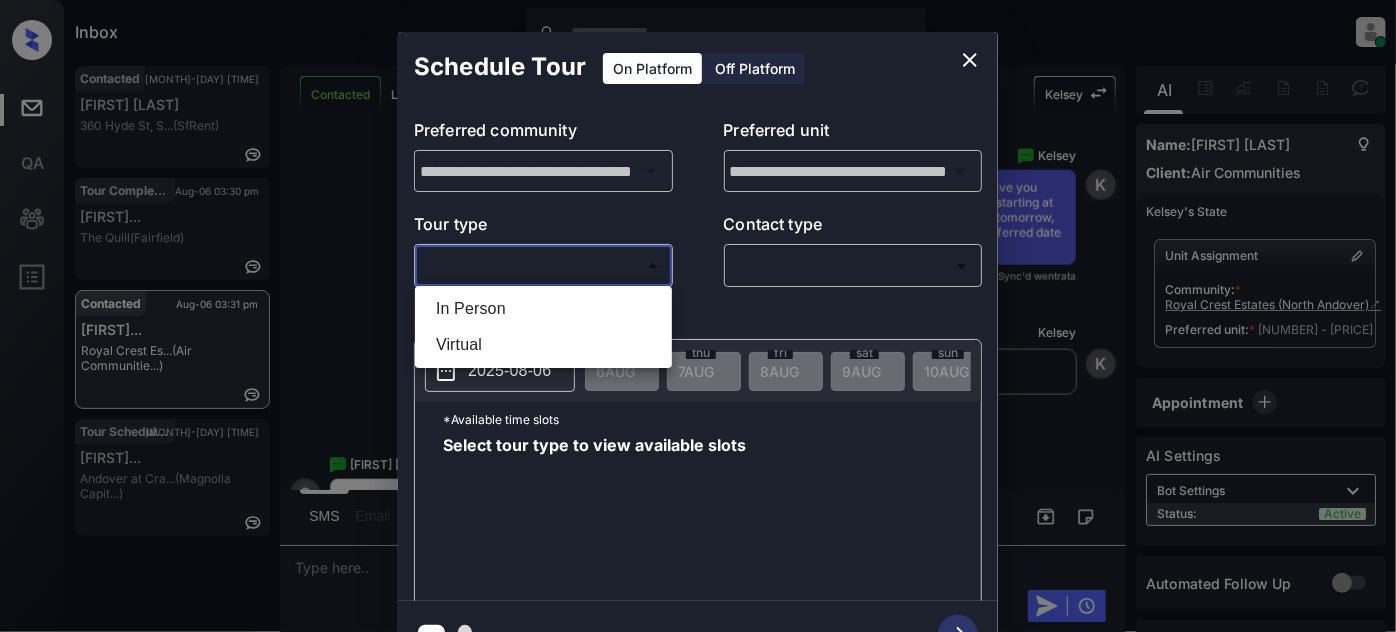 drag, startPoint x: 612, startPoint y: 270, endPoint x: 568, endPoint y: 290, distance: 48.332184 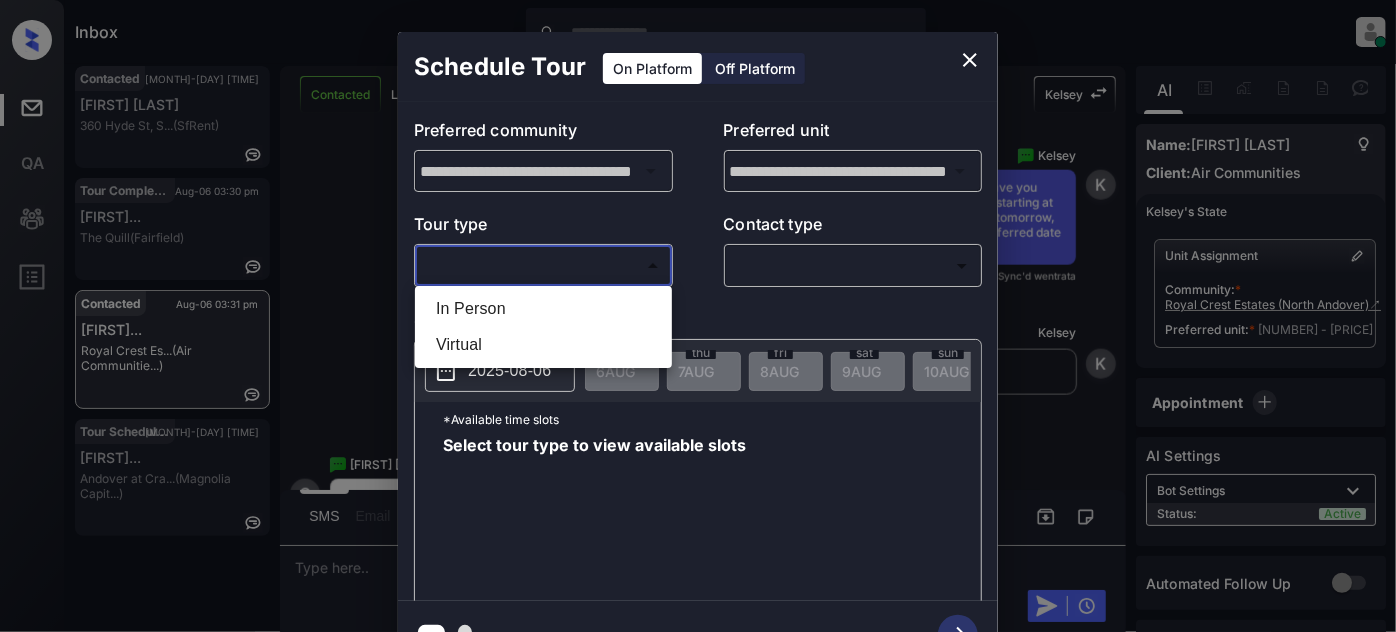 click on "Inbox Juan Carlos Manantan Online Set yourself   offline Set yourself   on break Profile Switch to  light  mode Sign out Contacted Aug-06 03:29 pm   Damar Johnson 360 Hyde St, S...  (SfRent) Tour Completed Aug-06 03:30 pm   Anthony Pearso... The Quill  (Fairfield) Contacted Aug-06 03:31 pm   Chayenne Figue... Royal Crest Es...  (Air Communitie...) Tour Scheduled Aug-06 03:37 pm   Jeanee Shoffne... Andover at Cra...  (Magnolia Capit...) Contacted Lost Lead Sentiment: Angry Upon sliding the acknowledgement:  Lead will move to lost stage. * ​ SMS and call option will be set to opt out. AFM will be turned off for the lead. Kelsey New Message Kelsey Notes Note: <a href="https://conversation.getzuma.com/6893d71b4ec77440d0e184f1">https://conversation.getzuma.com/6893d71b4ec77440d0e184f1</a> - Paste this link into your browser to view Kelsey’s conversation with the prospect Aug 06, 2025 03:28 pm  Sync'd w  entrata K New Message Kelsey Aug 06, 2025 03:28 pm K New Message Zuma Aug 06, 2025 03:28 pm Z New Message A" at bounding box center [698, 316] 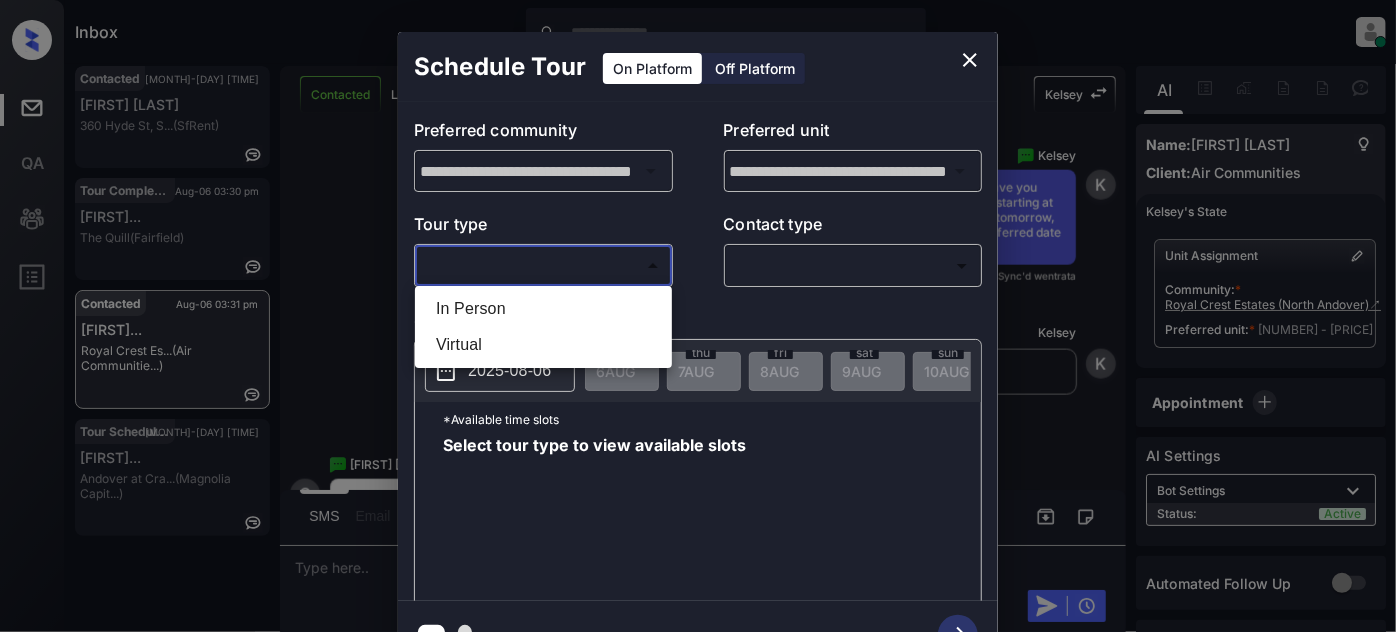 click on "In Person" at bounding box center [543, 309] 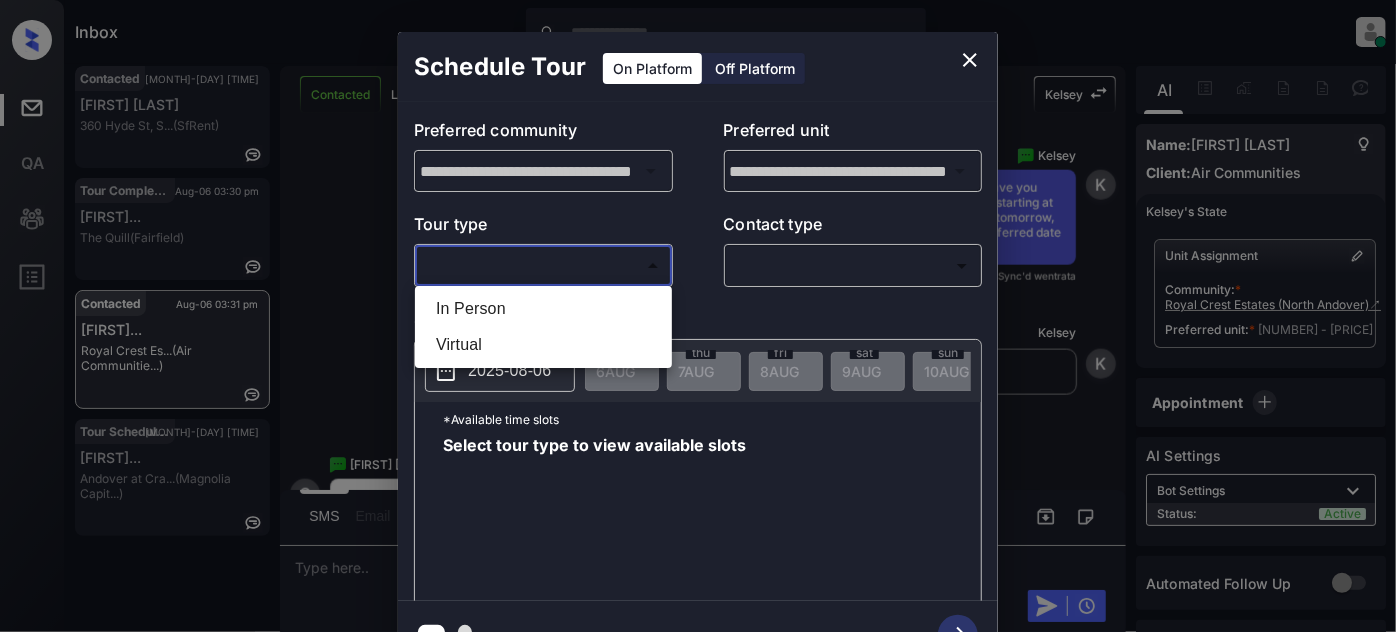 type on "********" 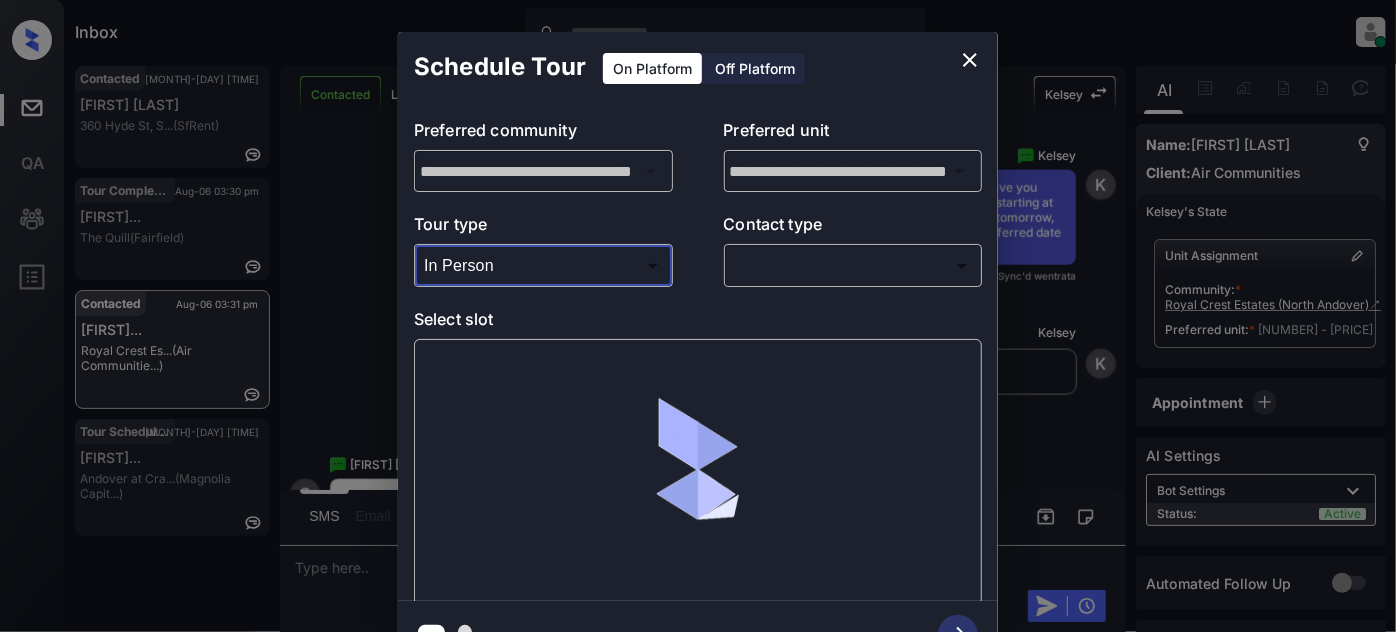 click on "Inbox Juan Carlos Manantan Online Set yourself   offline Set yourself   on break Profile Switch to  light  mode Sign out Contacted Aug-06 03:29 pm   Damar Johnson 360 Hyde St, S...  (SfRent) Tour Completed Aug-06 03:30 pm   Anthony Pearso... The Quill  (Fairfield) Contacted Aug-06 03:31 pm   Chayenne Figue... Royal Crest Es...  (Air Communitie...) Tour Scheduled Aug-06 03:37 pm   Jeanee Shoffne... Andover at Cra...  (Magnolia Capit...) Contacted Lost Lead Sentiment: Angry Upon sliding the acknowledgement:  Lead will move to lost stage. * ​ SMS and call option will be set to opt out. AFM will be turned off for the lead. Kelsey New Message Kelsey Notes Note: <a href="https://conversation.getzuma.com/6893d71b4ec77440d0e184f1">https://conversation.getzuma.com/6893d71b4ec77440d0e184f1</a> - Paste this link into your browser to view Kelsey’s conversation with the prospect Aug 06, 2025 03:28 pm  Sync'd w  entrata K New Message Kelsey Aug 06, 2025 03:28 pm K New Message Zuma Aug 06, 2025 03:28 pm Z New Message A" at bounding box center (698, 316) 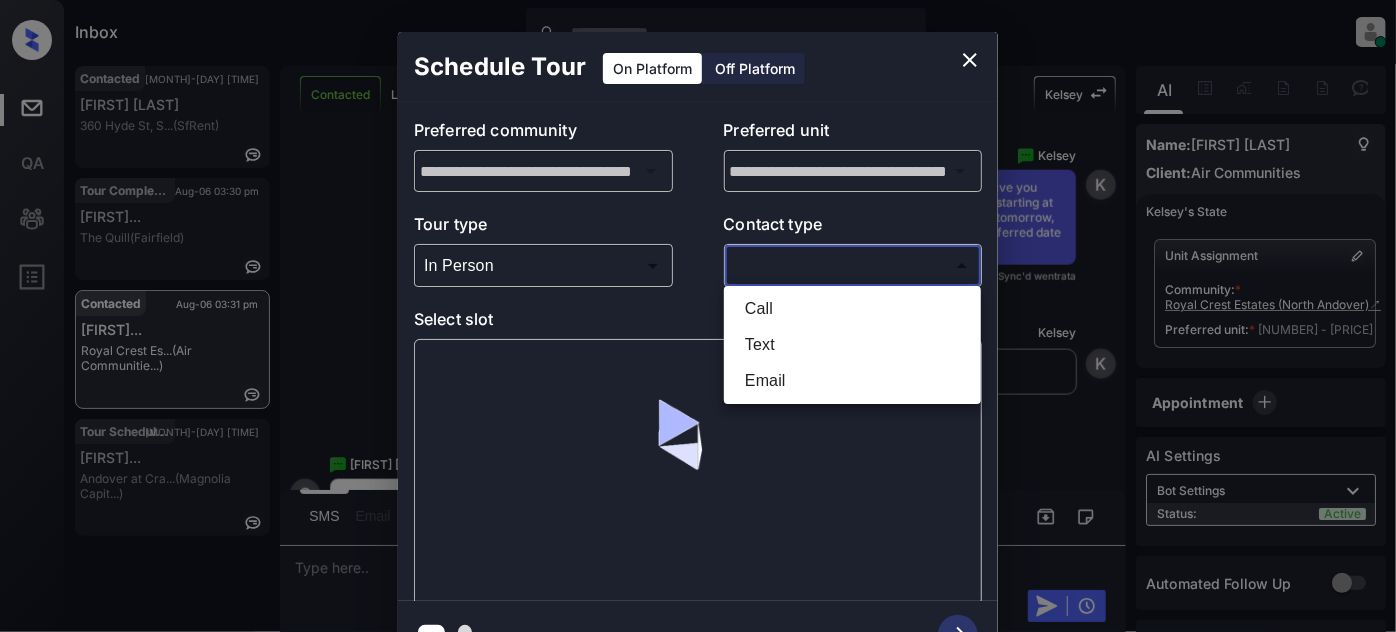 click on "Text" at bounding box center (852, 345) 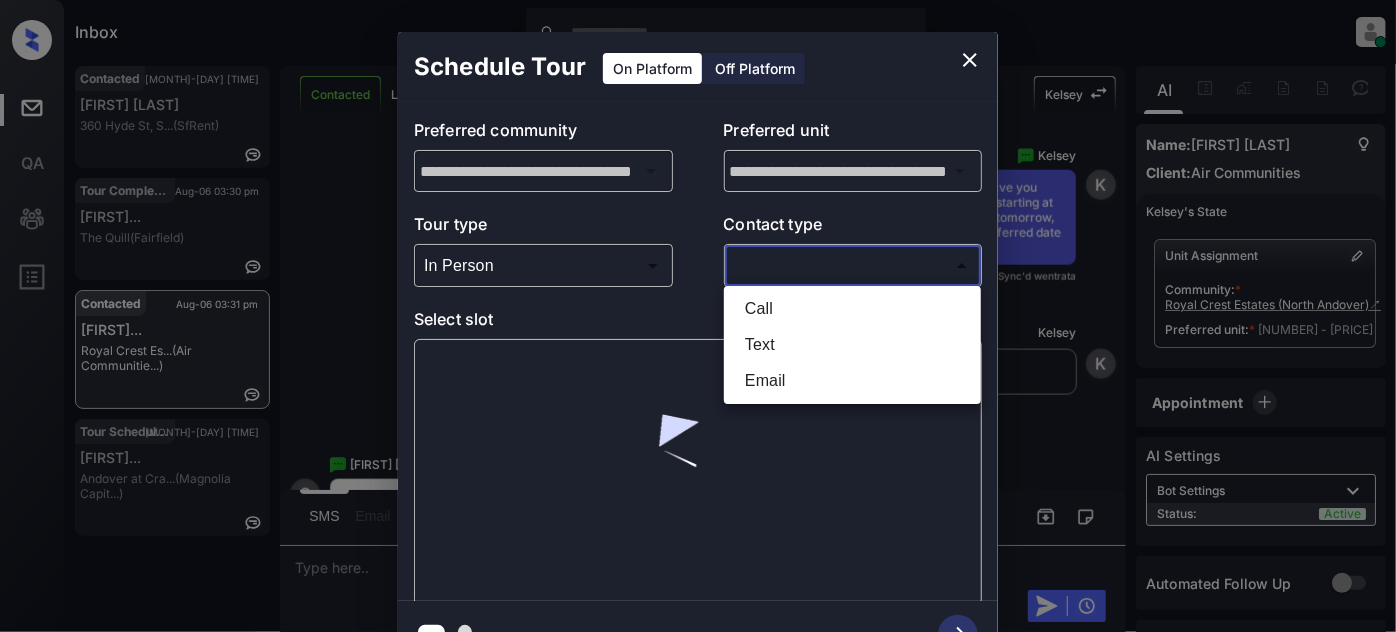 type on "****" 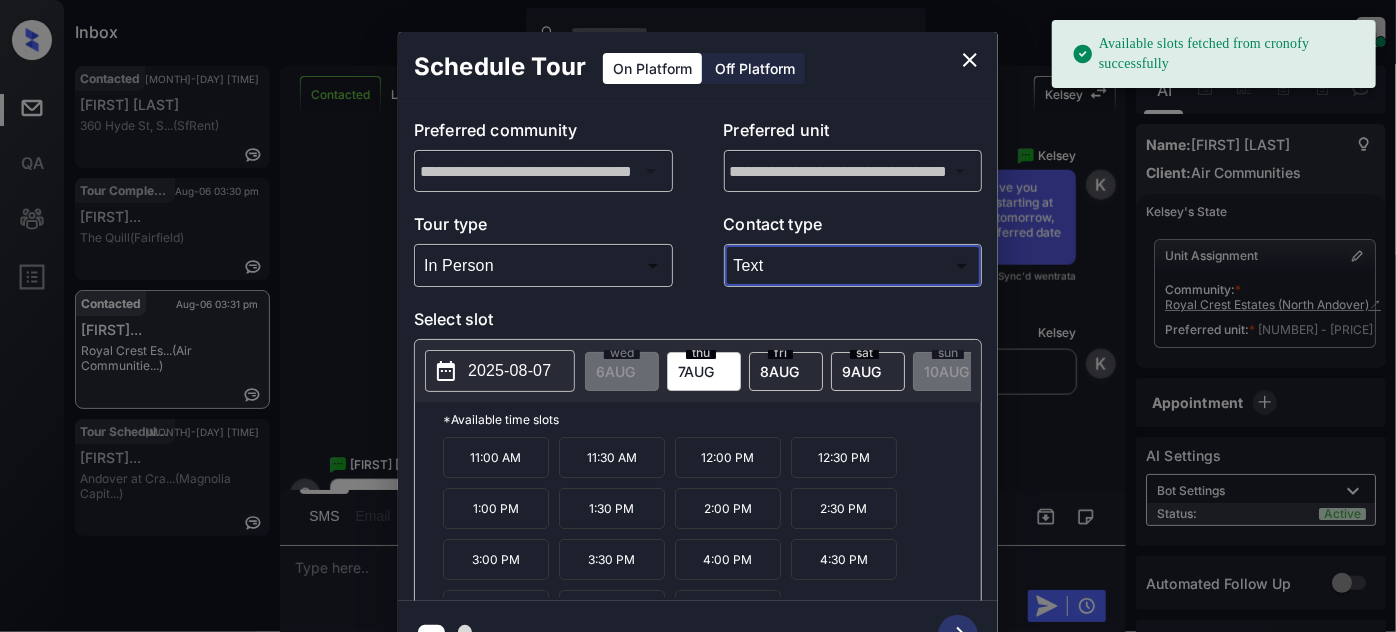 click on "9 AUG" at bounding box center [615, 371] 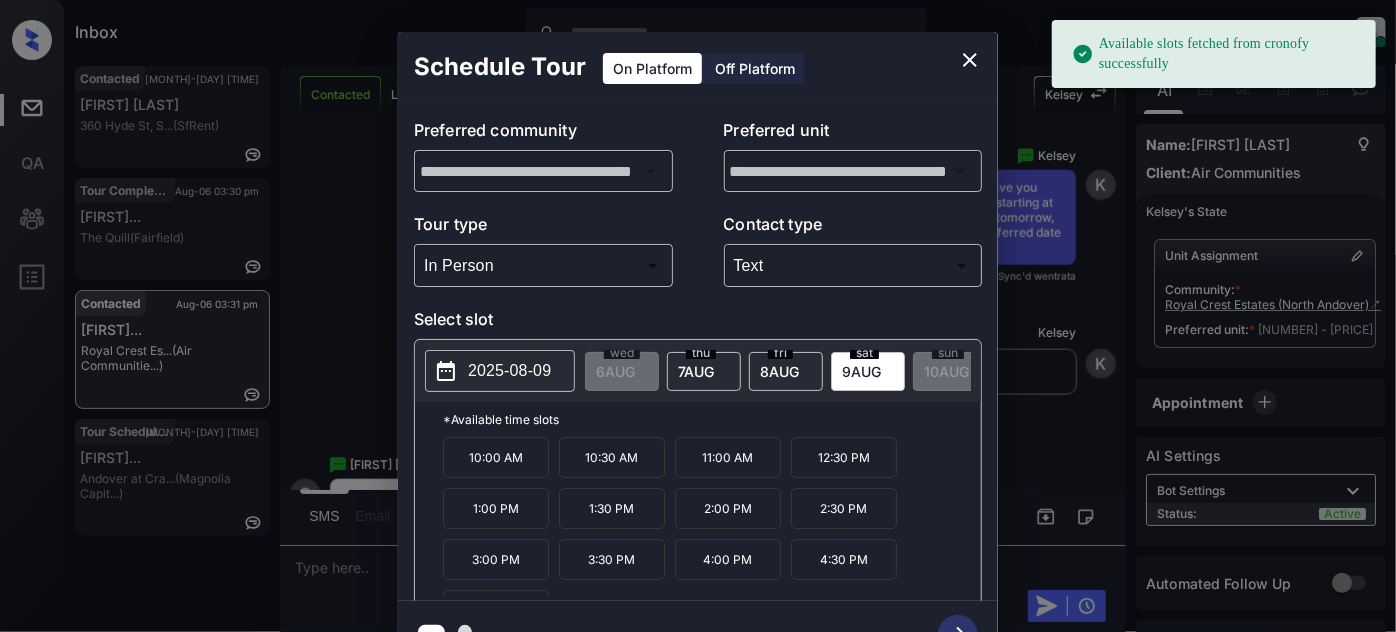 click on "3:00 PM" at bounding box center [496, 559] 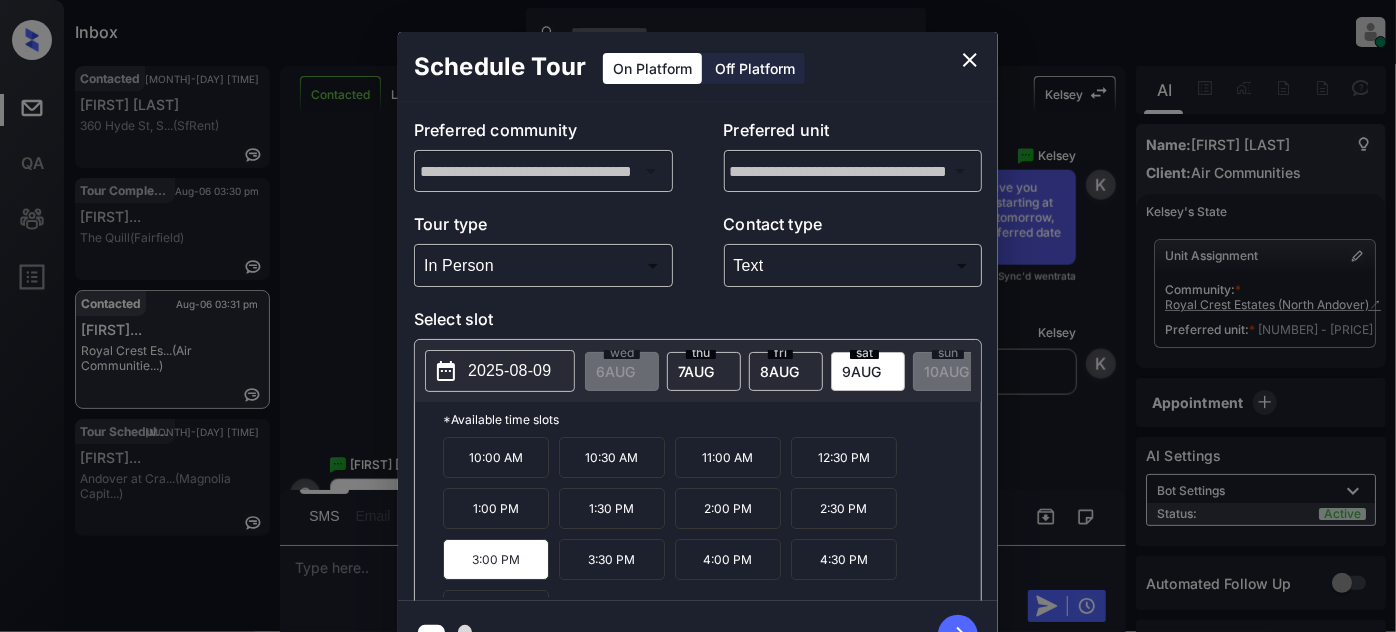 click 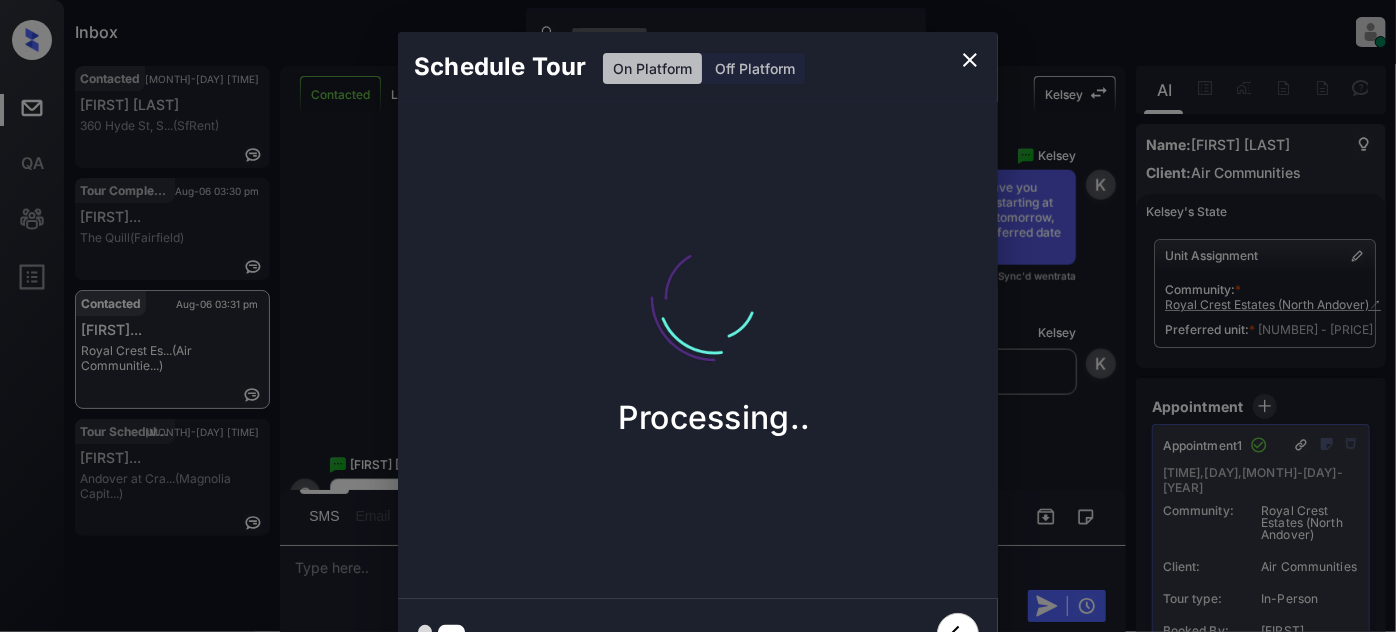 click 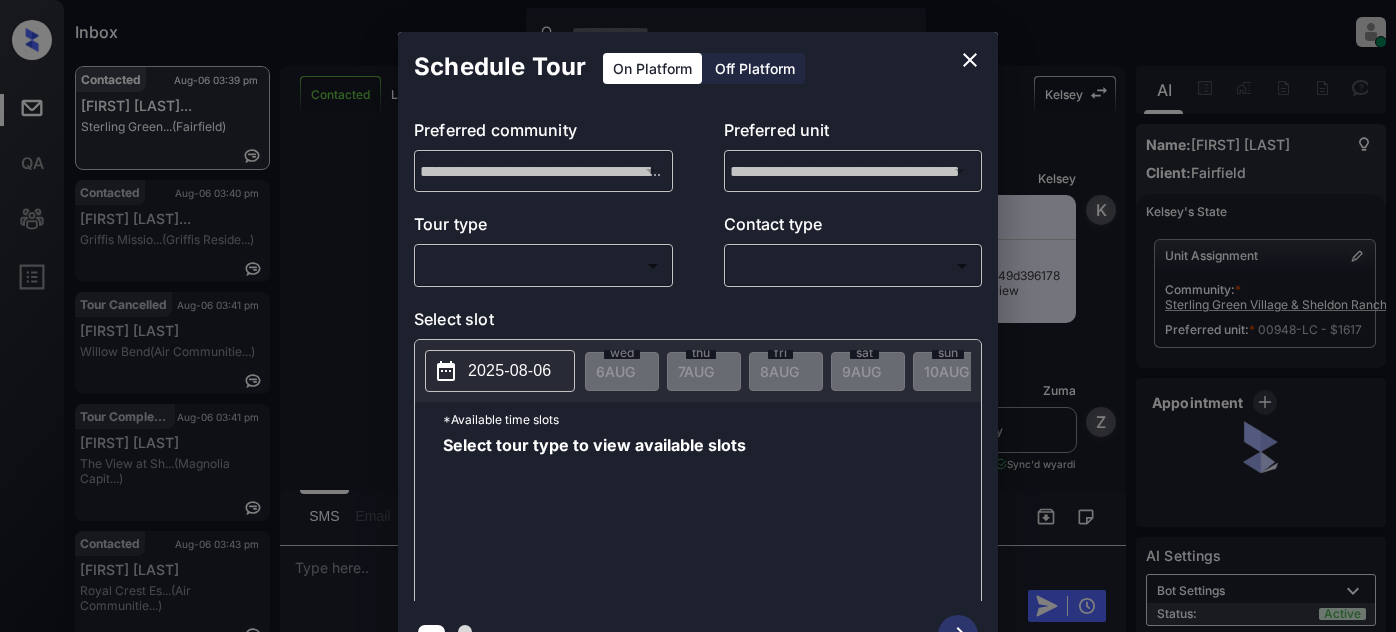 scroll, scrollTop: 0, scrollLeft: 0, axis: both 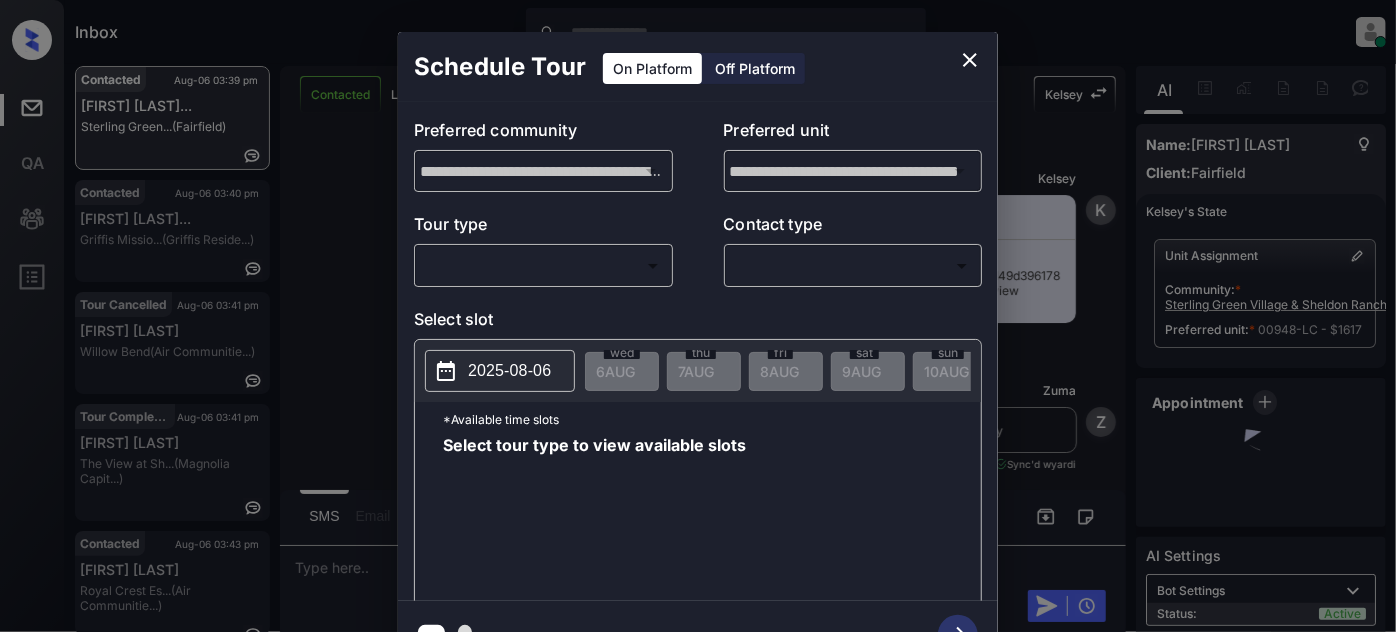 click on "​ ​" at bounding box center (543, 265) 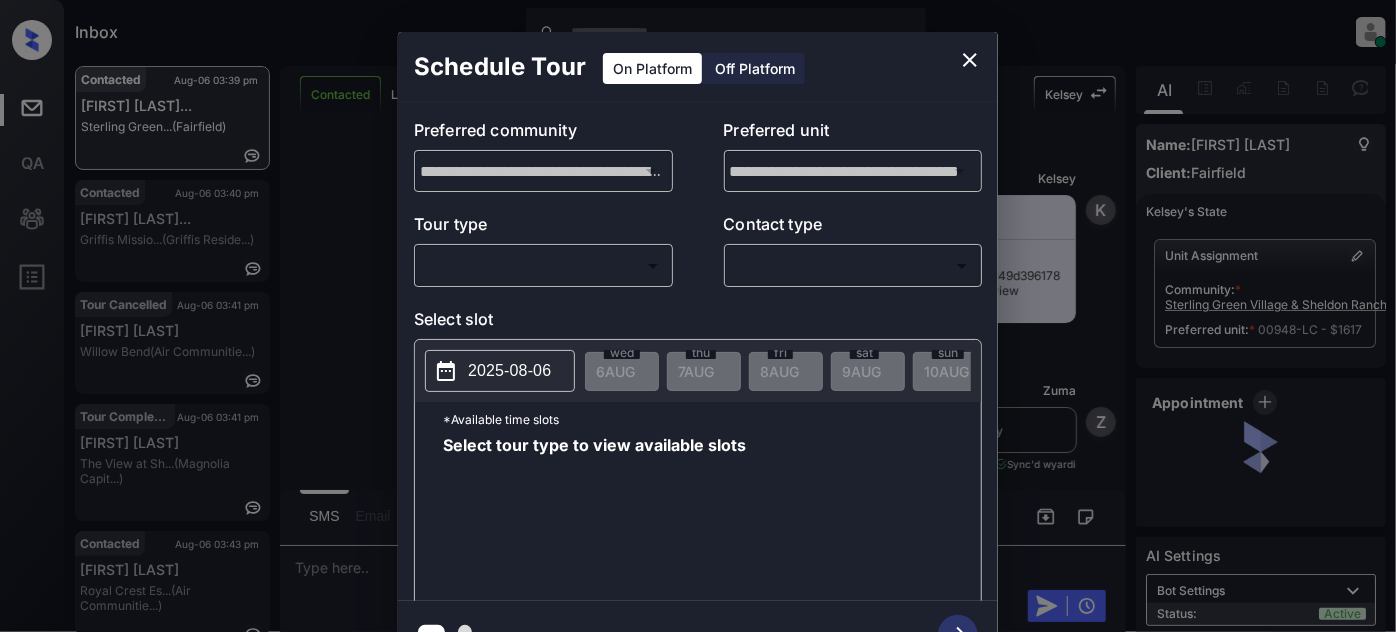 scroll, scrollTop: 13353, scrollLeft: 0, axis: vertical 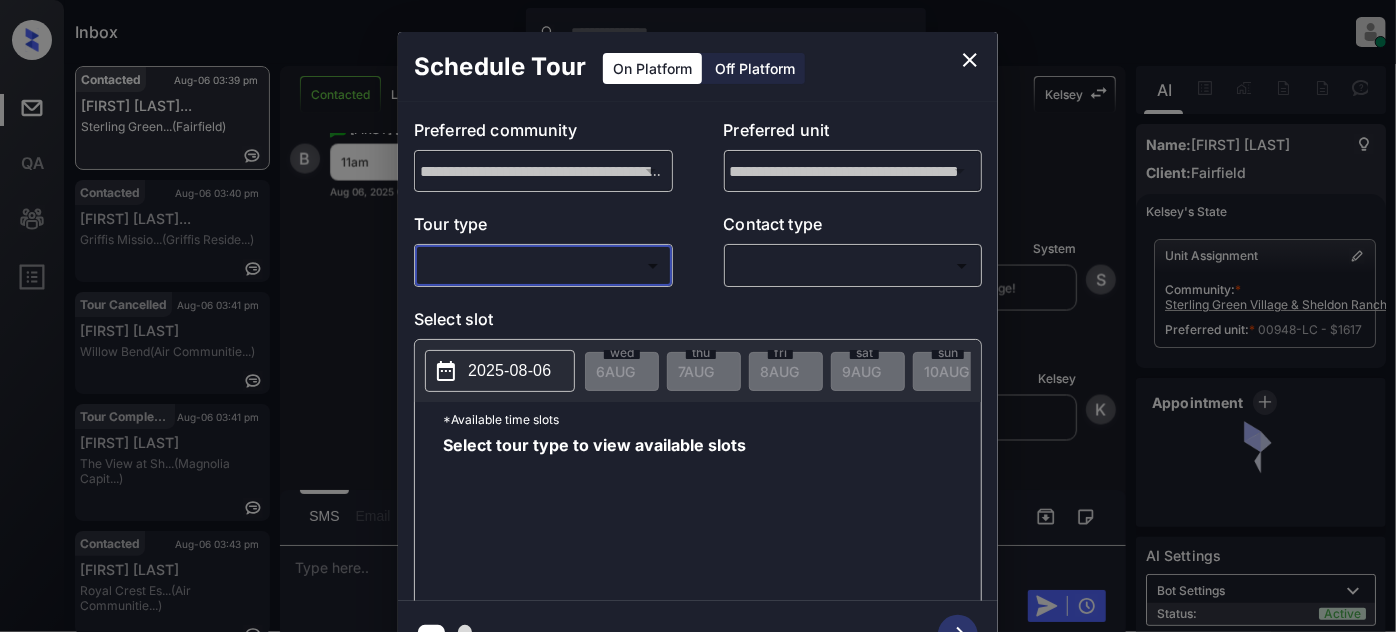 click on "Inbox [FIRST] [LAST] Online Set yourself   offline Set yourself   on break Profile Switch to  light  mode Sign out Contacted Aug-06 03:39 pm   [FIRST] [LAST]... [BRAND]...  ([CITY]) Contacted Aug-06 03:40 pm   [FIRST] [LAST]... [BRAND]...  (Griffis Reside...) Tour Cancelled Aug-06 03:41 pm   [FIRST] [LAST] [BRAND]  (Air Communitie...) Tour Completed Aug-06 03:41 pm   [FIRST] [LAST] [BRAND]...  (Magnolia Capit...) Contacted Aug-06 03:43 pm   [FIRST] [LAST] [BRAND]...  (Air Communitie...) Inbound Aug-06 03:43 pm   Phone Lead [BRAND]  (Air Communitie...) Contacted Lost Lead Sentiment: Angry Upon sliding the acknowledgement:  Lead will move to lost stage. * ​ SMS and call option will be set to opt out. AFM will be turned off for the lead. [FIRST] New Message [FIRST] Notes Note: https://conversation.getzuma.com/68931af3d49d3961785b1c8a - Paste this link into your browser to view [FIRST]’s conversation with the prospect Aug 06, 2025 02:06 am K New Message Zuma  Sync'd w  Z A" at bounding box center [698, 316] 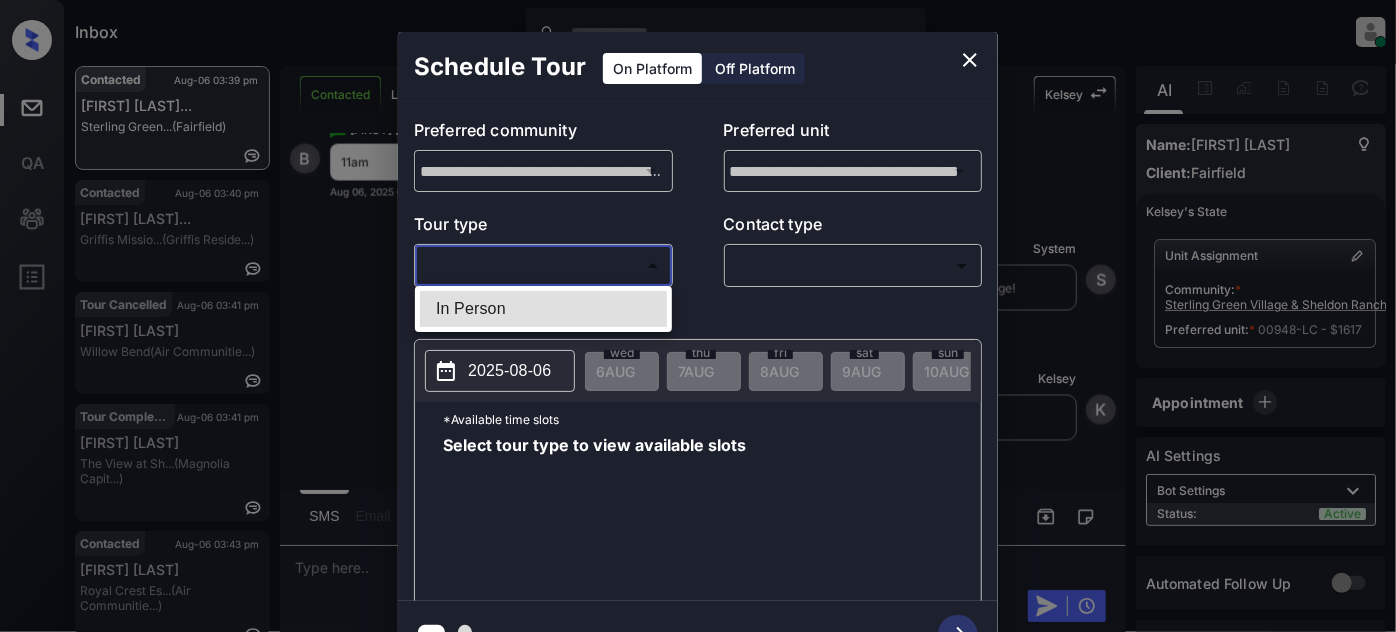 click on "In Person" at bounding box center [543, 309] 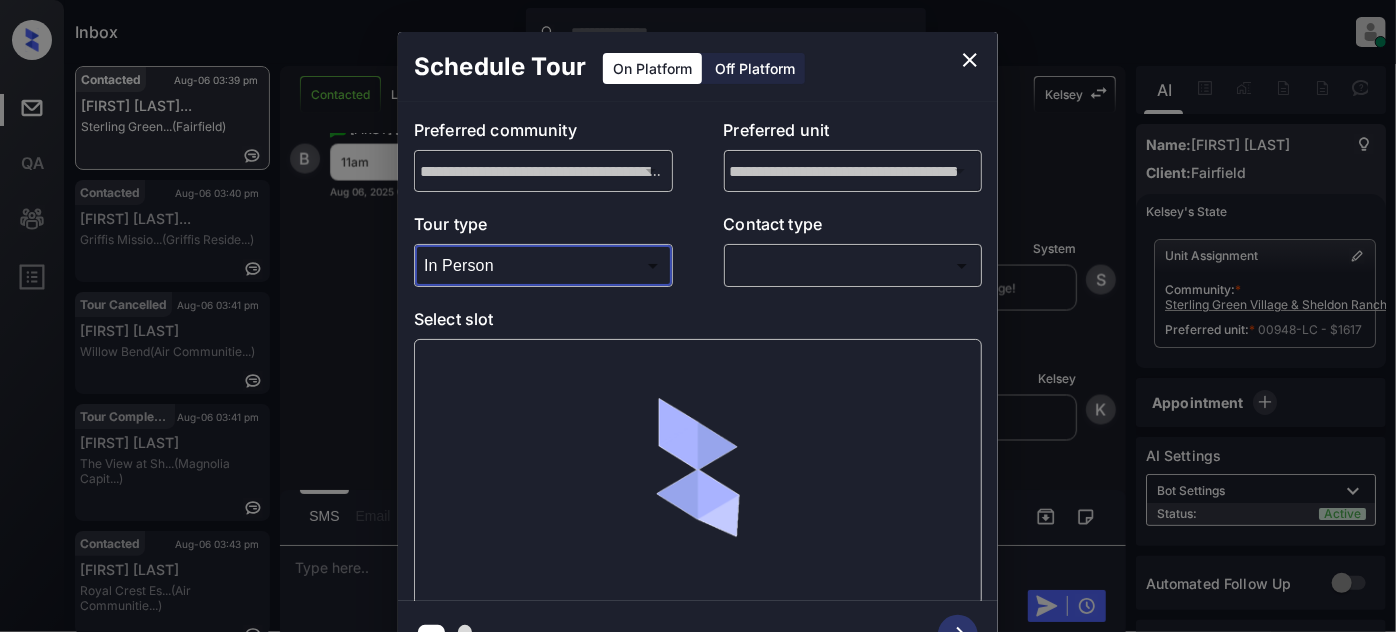click on "Inbox Juan Carlos Manantan Online Set yourself   offline Set yourself   on break Profile Switch to  light  mode Sign out Contacted Aug-06 03:39 pm   Barbara Gonzal... Sterling Green...  (Fairfield) Contacted Aug-06 03:40 pm   Francine Reard... Griffis Missio...  (Griffis Reside...) Tour Cancelled Aug-06 03:41 pm   Farah Ali Willow Bend  (Air Communitie...) Tour Completed Aug-06 03:41 pm   Jeannie Lewis The View at Sh...  (Magnolia Capit...) Contacted Aug-06 03:43 pm   Patrick Roux Royal Crest Es...  (Air Communitie...) Inbound Aug-06 03:43 pm   Phone Lead Chestnut Hall  (Air Communitie...) Contacted Lost Lead Sentiment: Angry Upon sliding the acknowledgement:  Lead will move to lost stage. * ​ SMS and call option will be set to opt out. AFM will be turned off for the lead. Kelsey New Message Kelsey Notes Note: https://conversation.getzuma.com/68931af3d49d3961785b1c8a - Paste this link into your browser to view Kelsey’s conversation with the prospect Aug 06, 2025 02:06 am K New Message Zuma  Sync'd w  Z A" at bounding box center (698, 316) 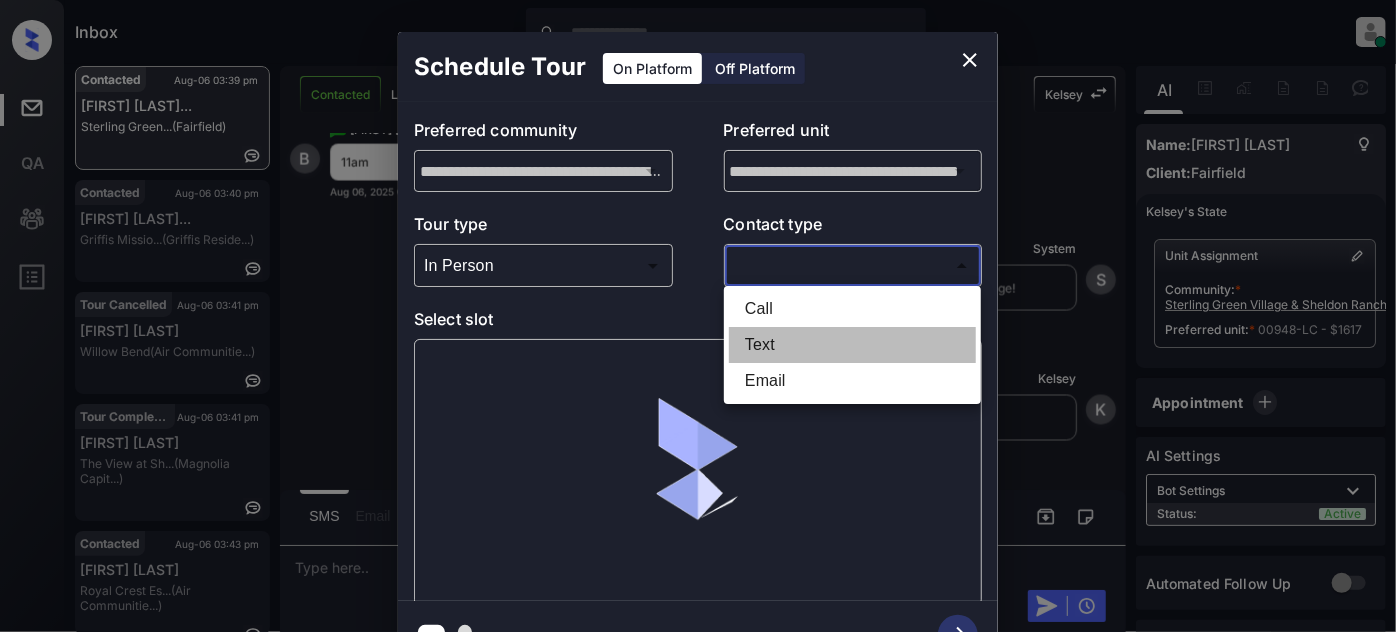 click on "Text" at bounding box center (852, 345) 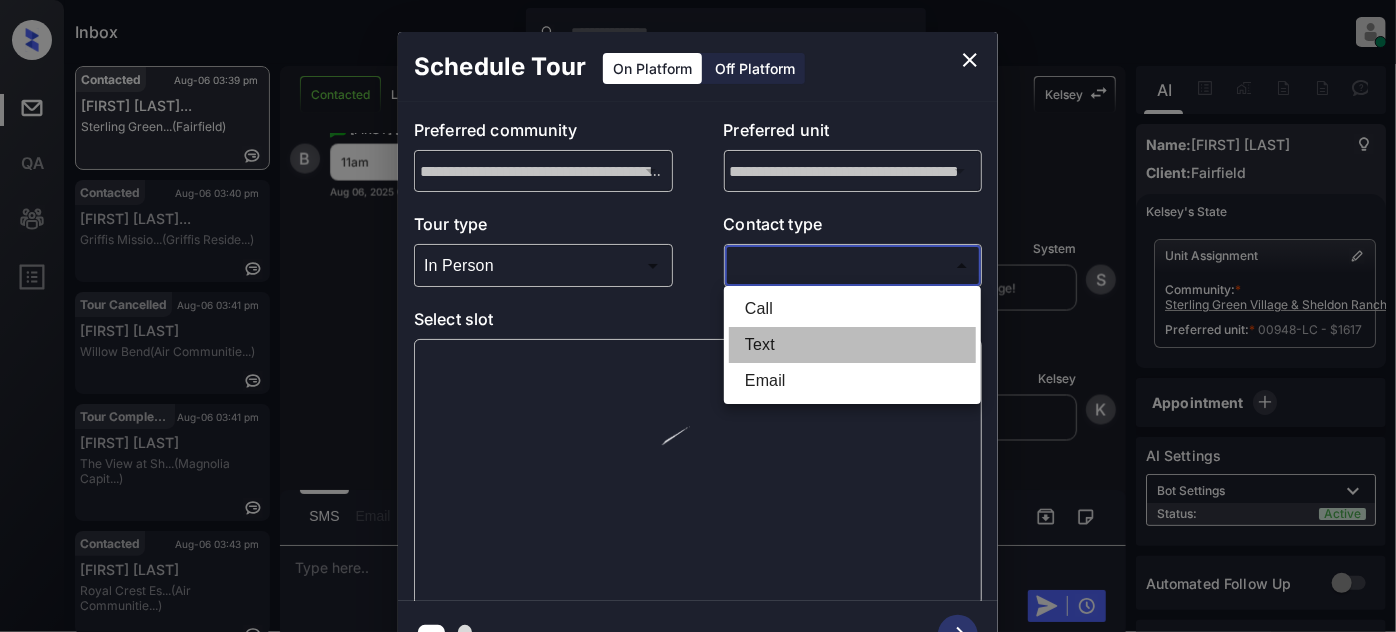 type on "****" 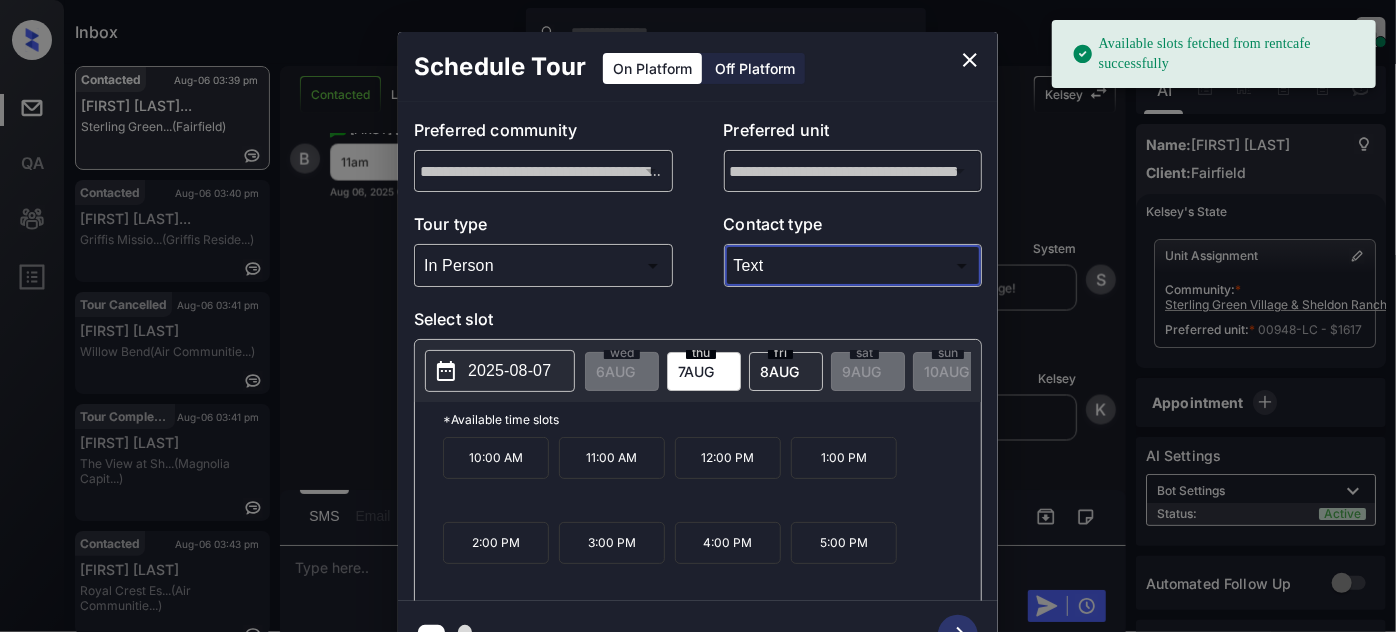 click on "11:00 AM" at bounding box center [612, 458] 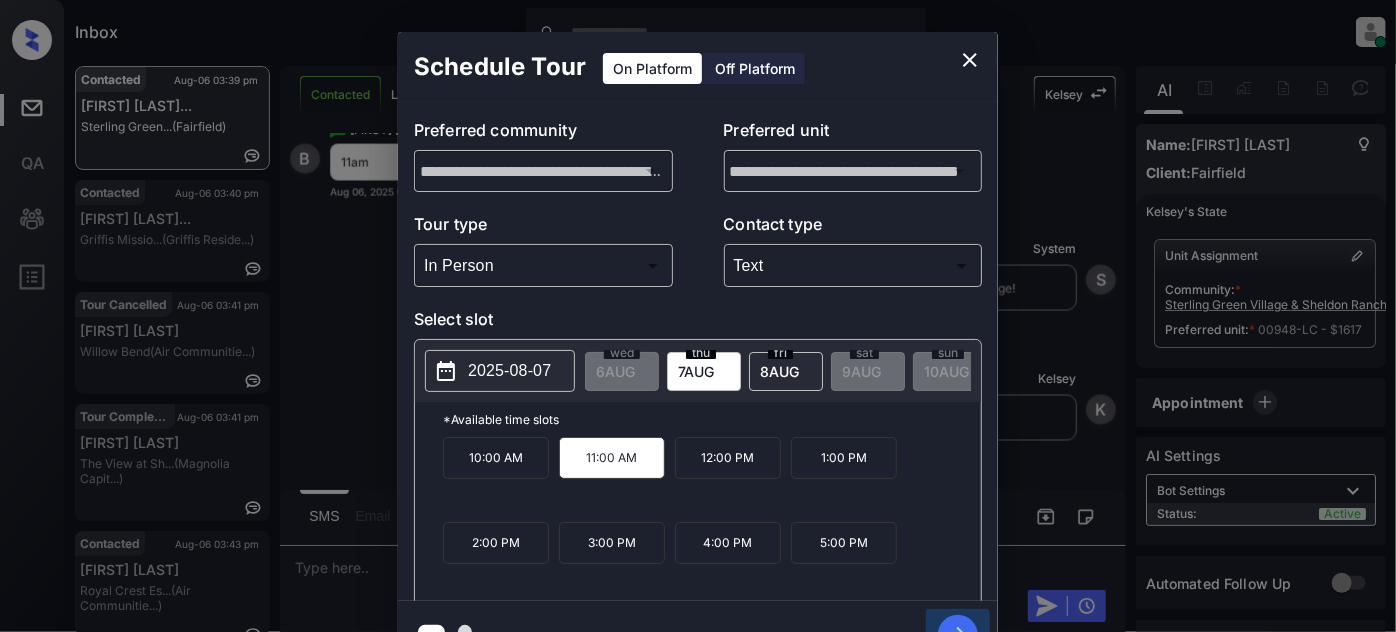 click 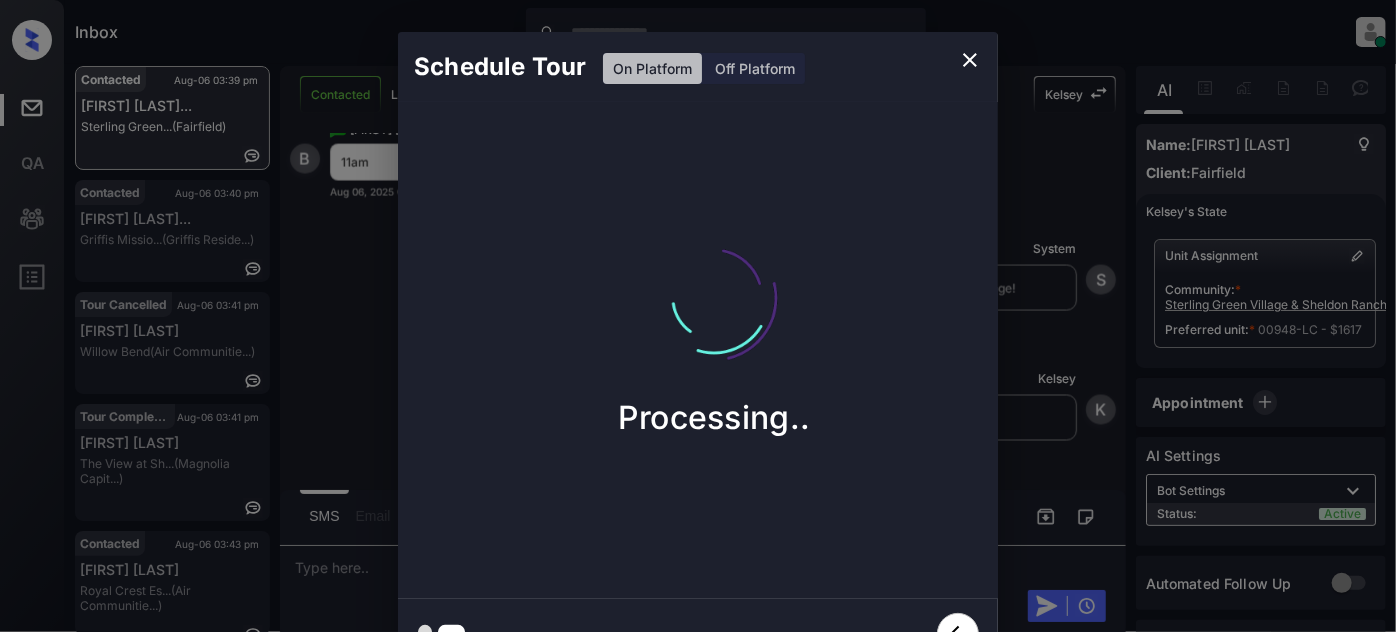 click 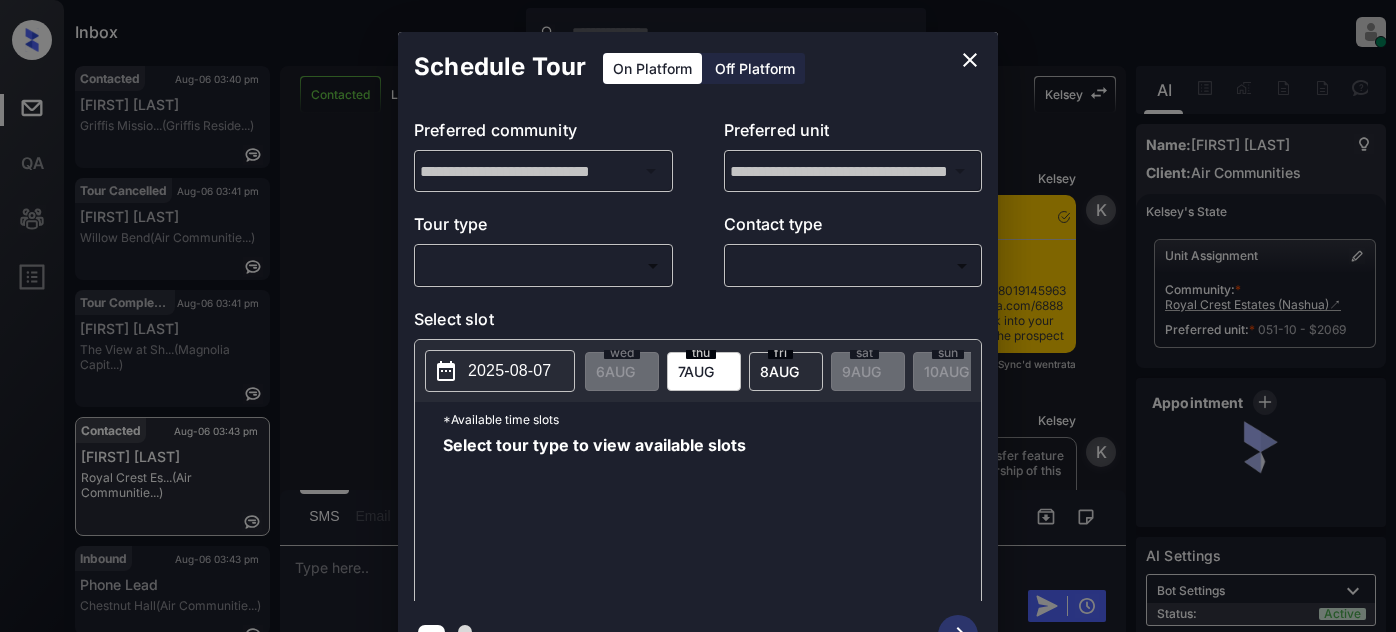 scroll, scrollTop: 0, scrollLeft: 0, axis: both 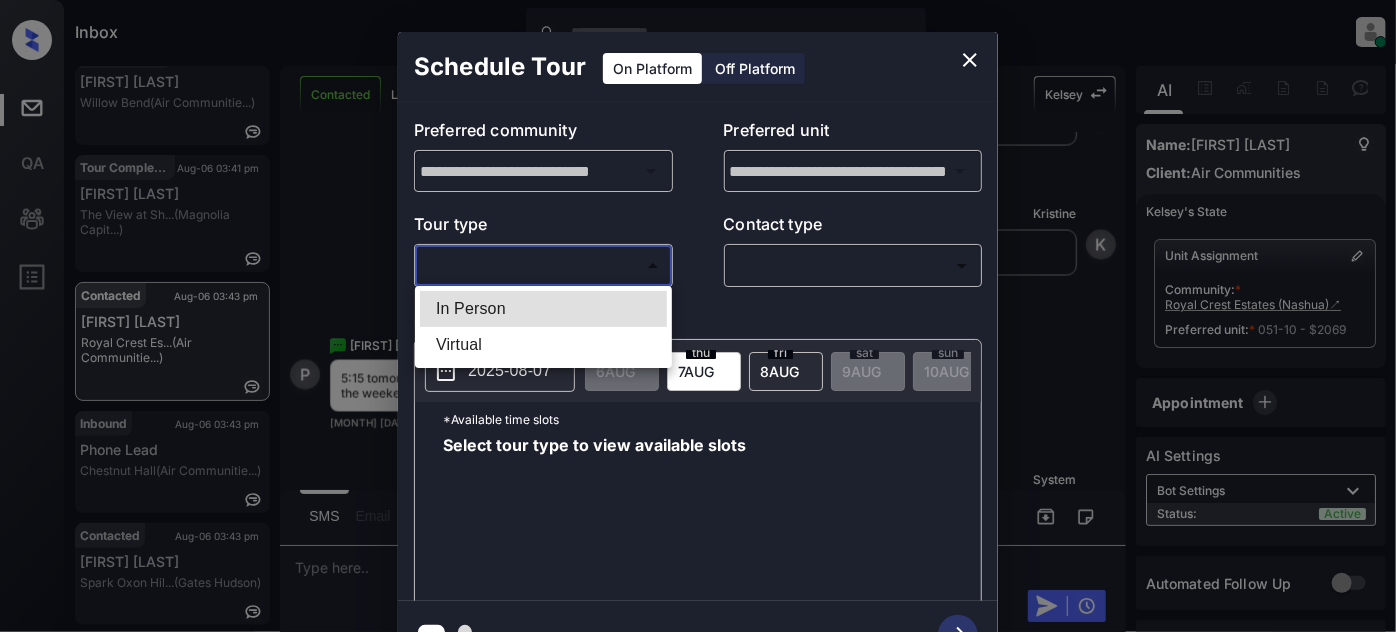 click on "Inbox [FIRST] [LAST] Online Set yourself   offline Set yourself   on break Profile Switch to  light  mode Sign out Contacted [MONTH]-[DAY] [HOUR]:[MINUTE] [AM/PM]   [FIRST] [LAST]... [LAST]  ([LAST]...) Tour Cancelled [MONTH]-[DAY] [HOUR]:[MINUTE] [AM/PM]   [FIRST] [LAST] [LAST]  ([LAST]...) Tour Completed [MONTH]-[DAY] [HOUR]:[MINUTE] [AM/PM]   [FIRST] [LAST] [LAST]  ([LAST]...) Contacted [MONTH]-[DAY] [HOUR]:[MINUTE] [AM/PM]   [FIRST] [LAST] [LAST]  ([LAST]...) Inbound [MONTH]-[DAY] [HOUR]:[MINUTE] [AM/PM]   Phone Lead [LAST] [LAST]  ([LAST]...) Contacted [MONTH]-[DAY] [HOUR]:[MINUTE] [AM/PM]   [FIRST] [LAST] [LAST]  ([LAST]) Contacted Lost Lead Sentiment: Angry Upon sliding the acknowledgement:  Lead will move to lost stage. * ​ SMS and call option will be set to opt out. AFM will be turned off for the lead. [FIRST] New Message [FIRST] Notes Note: [MONTH] [DAY], [YEAR] [HOUR]:[MINUTE]  Sync'd w  entrata [FIRST] New Message [FIRST] Due to the activation of disableLeadTransfer feature flag, [FIRST] will no longer transfer ownership of this CRM guest card [FIRST] New Message [LAST]" at bounding box center [698, 316] 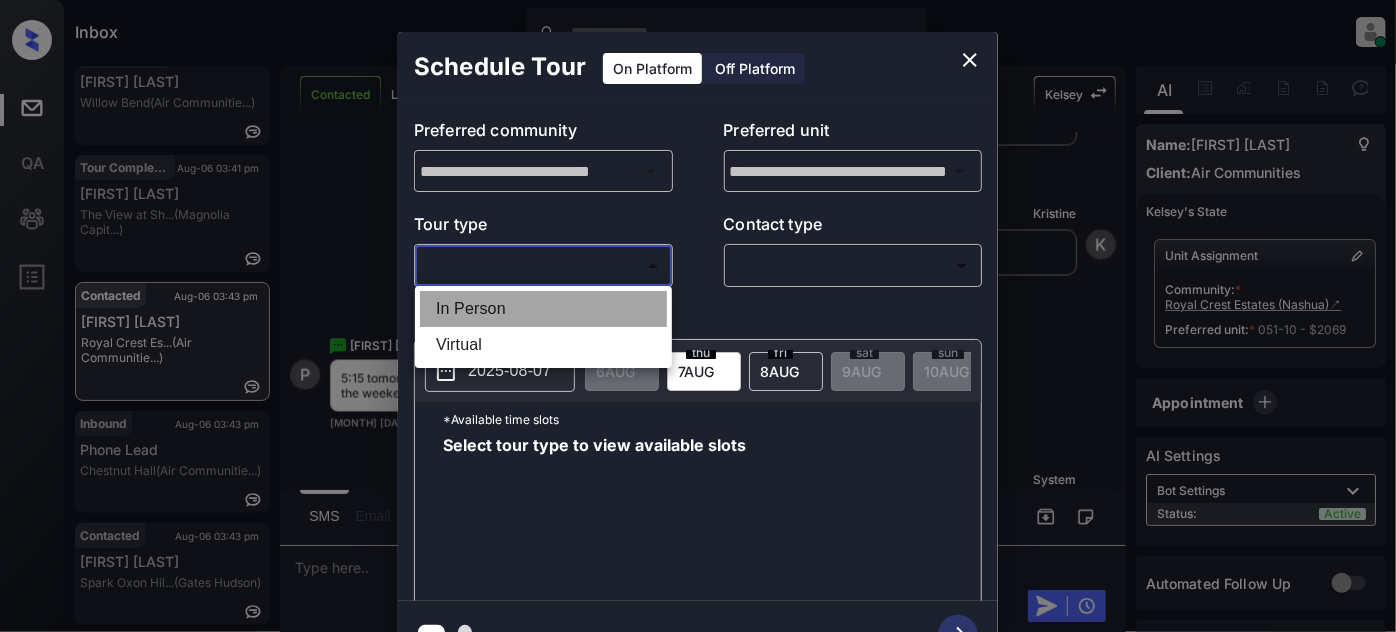click on "In Person" at bounding box center [543, 309] 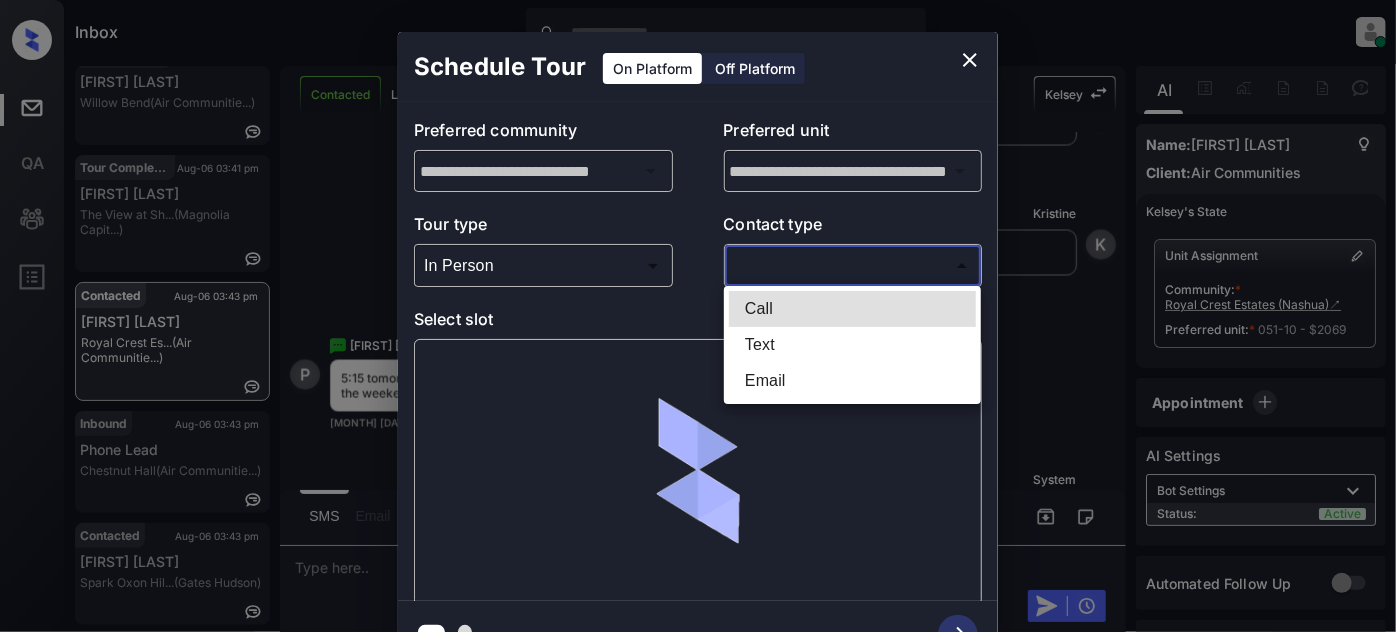 click on "Inbox [FIRST] [LAST] Online Set yourself   offline Set yourself   on break Profile Switch to  light  mode Sign out Contacted [MONTH]-[DAY] [HOUR]:[MINUTE] [AM/PM]   [FIRST] [LAST]... [LAST]  ([LAST]...) Tour Cancelled [MONTH]-[DAY] [HOUR]:[MINUTE] [AM/PM]   [FIRST] [LAST] [LAST]  ([LAST]...) Tour Completed [MONTH]-[DAY] [HOUR]:[MINUTE] [AM/PM]   [FIRST] [LAST] [LAST]  ([LAST]...) Contacted [MONTH]-[DAY] [HOUR]:[MINUTE] [AM/PM]   [FIRST] [LAST] [LAST]  ([LAST]...) Inbound [MONTH]-[DAY] [HOUR]:[MINUTE] [AM/PM]   Phone Lead [LAST] [LAST]  ([LAST]...) Contacted [MONTH]-[DAY] [HOUR]:[MINUTE] [AM/PM]   [FIRST] [LAST] [LAST]  ([LAST]) Contacted Lost Lead Sentiment: Angry Upon sliding the acknowledgement:  Lead will move to lost stage. * ​ SMS and call option will be set to opt out. AFM will be turned off for the lead. [FIRST] New Message [FIRST] Notes Note: [MONTH] [DAY], [YEAR] [HOUR]:[MINUTE]  Sync'd w  entrata [FIRST] New Message [FIRST] Due to the activation of disableLeadTransfer feature flag, [FIRST] will no longer transfer ownership of this CRM guest card [FIRST] New Message [LAST]" at bounding box center (698, 316) 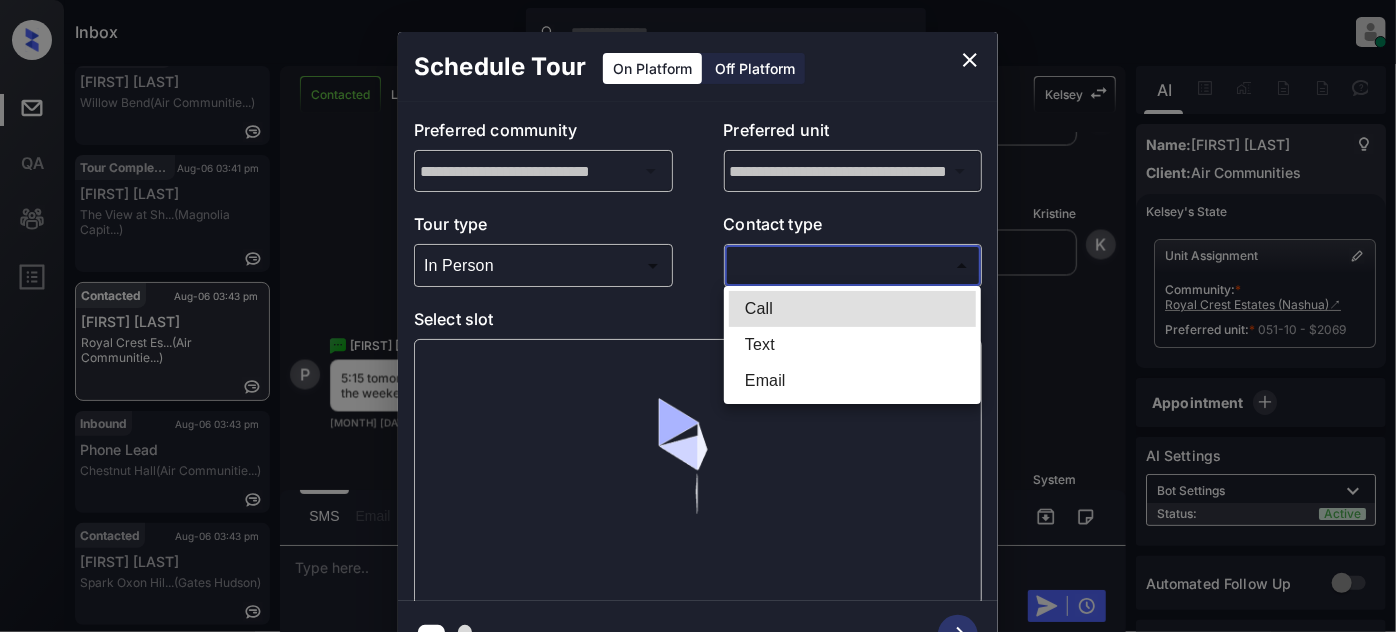 click on "Text" at bounding box center (852, 345) 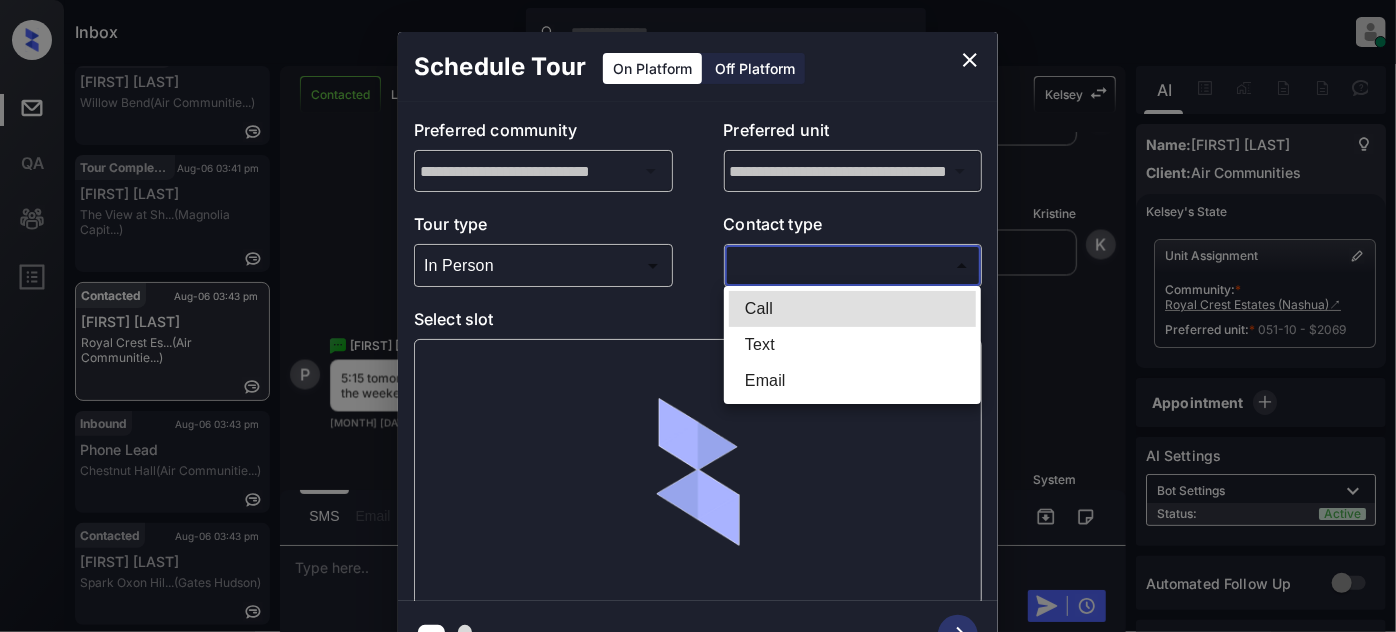 type on "****" 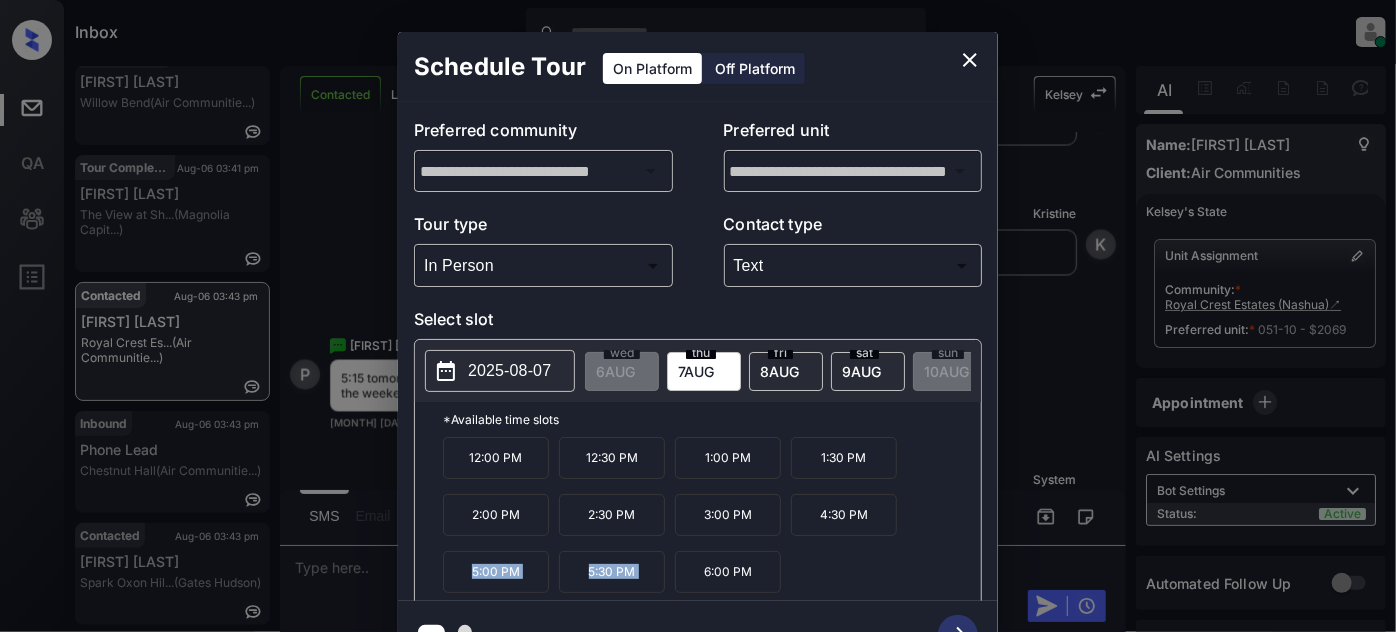 drag, startPoint x: 439, startPoint y: 579, endPoint x: 669, endPoint y: 577, distance: 230.0087 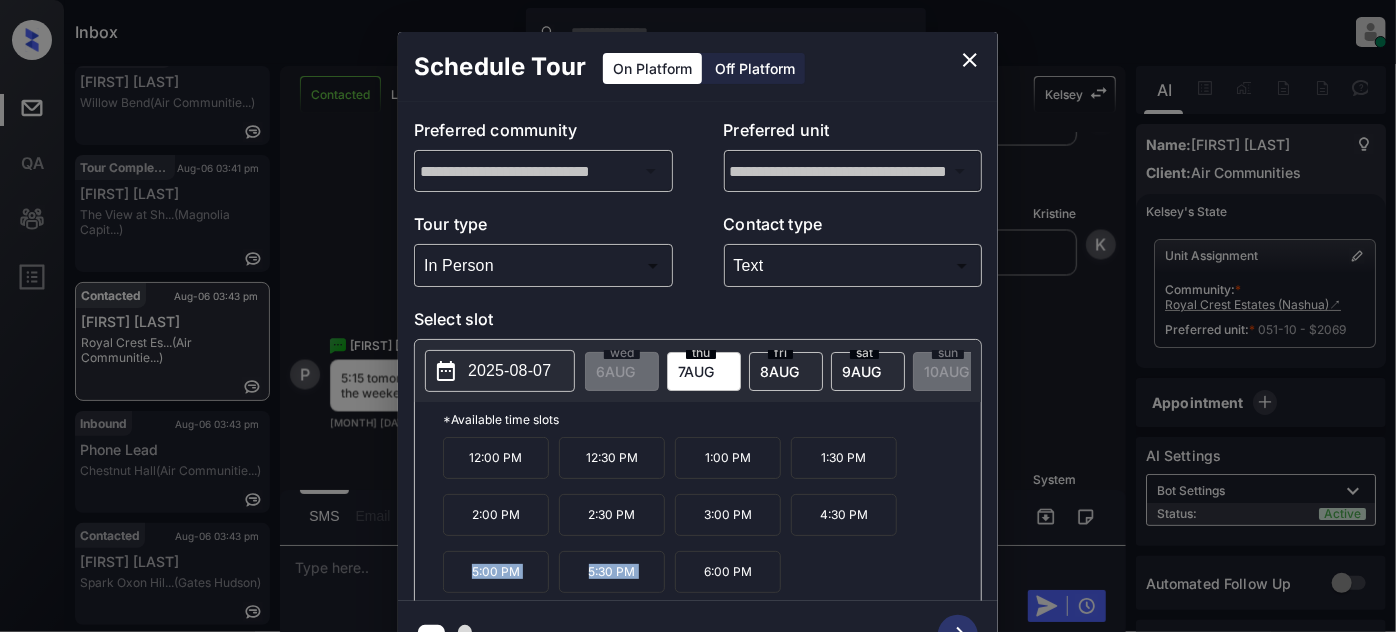 copy on "5:00 PM 5:30 PM" 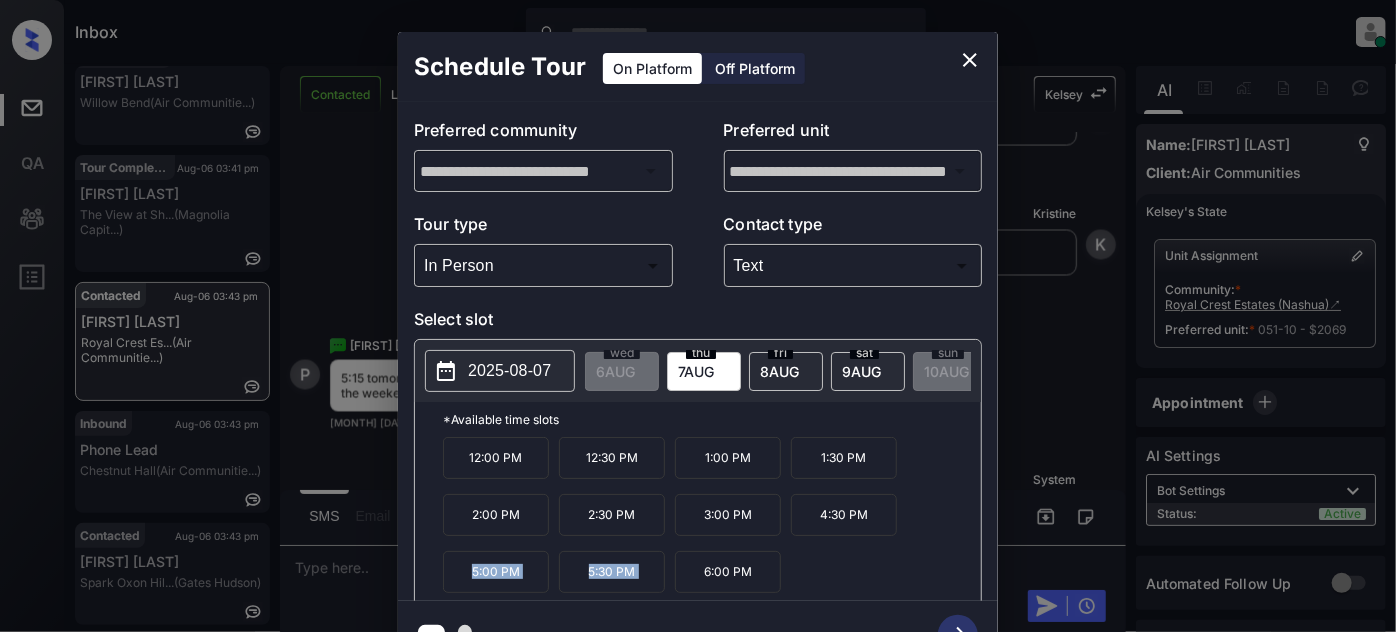 click 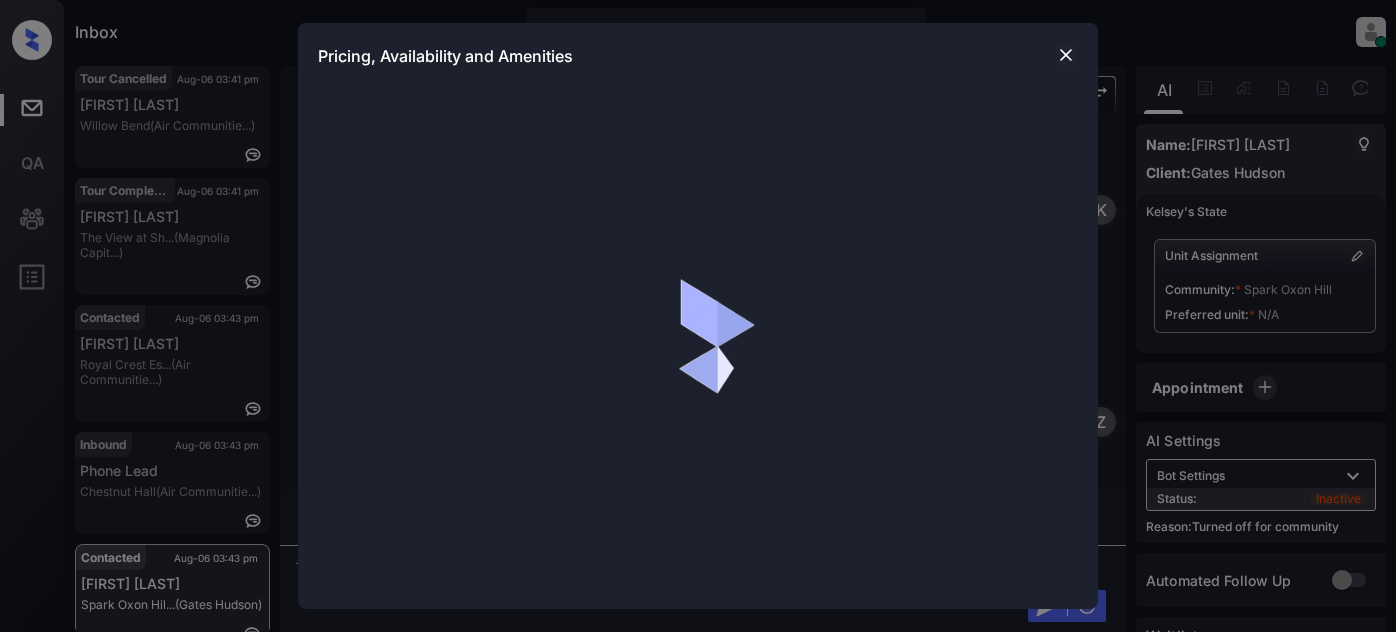 scroll, scrollTop: 0, scrollLeft: 0, axis: both 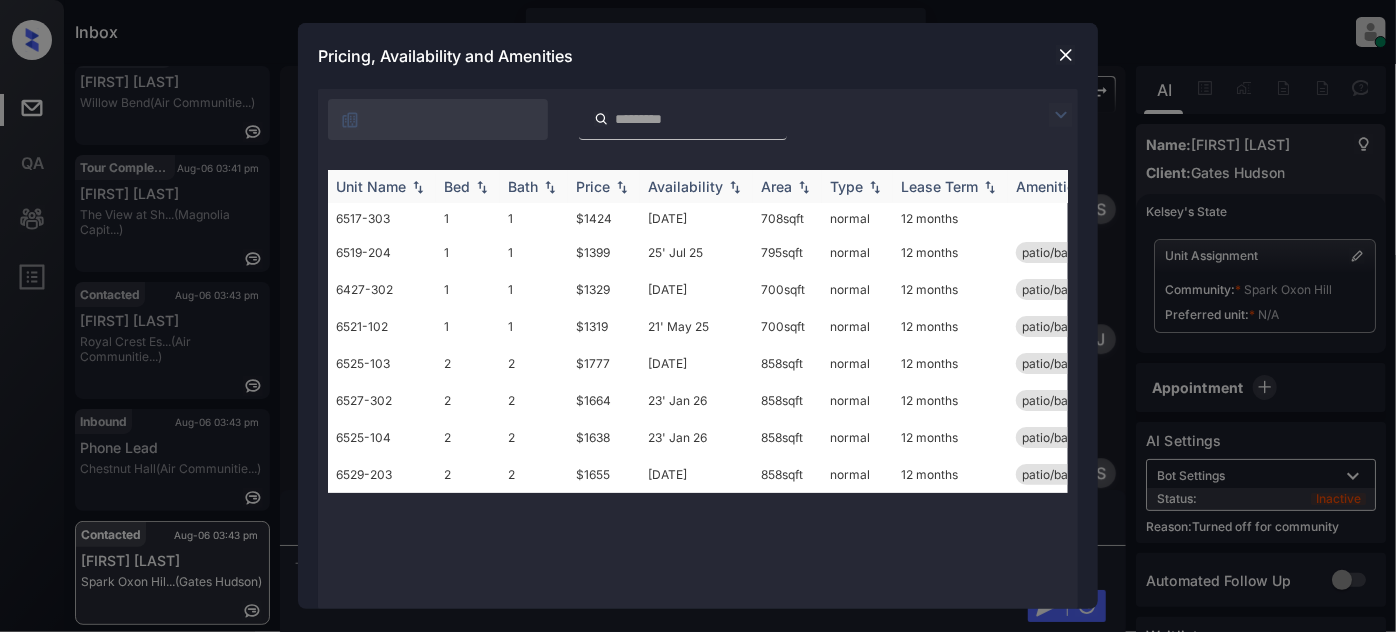 click on "Price" at bounding box center [593, 186] 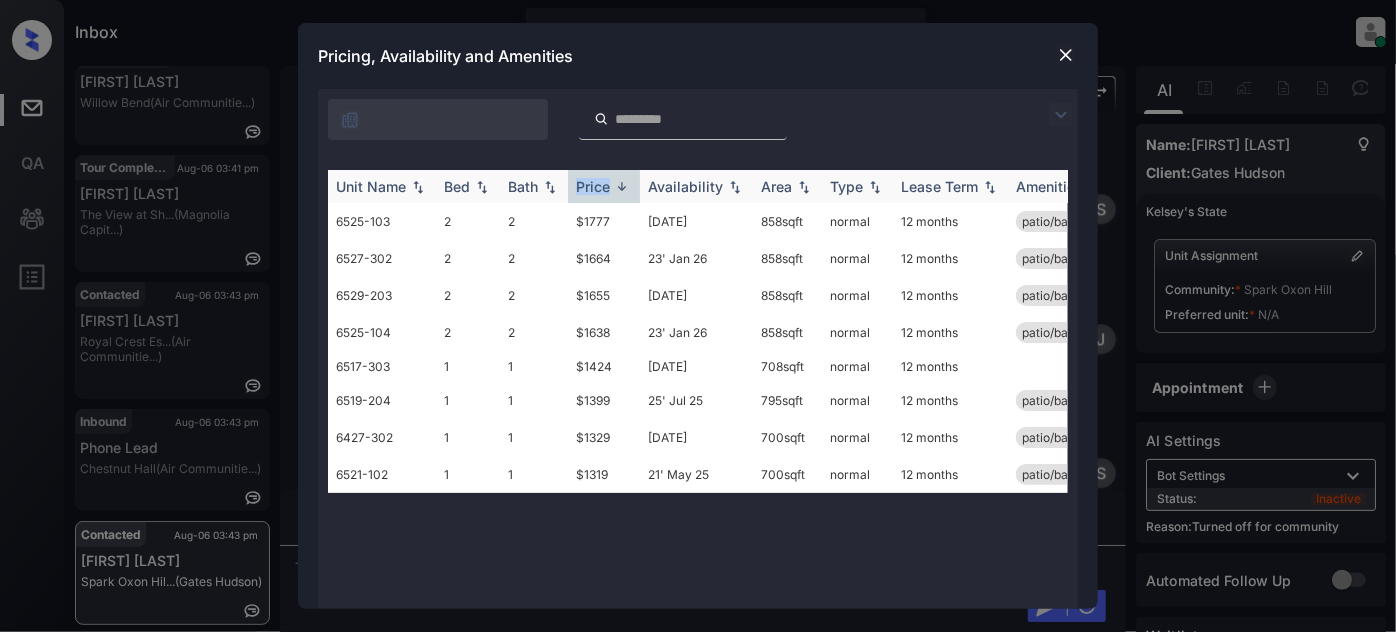 click on "Price" at bounding box center (593, 186) 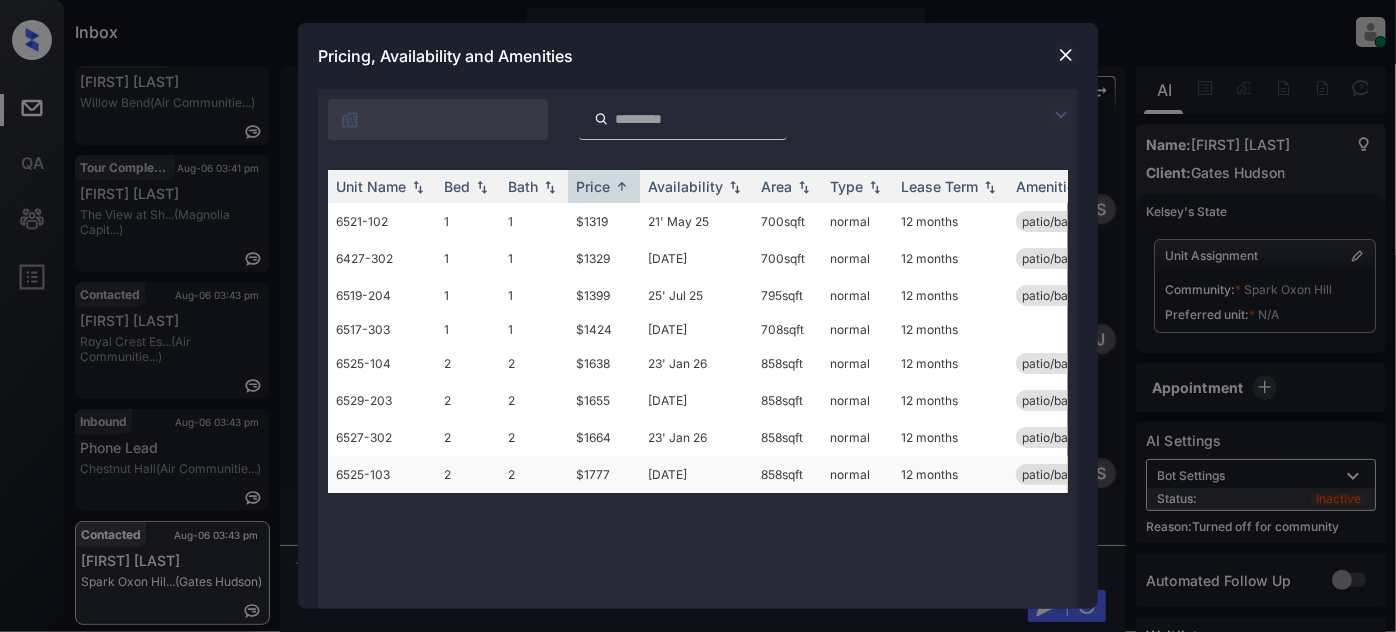 click on "07' Nov 24" at bounding box center (696, 474) 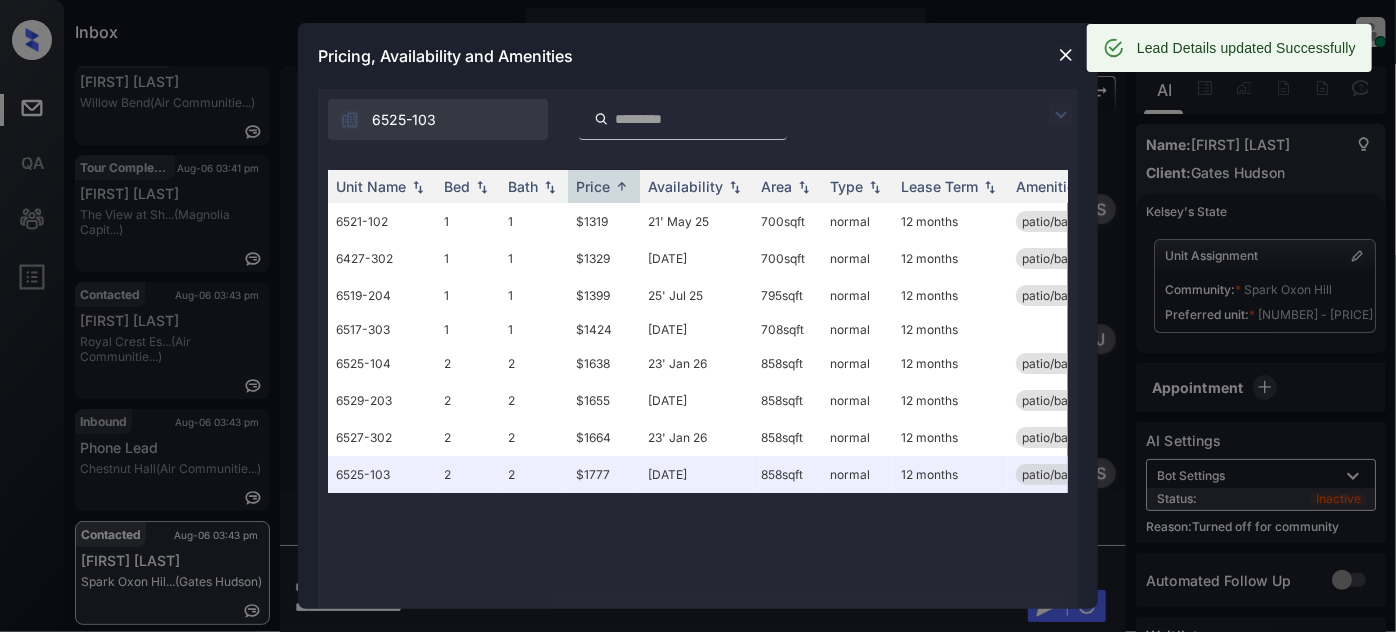 click at bounding box center (1066, 55) 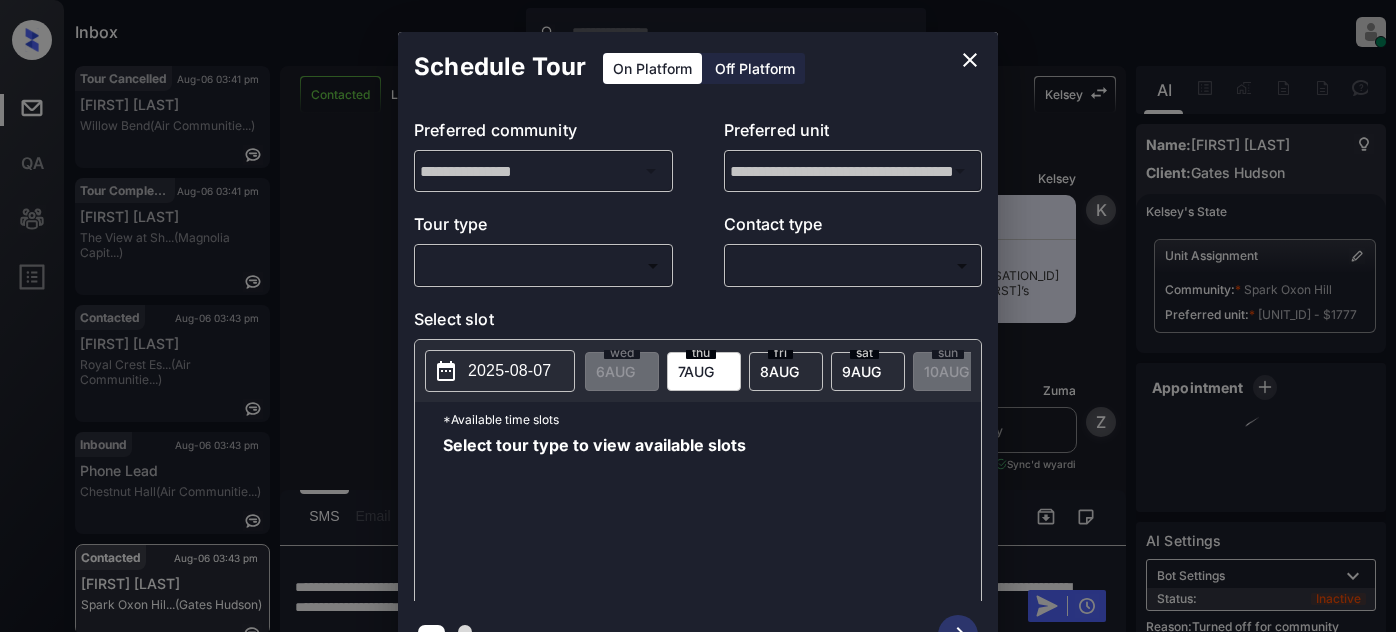 scroll, scrollTop: 0, scrollLeft: 0, axis: both 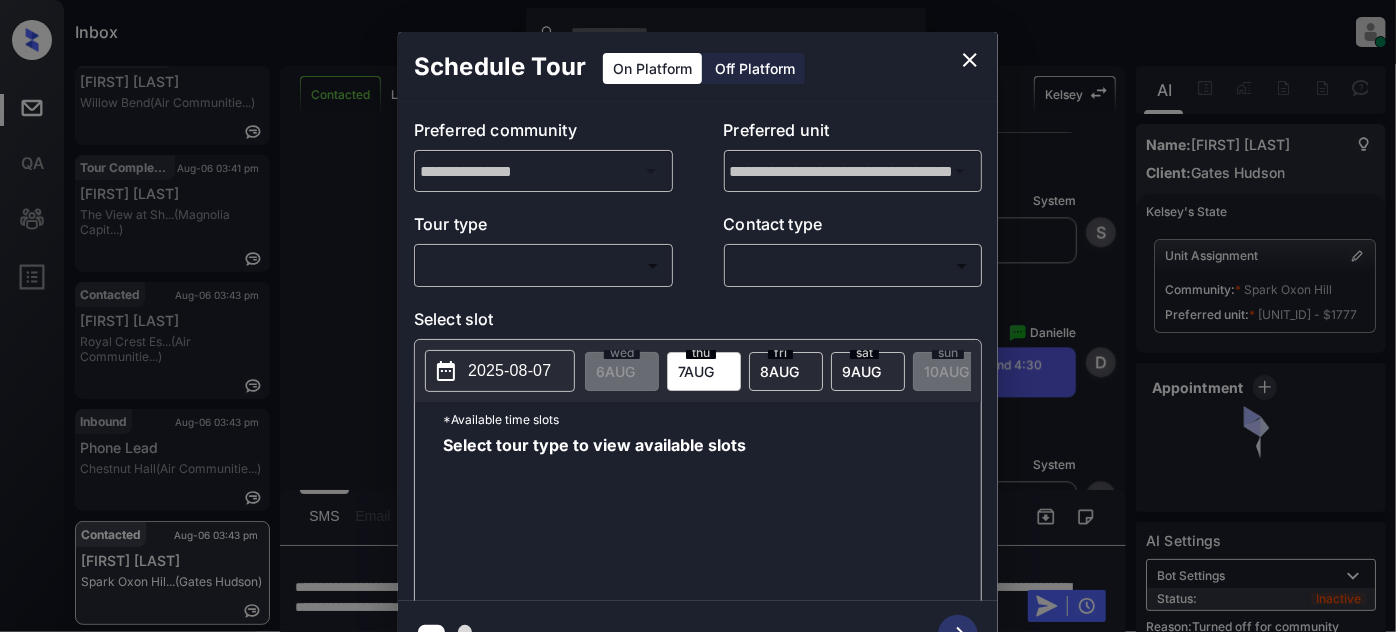 click on "Inbox [FIRST] [LAST] Online Set yourself   offline Set yourself   on break Profile Switch to  light  mode Sign out Tour Cancelled Aug-06 03:41 pm   [FIRST] [LAST] Willow Bend  (Air Communitie...) Tour Completed Aug-06 03:41 pm   [FIRST] [LAST] The View at Sh...  (Magnolia Capit...) Contacted Aug-06 03:43 pm   [FIRST] [LAST] Royal Crest Es...  (Air Communitie...) Inbound Aug-06 03:43 pm   Phone Lead Chestnut Hall  (Air Communitie...) Contacted Aug-06 03:43 pm   [FIRST] [LAST] Spark Oxon Hil...  (Gates Hudson) Contacted Lost Lead Sentiment: Angry Upon sliding the acknowledgement:  Lead will move to lost stage. * ​ SMS and call option will be set to opt out. AFM will be turned off for the lead. [FIRST] New Message [FIRST] Notes Note: https://conversation.getzuma.com/[CONVERSATION_ID] - Paste this link into your browser to view [FIRST]’s conversation with the prospect [DATE] [TIME] K New Message Zuma Lead transferred to leasing agent: [FIRST] [DATE] [TIME]  Sync'd w  yardi Z New Message Agent A" at bounding box center [698, 316] 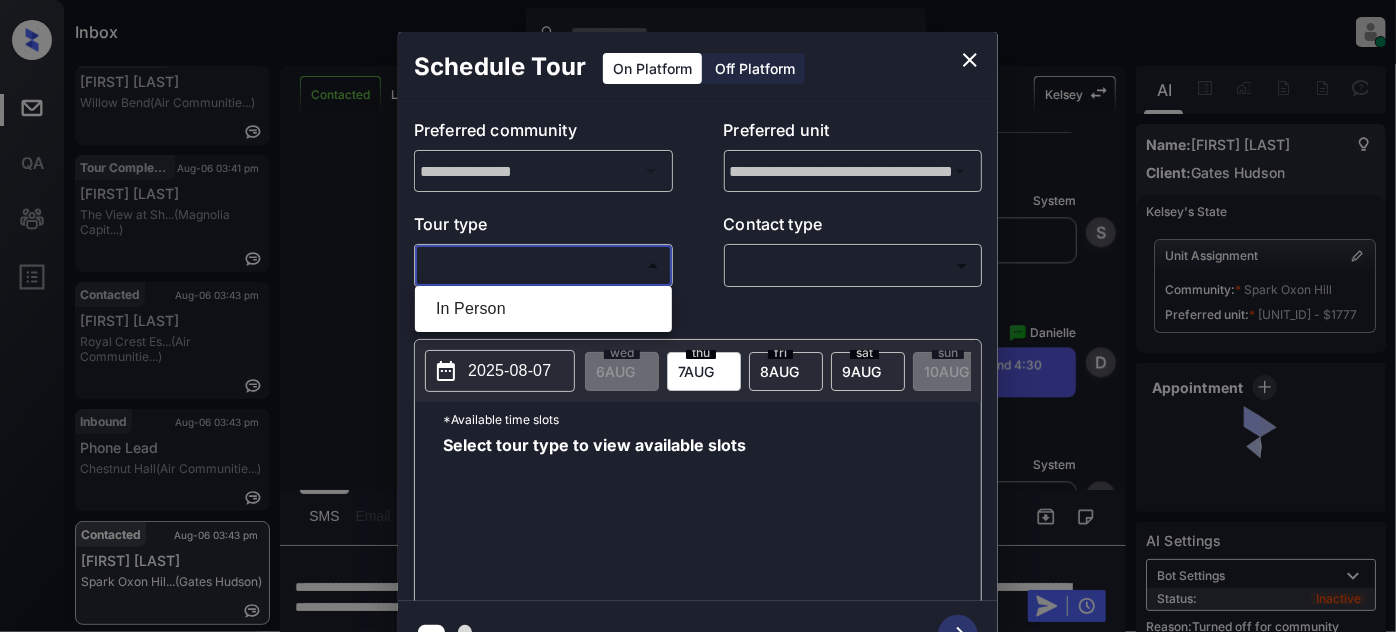 click on "In Person" at bounding box center (543, 309) 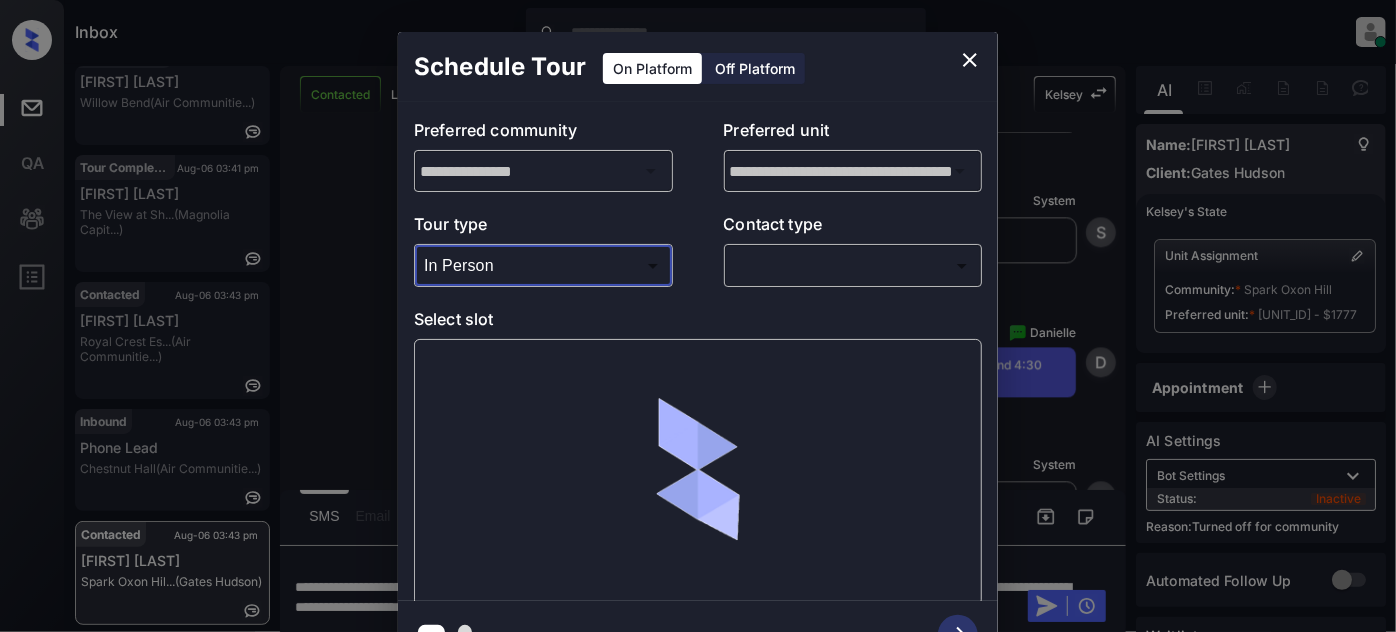 type on "********" 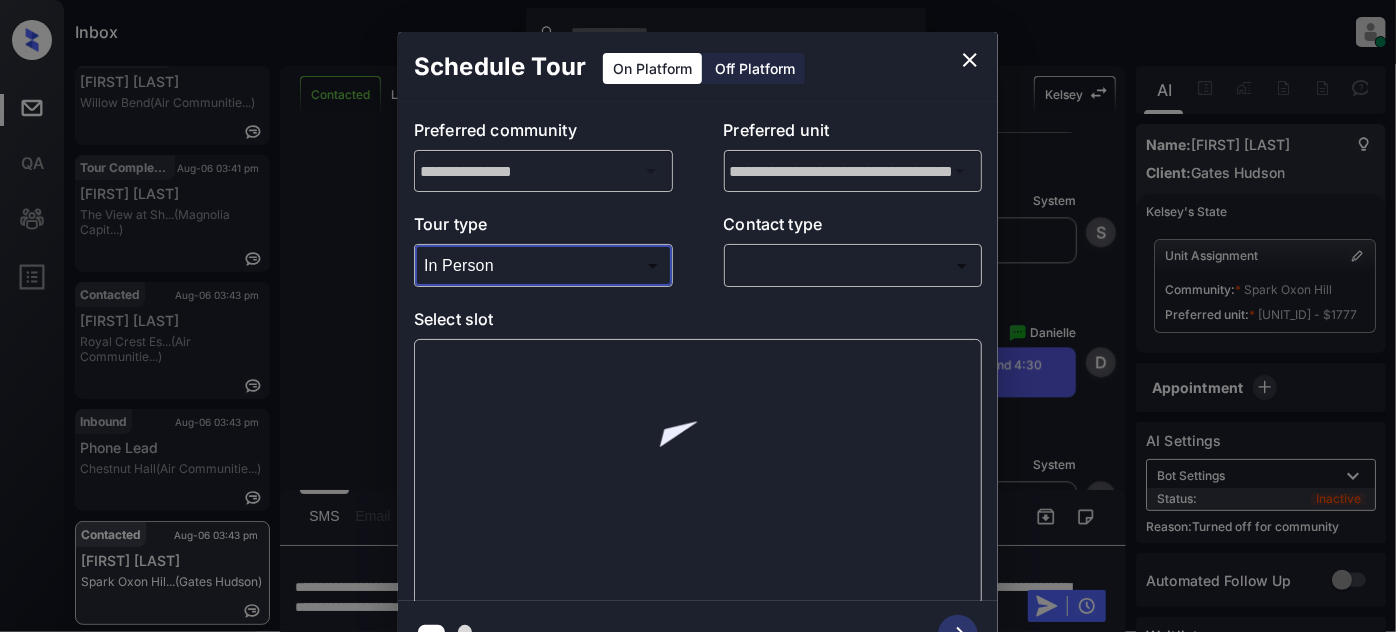 click on "Inbox [FIRST] [LAST] Online Set yourself   offline Set yourself   on break Profile Switch to  light  mode Sign out Tour Cancelled Aug-06 03:41 pm   [FIRST] [LAST] Willow Bend  (Air Communitie...) Tour Completed Aug-06 03:41 pm   [FIRST] [LAST] The View at Sh...  (Magnolia Capit...) Contacted Aug-06 03:43 pm   [FIRST] [LAST] Royal Crest Es...  (Air Communitie...) Inbound Aug-06 03:43 pm   Phone Lead Chestnut Hall  (Air Communitie...) Contacted Aug-06 03:43 pm   [FIRST] [LAST] Spark Oxon Hil...  (Gates Hudson) Contacted Lost Lead Sentiment: Angry Upon sliding the acknowledgement:  Lead will move to lost stage. * ​ SMS and call option will be set to opt out. AFM will be turned off for the lead. [FIRST] New Message [FIRST] Notes Note: https://conversation.getzuma.com/[CONVERSATION_ID] - Paste this link into your browser to view [FIRST]’s conversation with the prospect [DATE] [TIME] K New Message Zuma Lead transferred to leasing agent: [FIRST] [DATE] [TIME]  Sync'd w  yardi Z New Message Agent A" at bounding box center (698, 316) 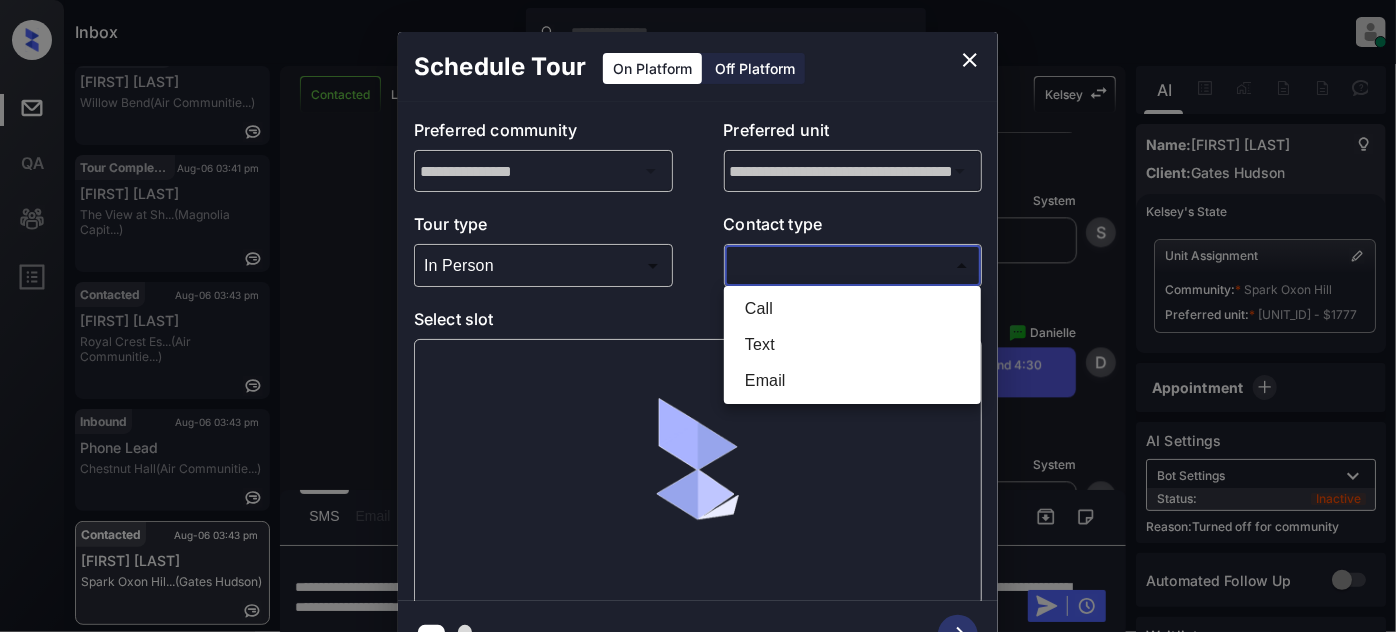 click on "Text" at bounding box center [852, 345] 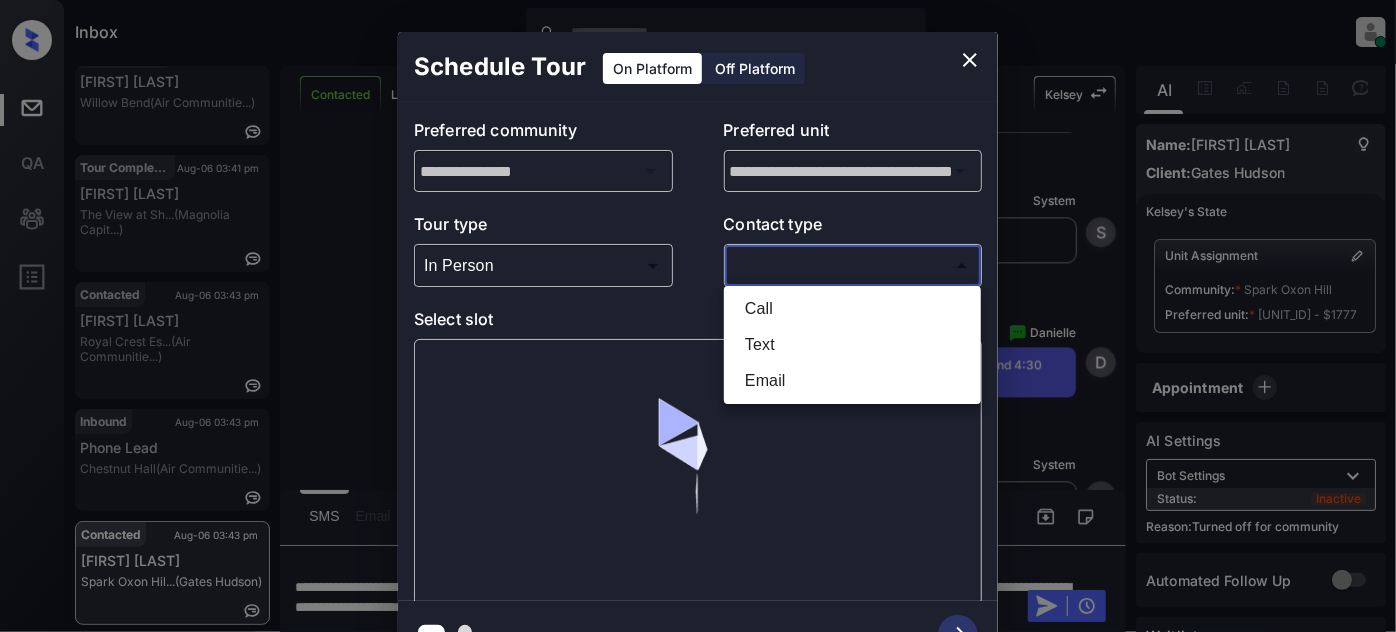 type on "****" 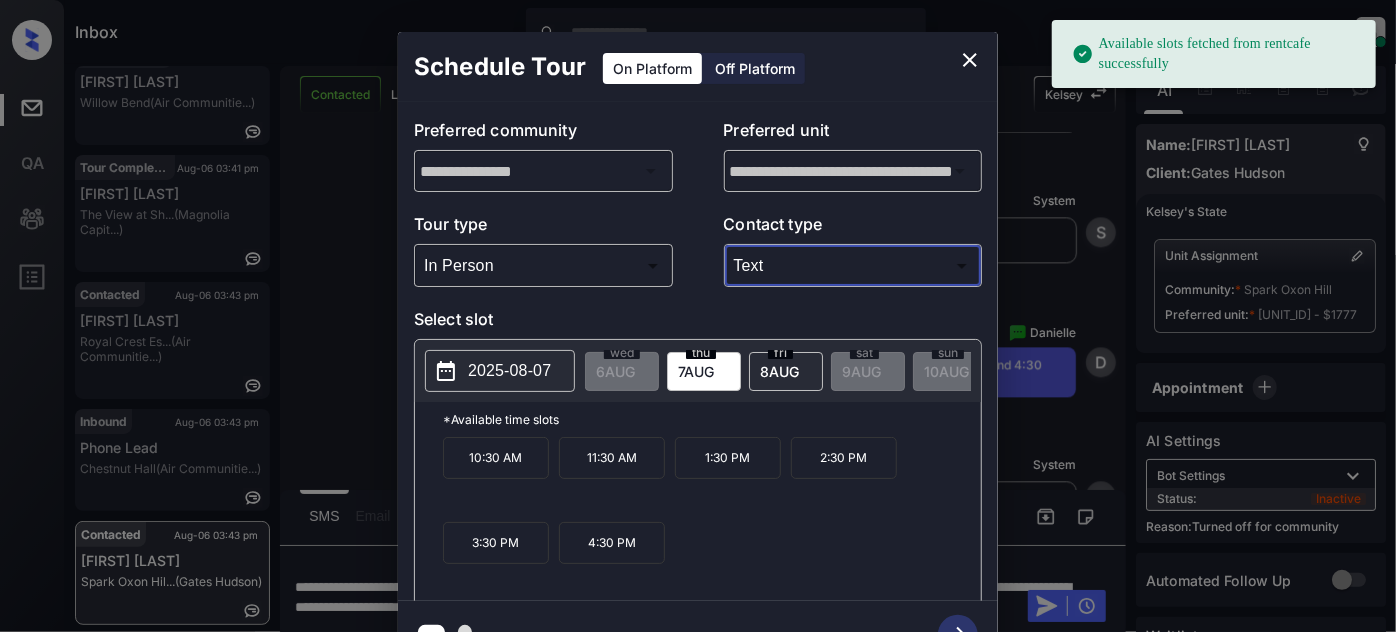 click on "8 AUG" at bounding box center (615, 371) 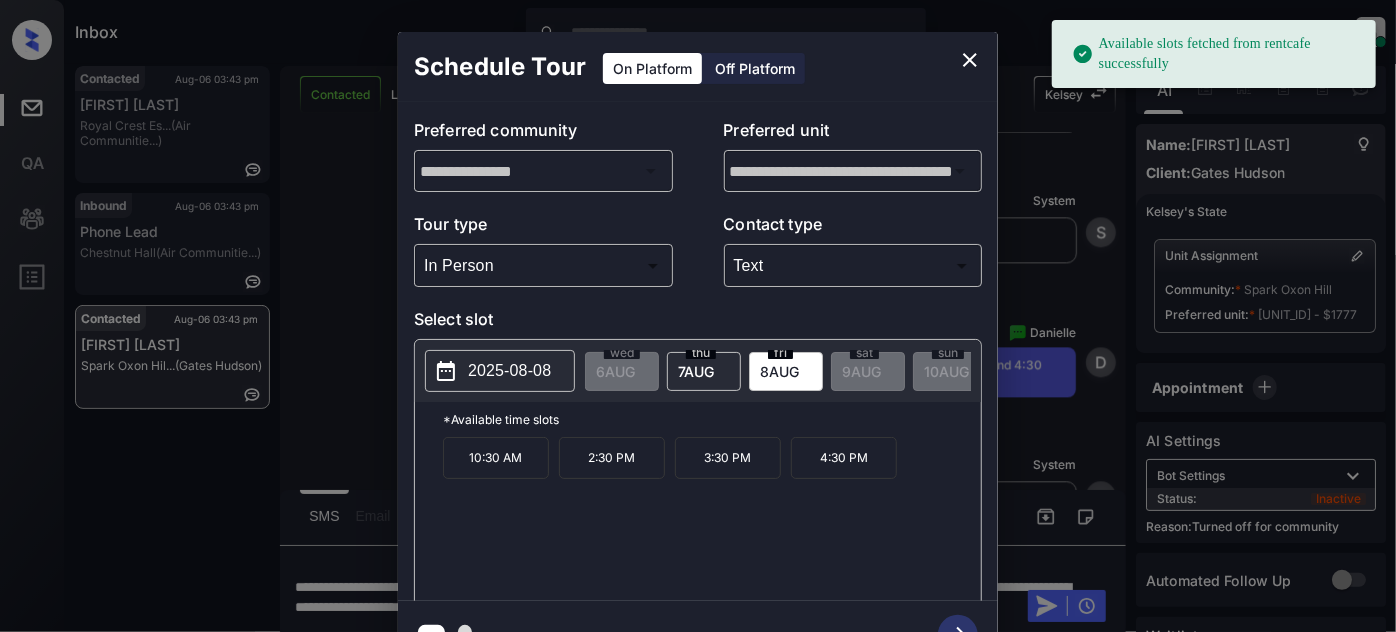 scroll, scrollTop: 0, scrollLeft: 0, axis: both 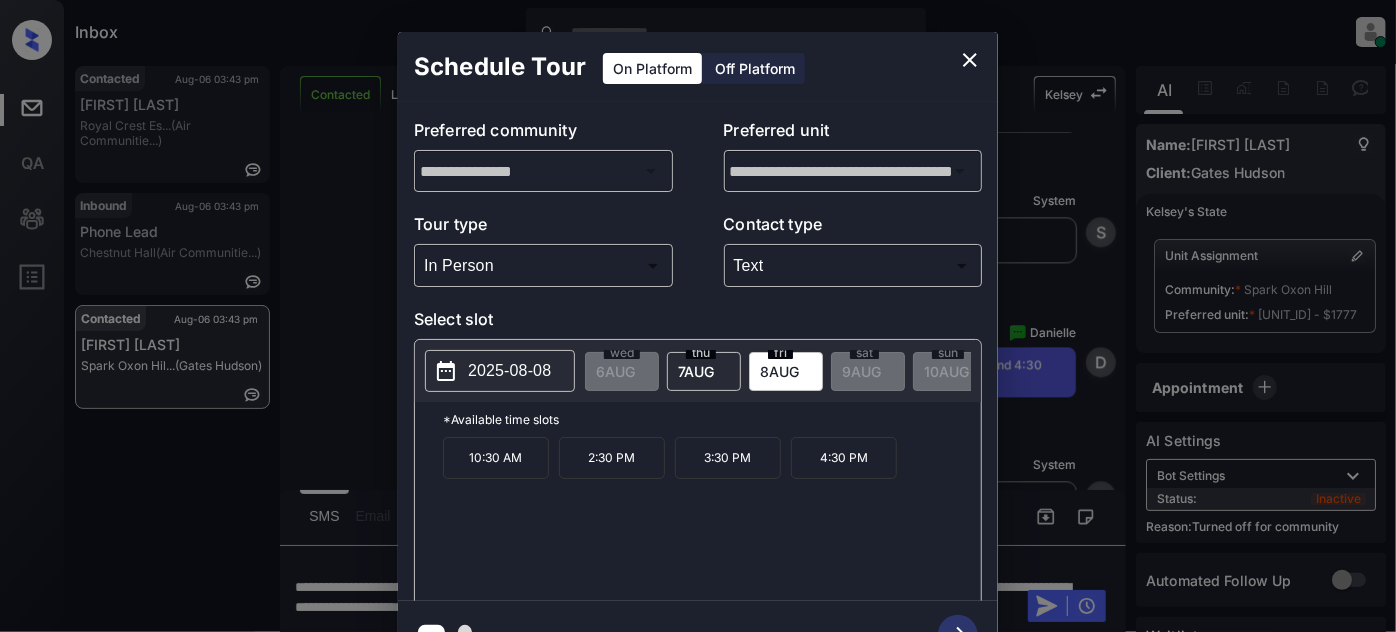 click on "4:30 PM" at bounding box center (844, 458) 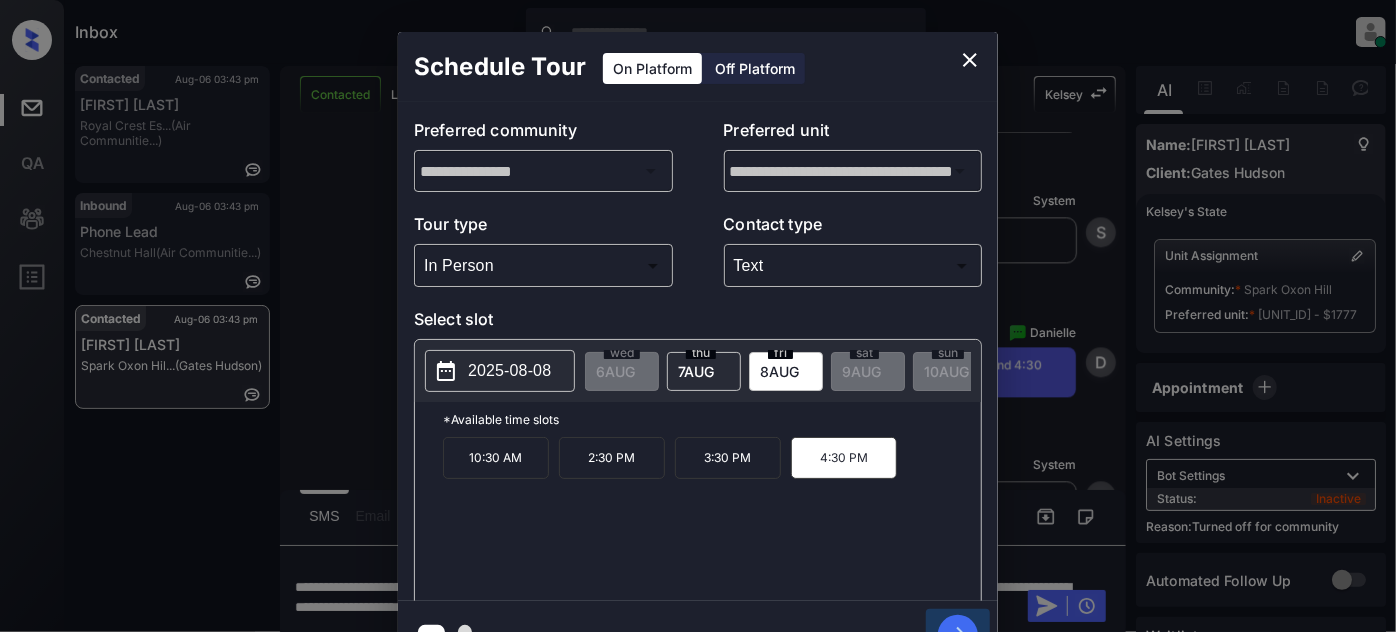 click 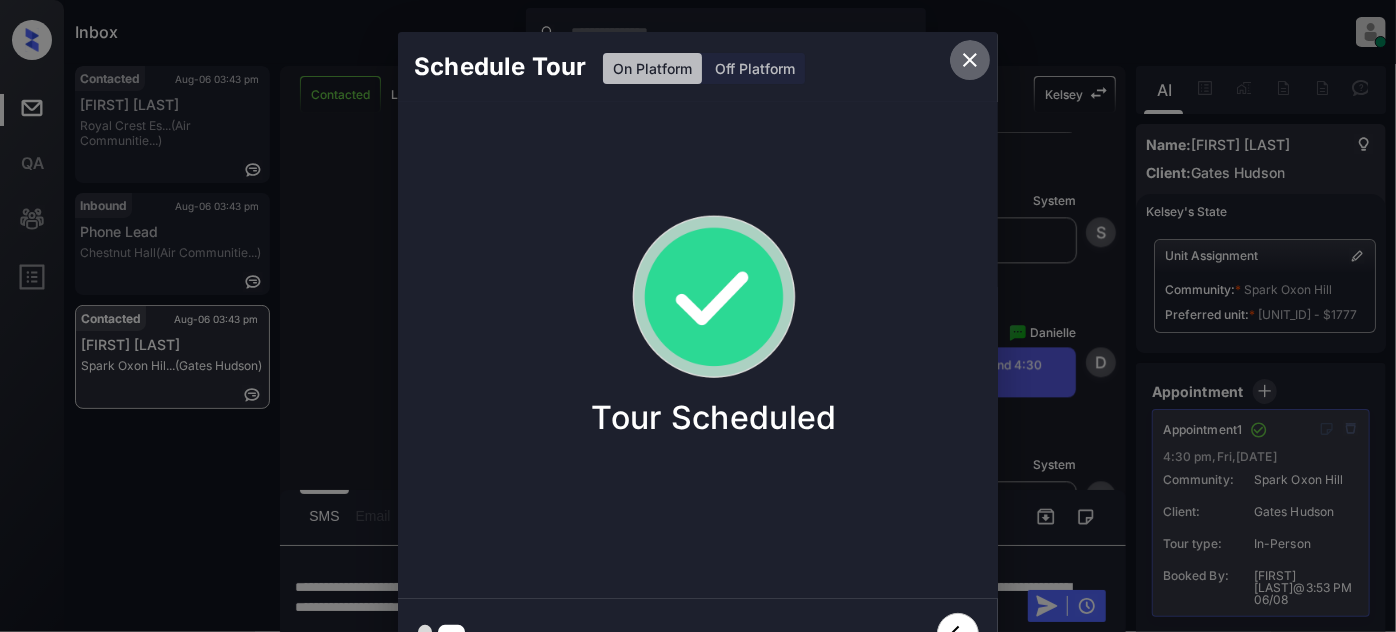 click at bounding box center [970, 60] 